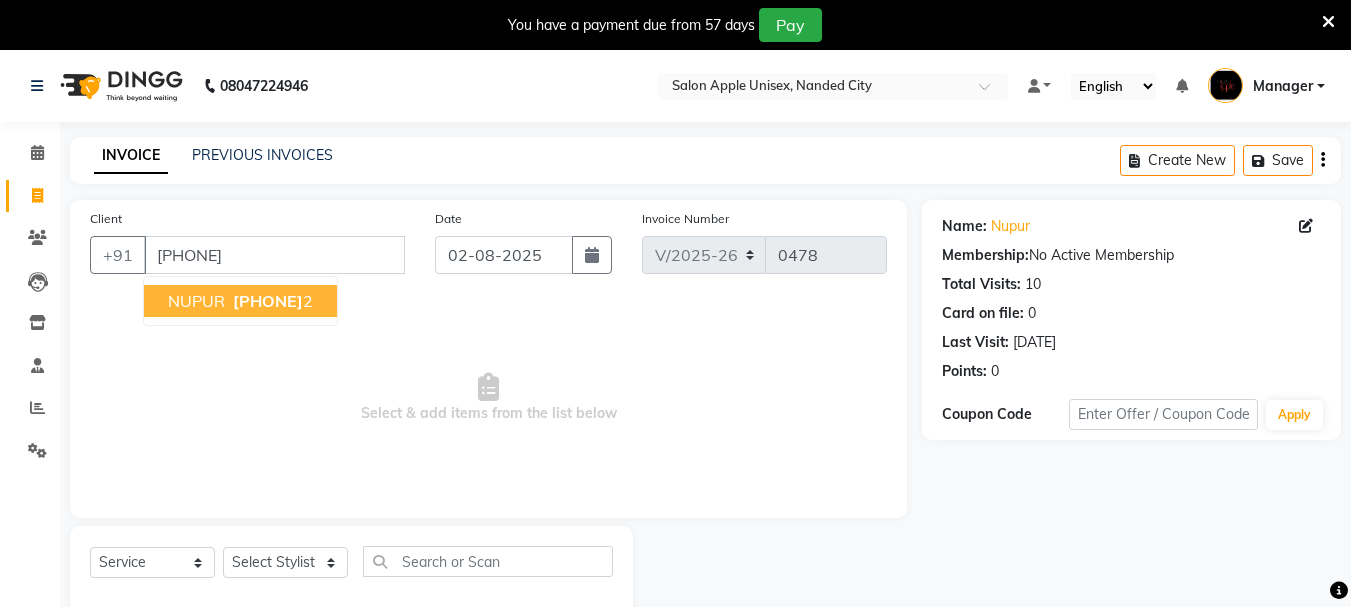 select on "116" 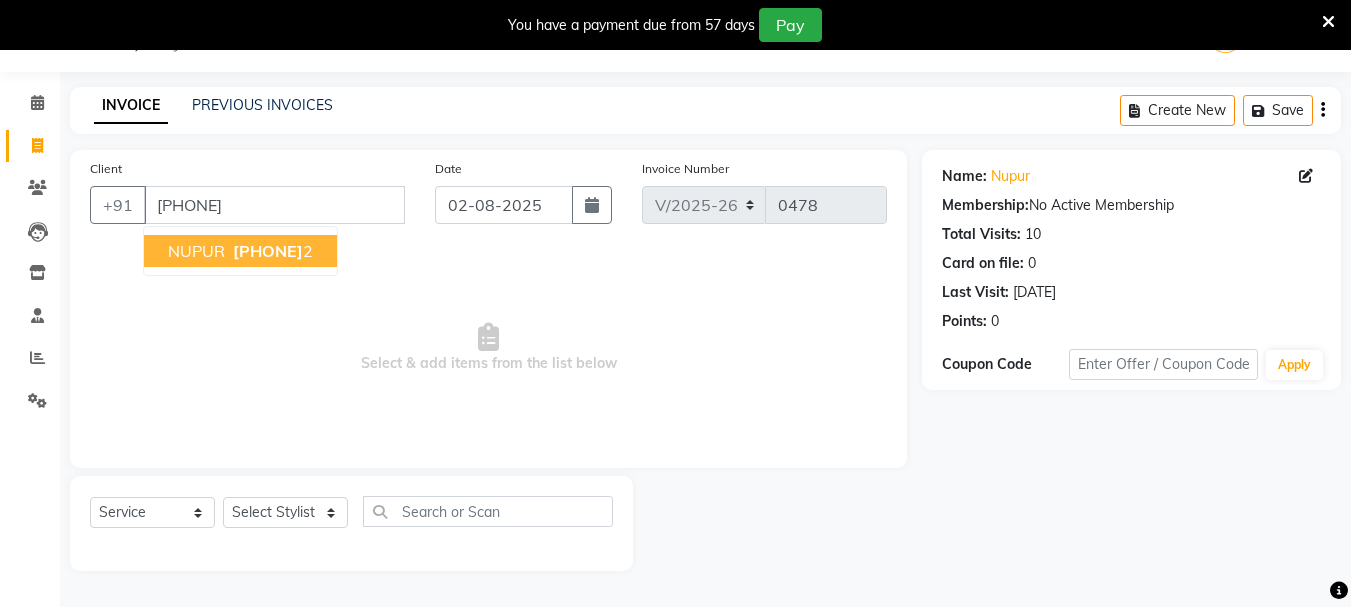 scroll, scrollTop: 0, scrollLeft: 0, axis: both 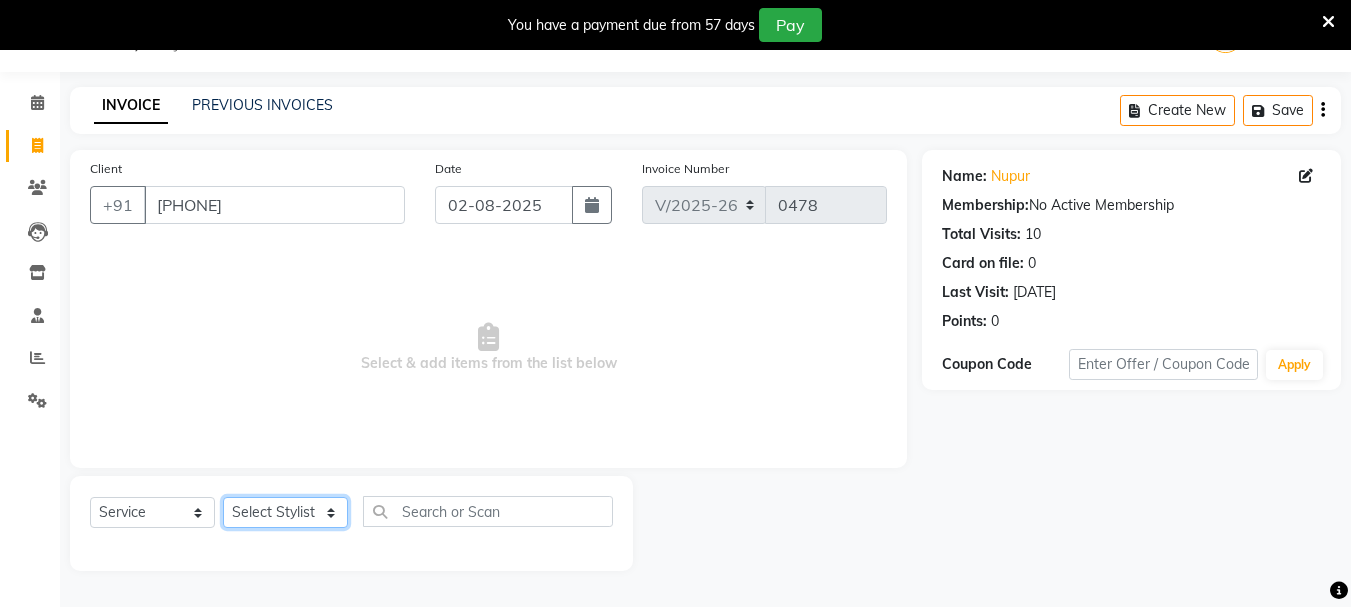 click on "Select Stylist [NAME]  [NAME] [NAME] Manager [NAME] [NAME] [NAME]  [NAME] [NAME] Snehal" 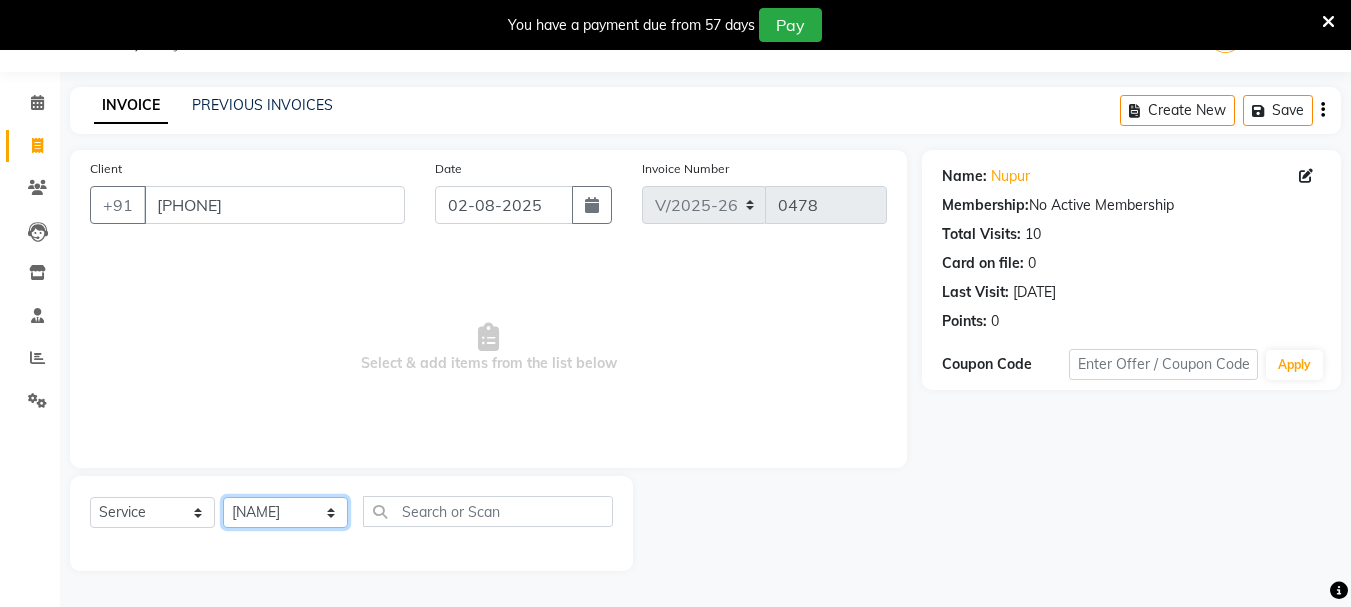 click on "Select Stylist [NAME]  [NAME] [NAME] Manager [NAME] [NAME] [NAME]  [NAME] [NAME] Snehal" 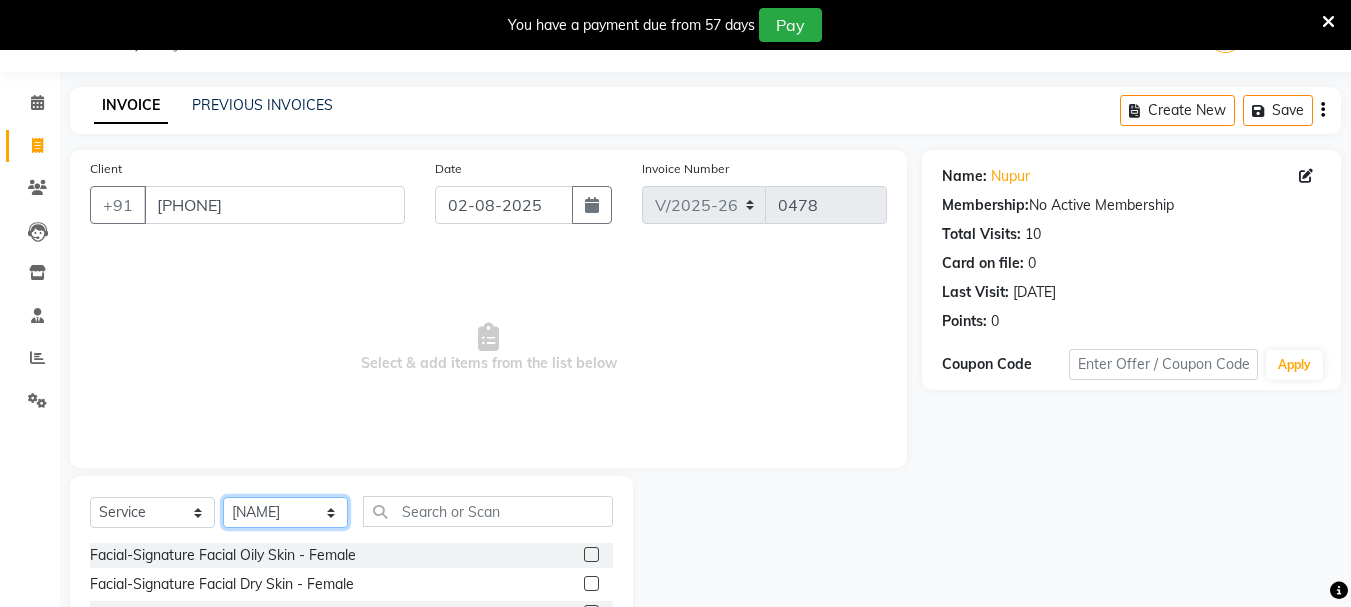 scroll, scrollTop: 244, scrollLeft: 0, axis: vertical 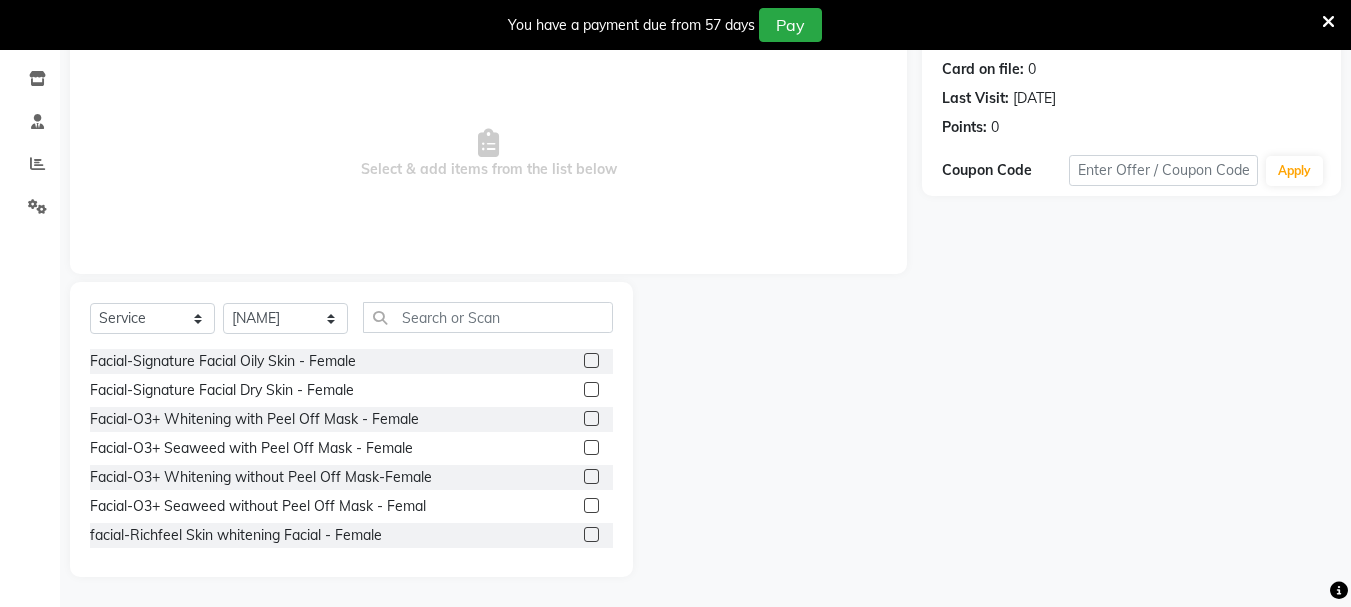 click 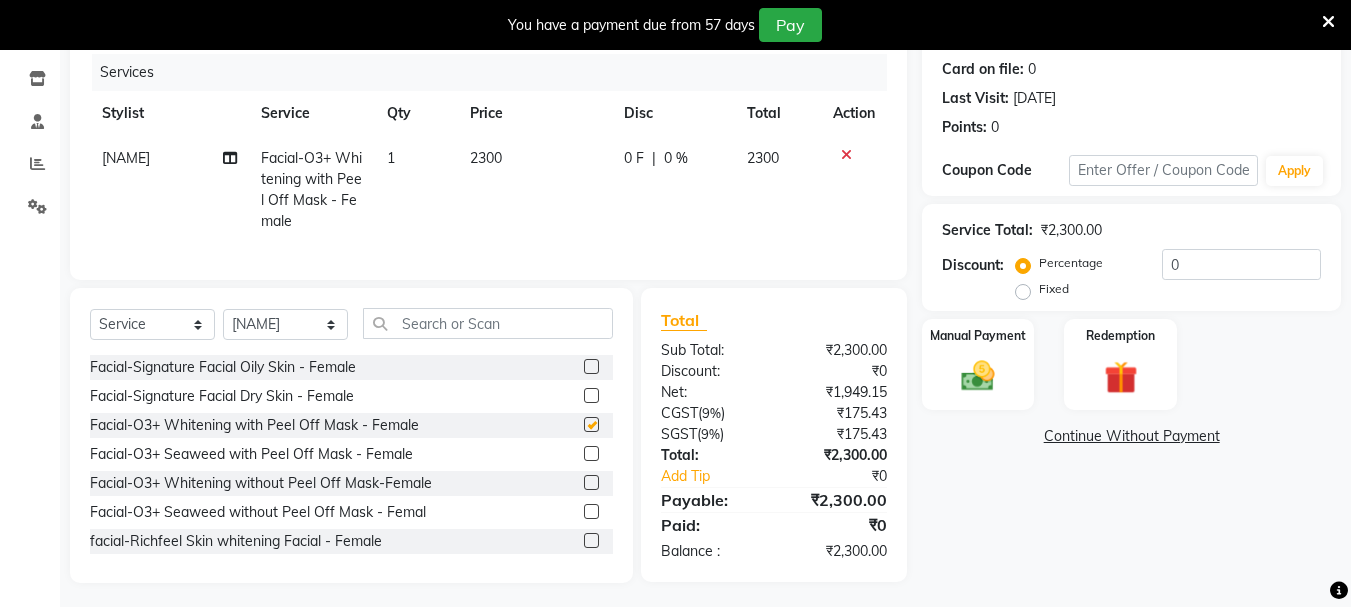 checkbox on "false" 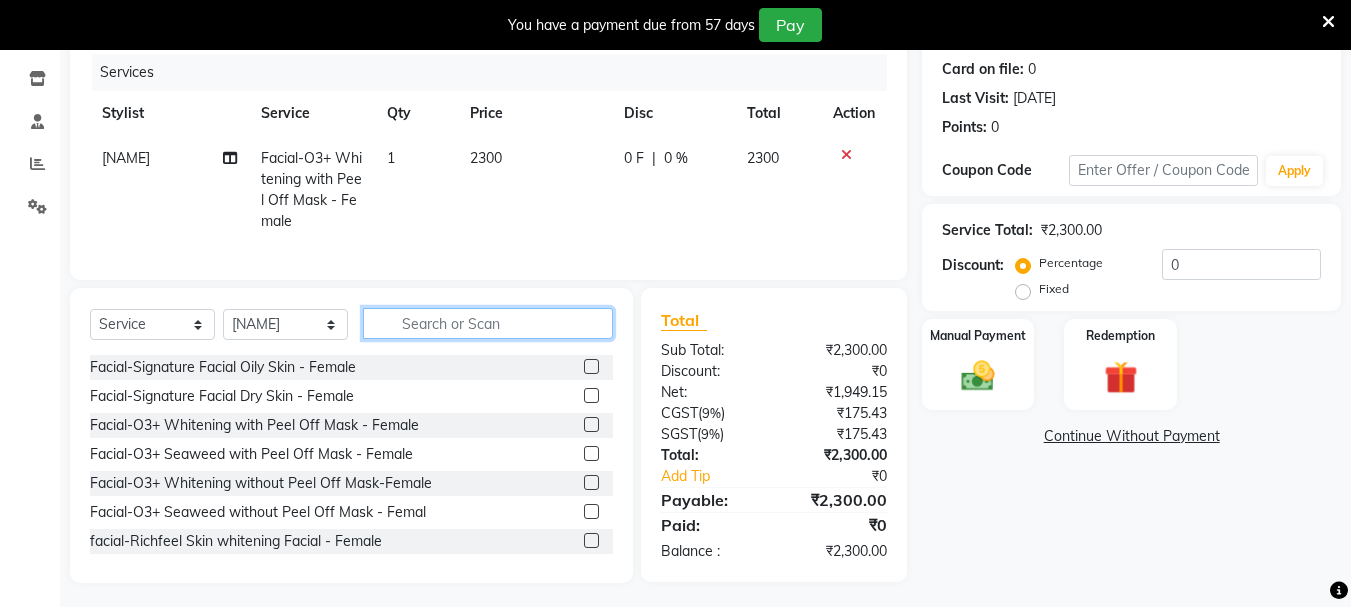 click 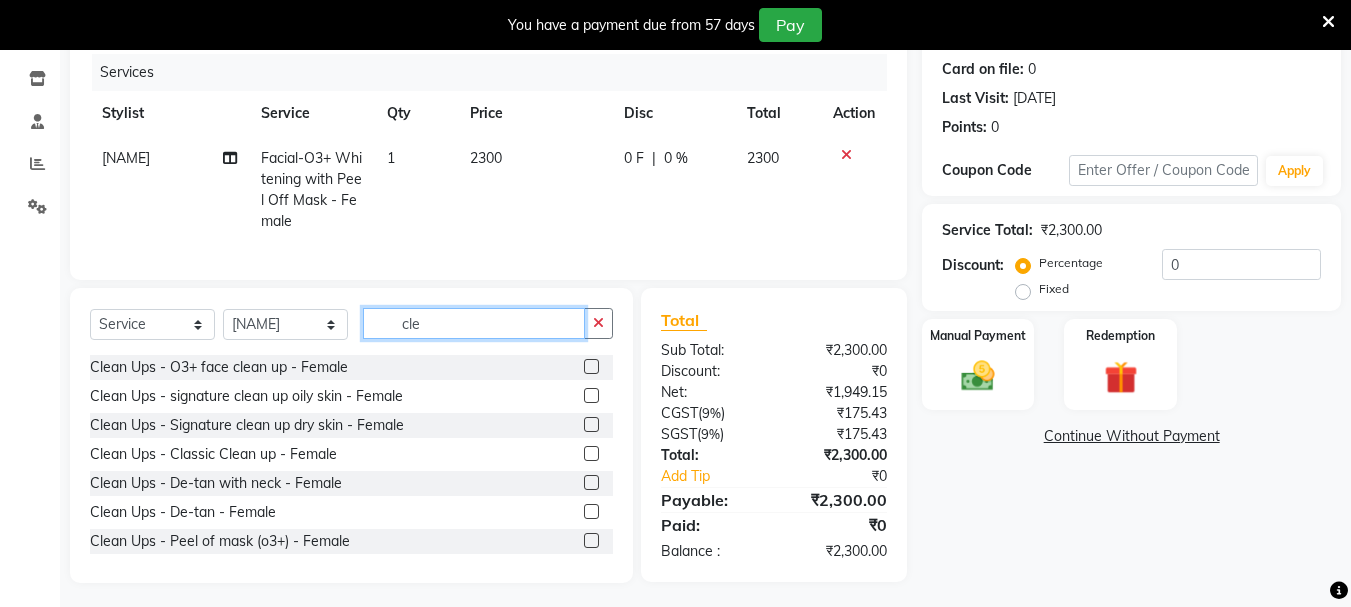 type on "cle" 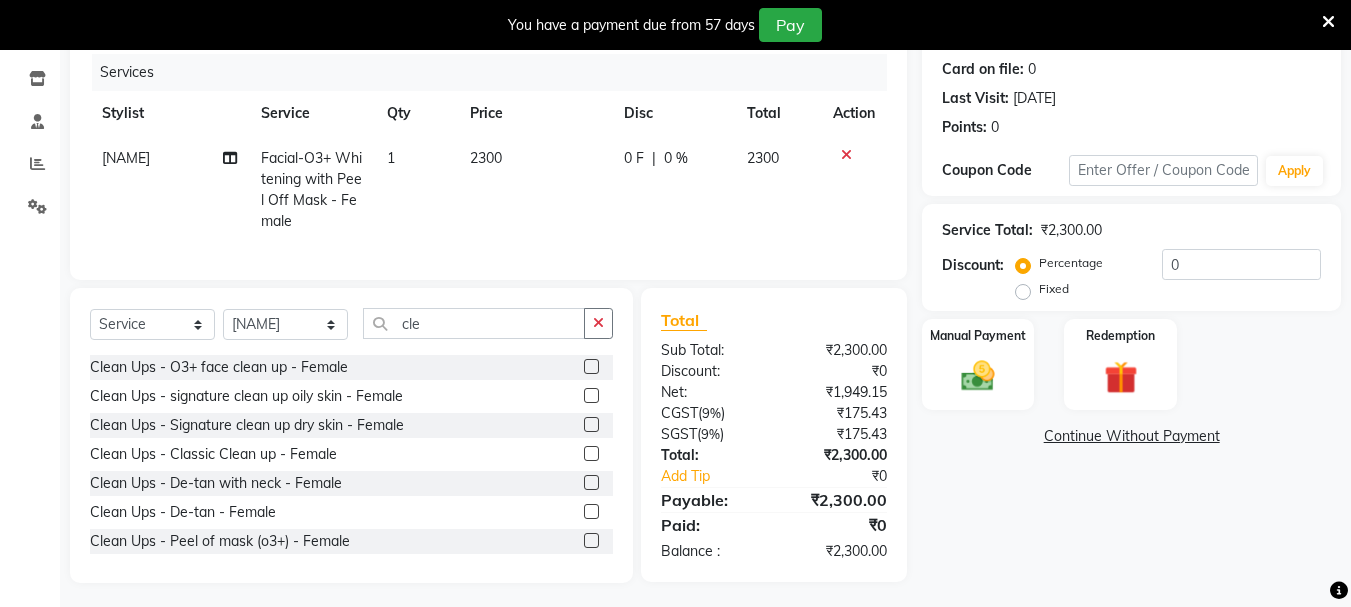 click 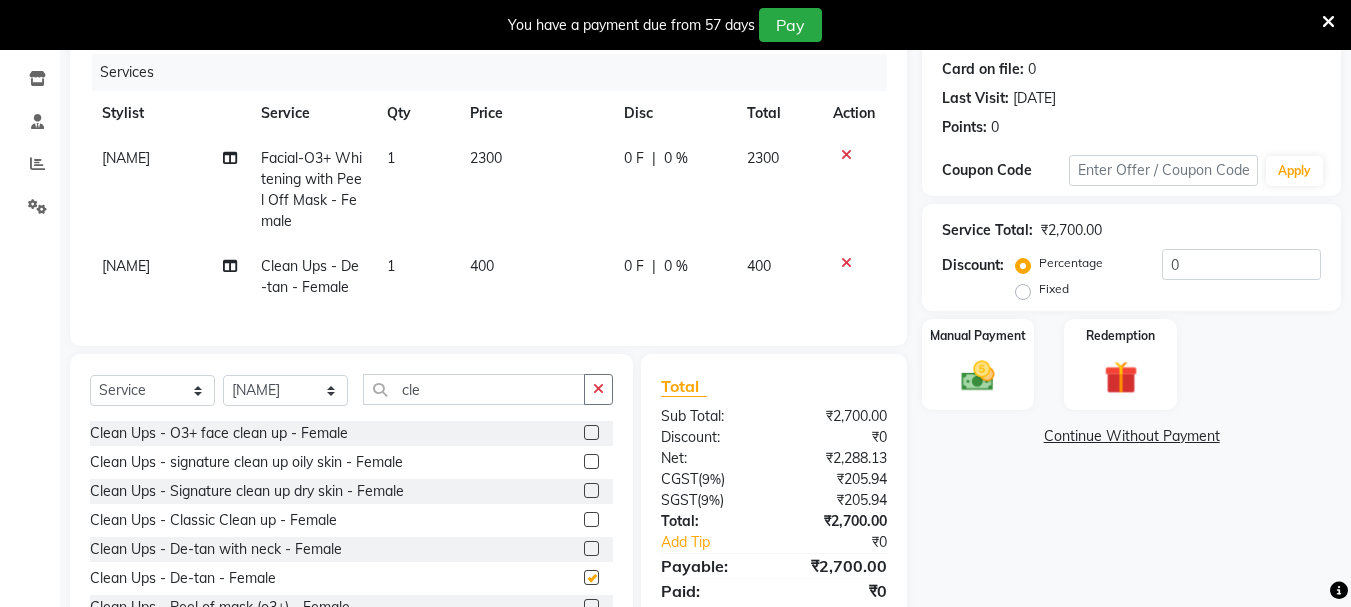 checkbox on "false" 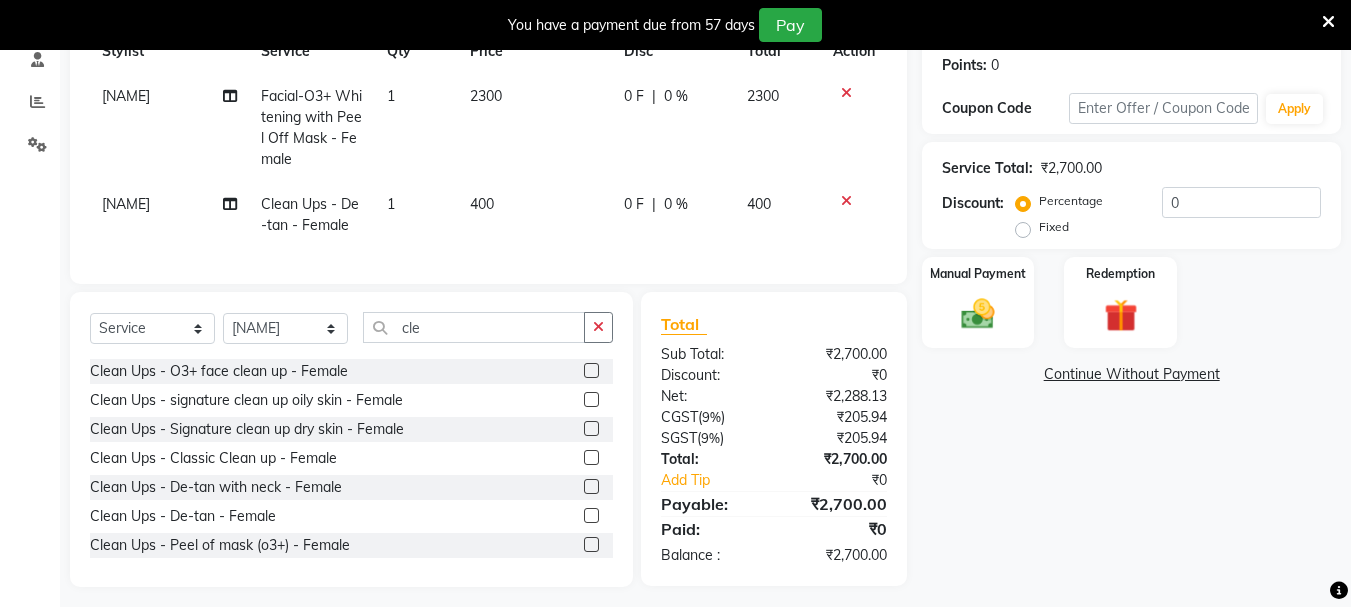 scroll, scrollTop: 331, scrollLeft: 0, axis: vertical 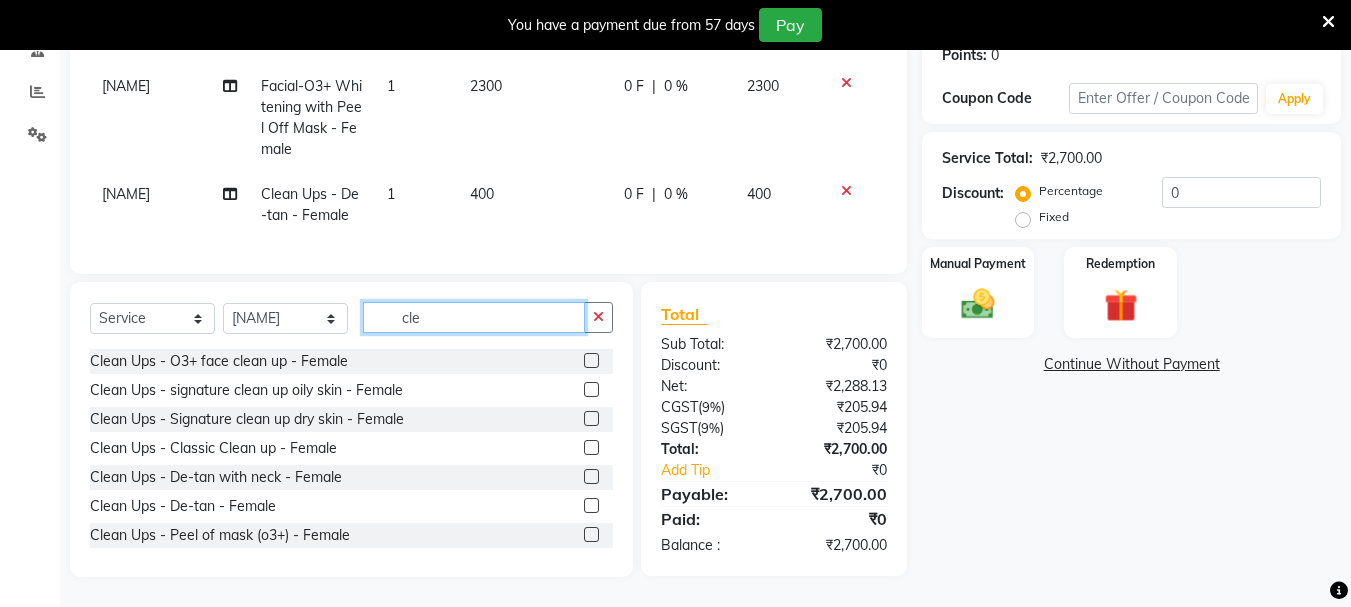 click on "cle" 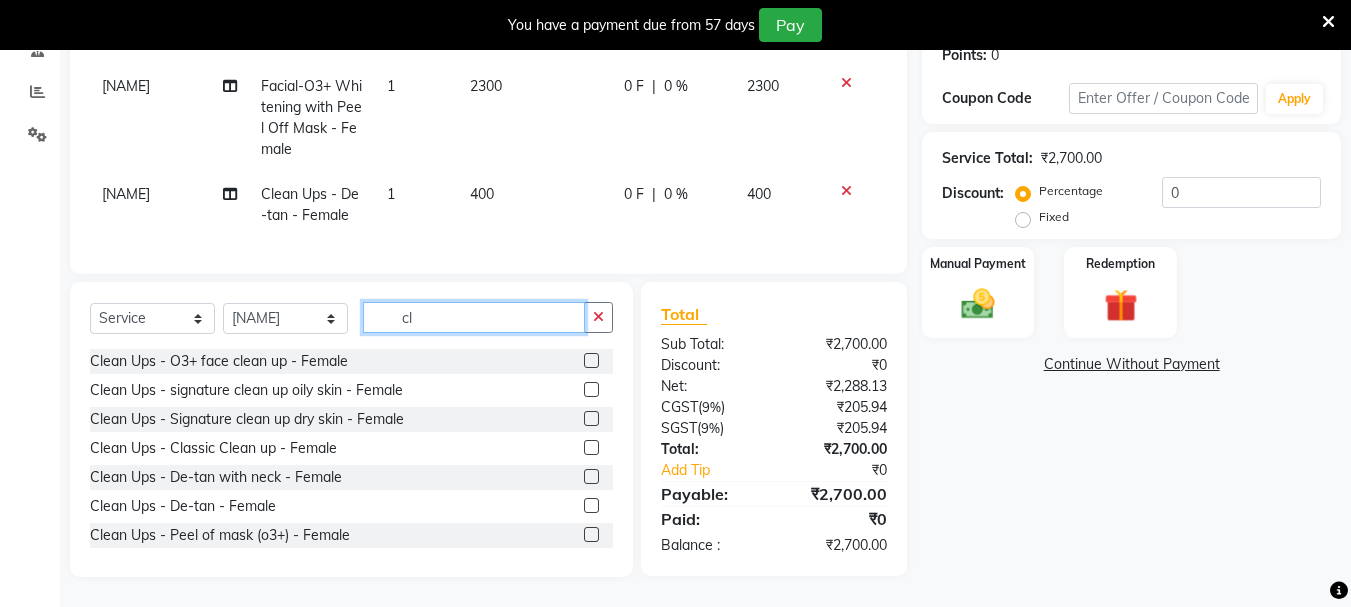 type on "c" 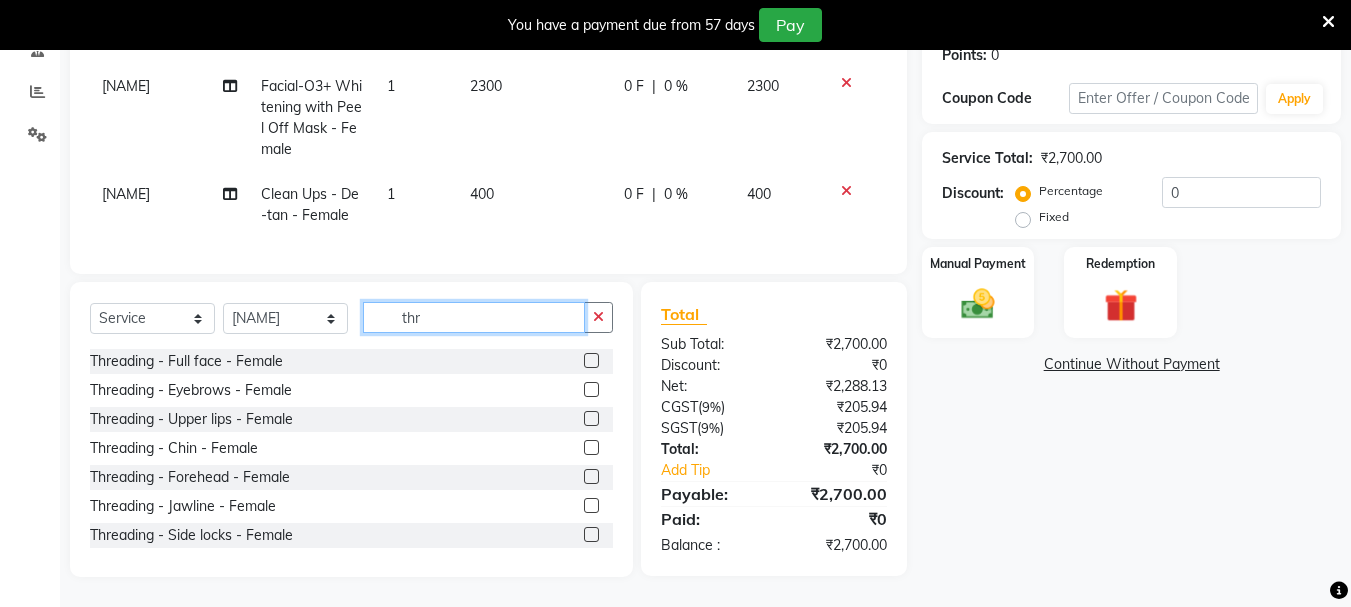 type on "thr" 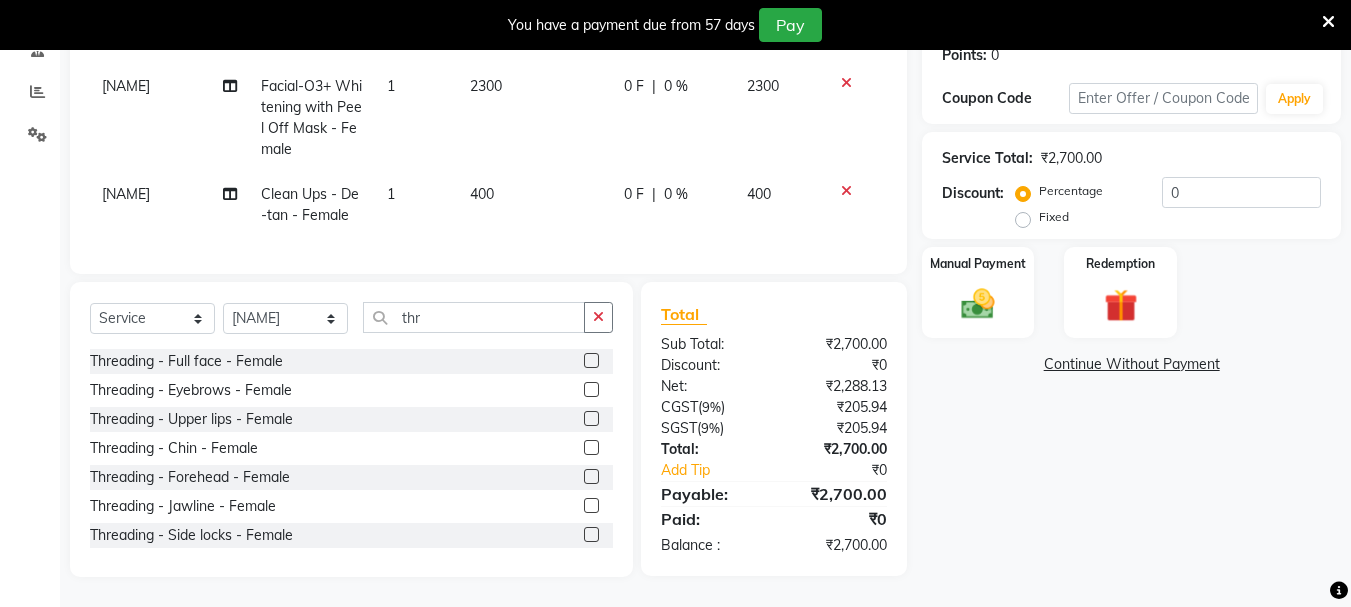 click 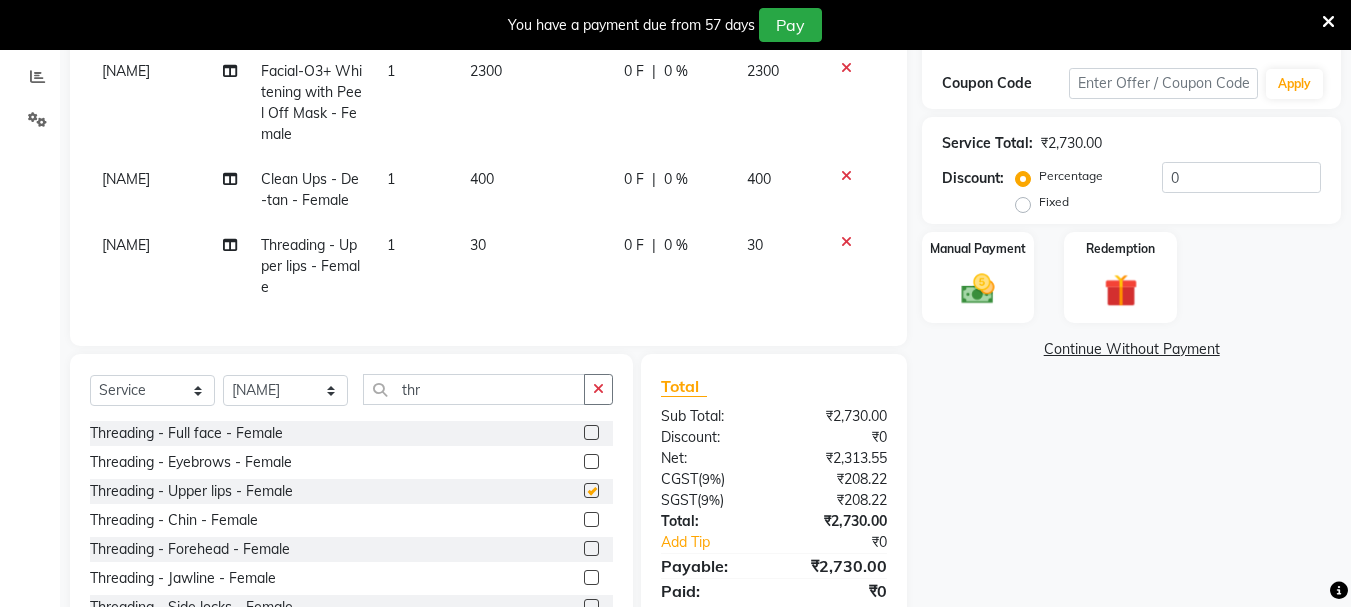 checkbox on "false" 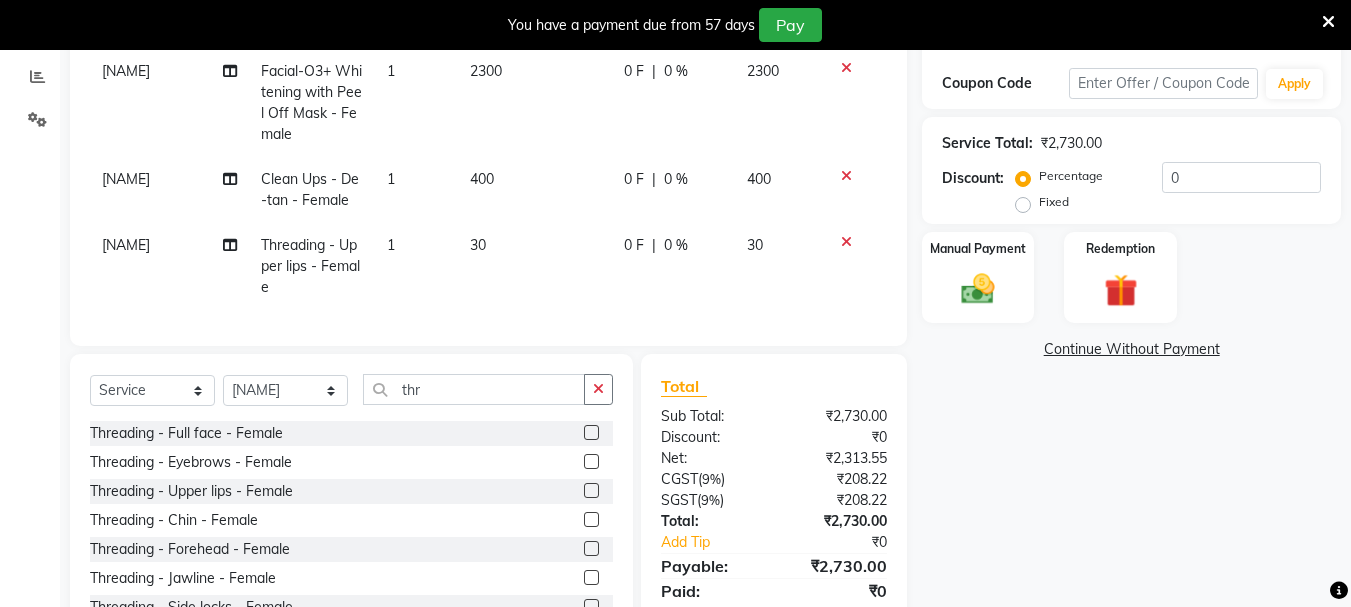 scroll, scrollTop: 418, scrollLeft: 0, axis: vertical 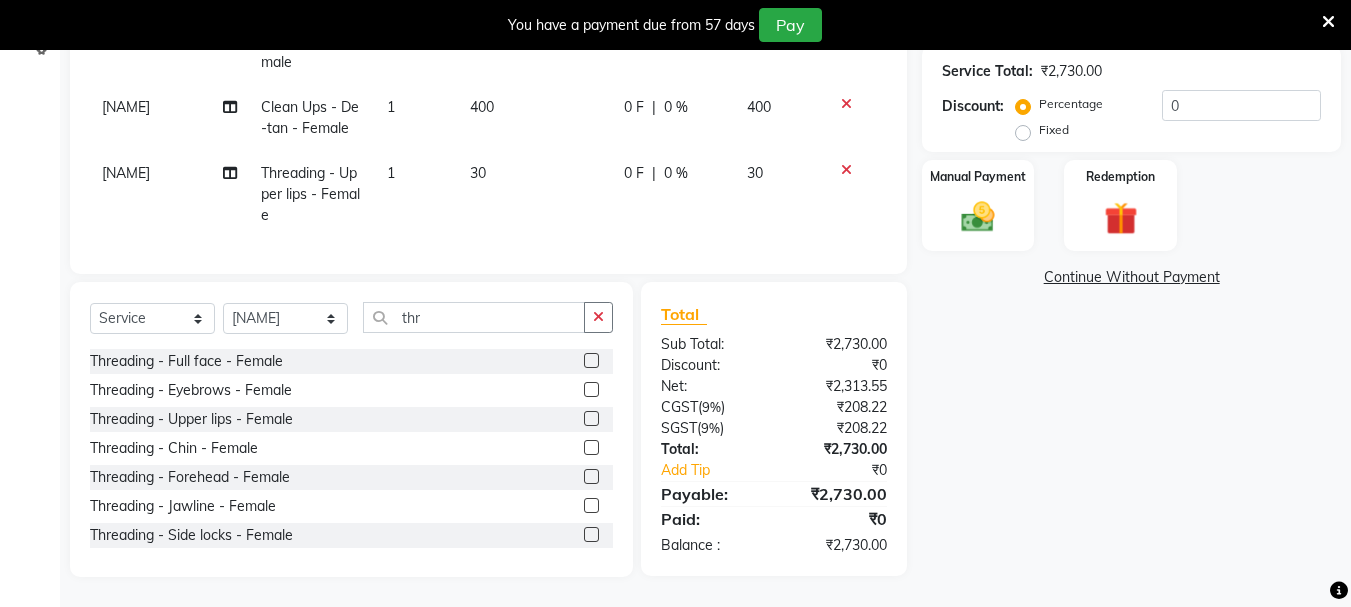 click 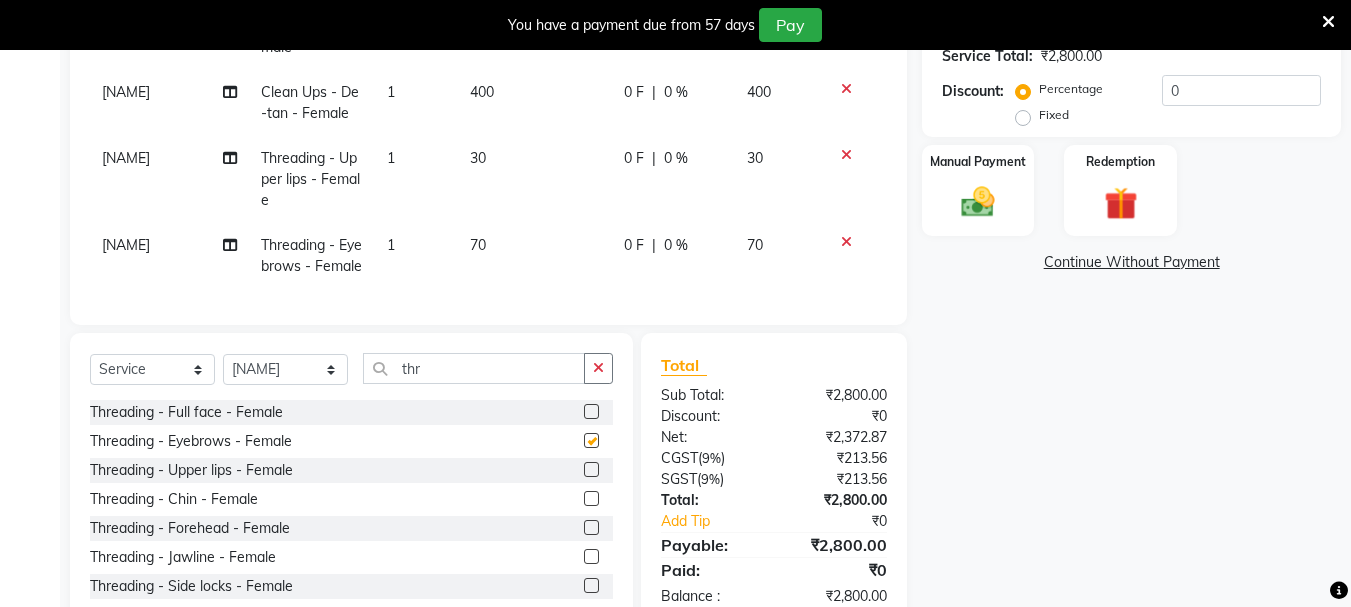 checkbox on "false" 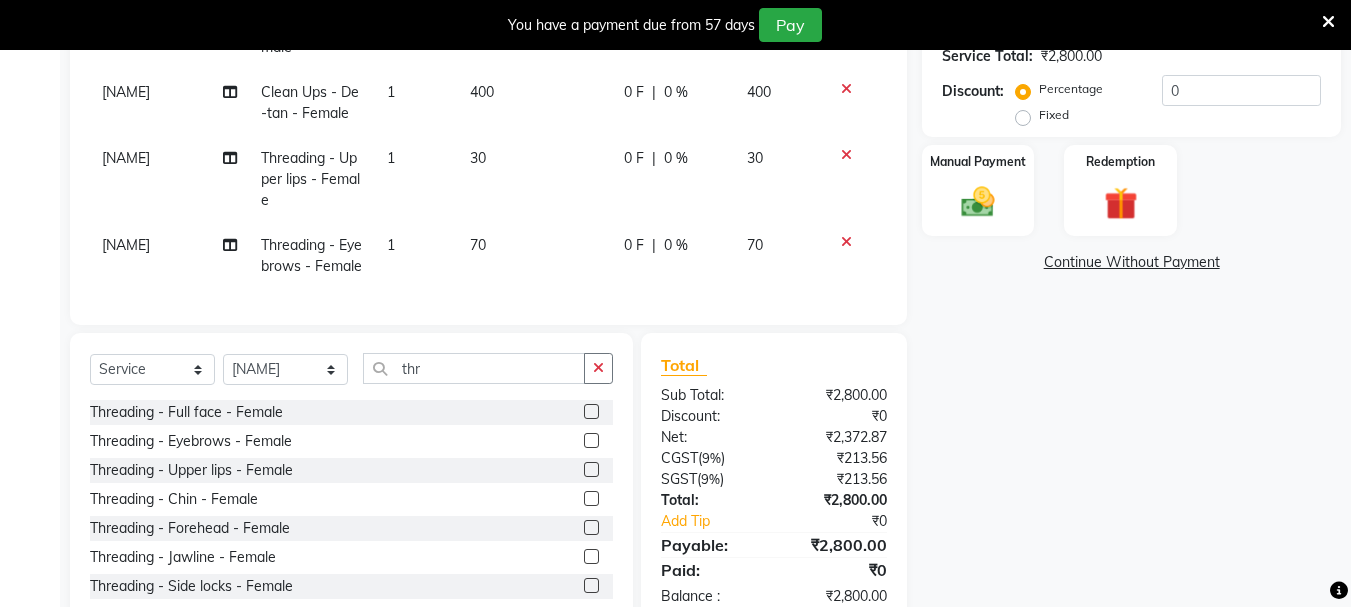 scroll, scrollTop: 505, scrollLeft: 0, axis: vertical 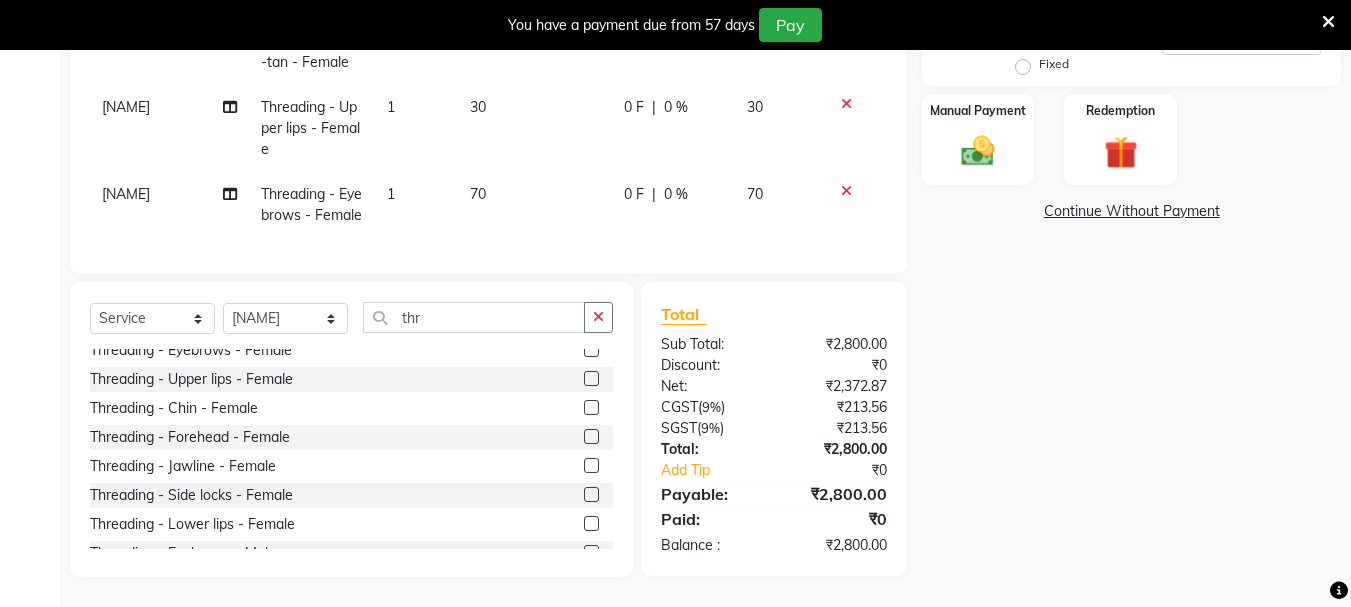 click 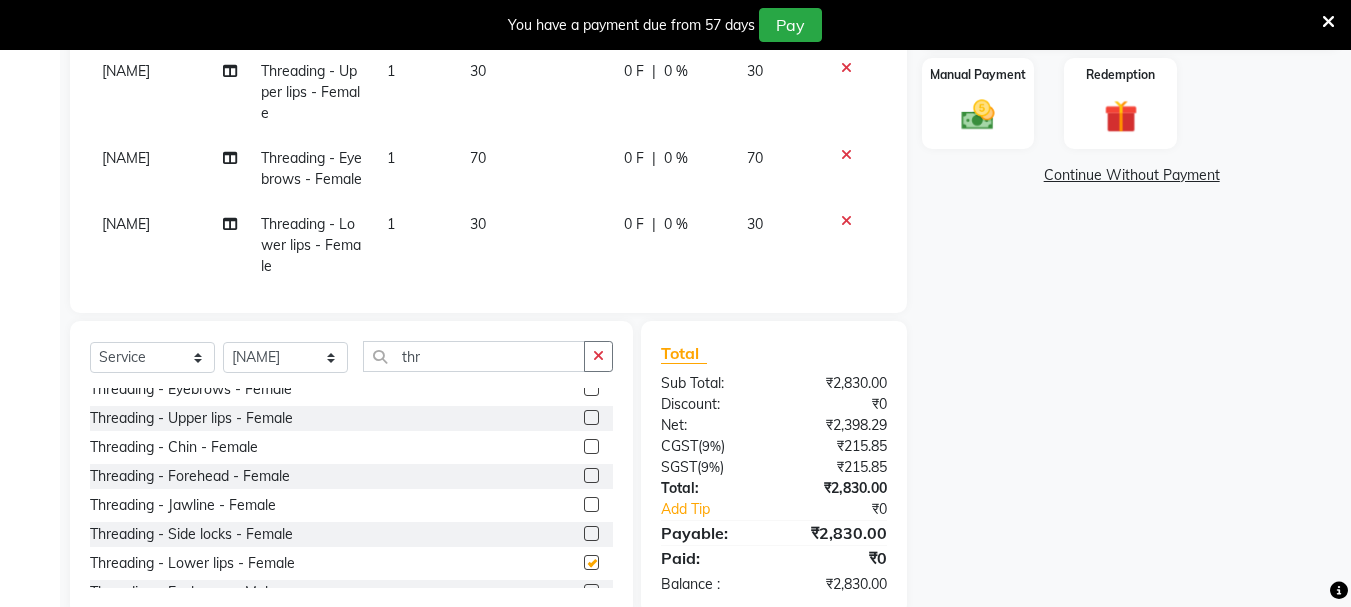 checkbox on "false" 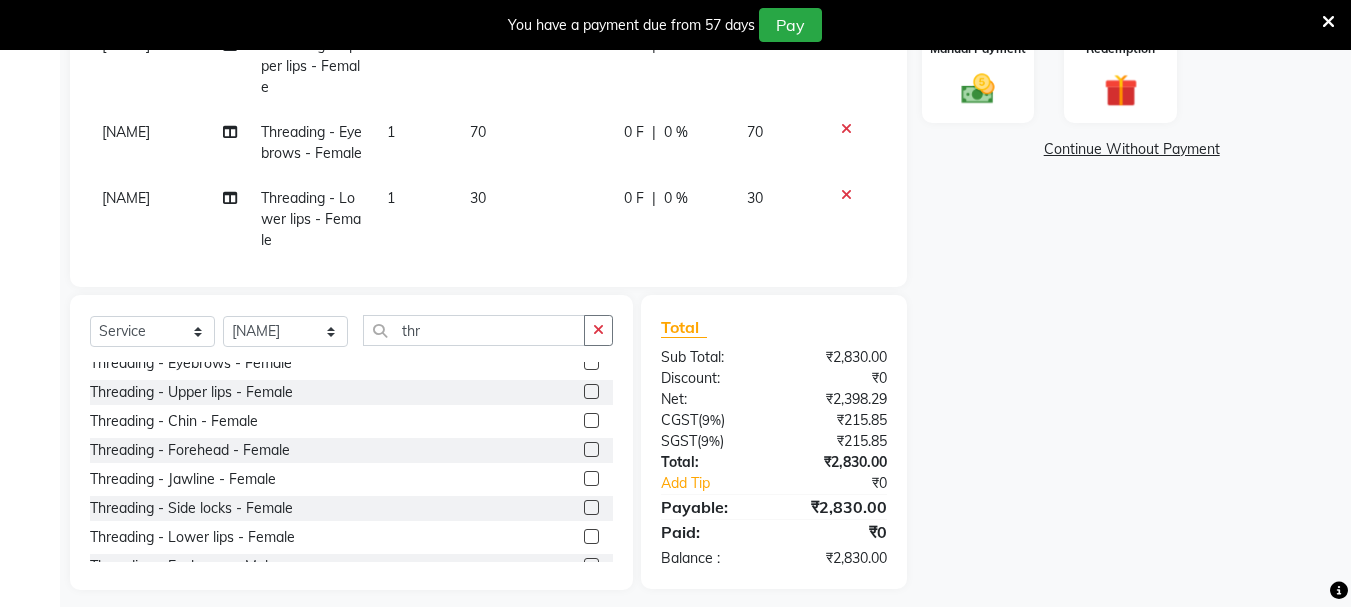 scroll, scrollTop: 544, scrollLeft: 0, axis: vertical 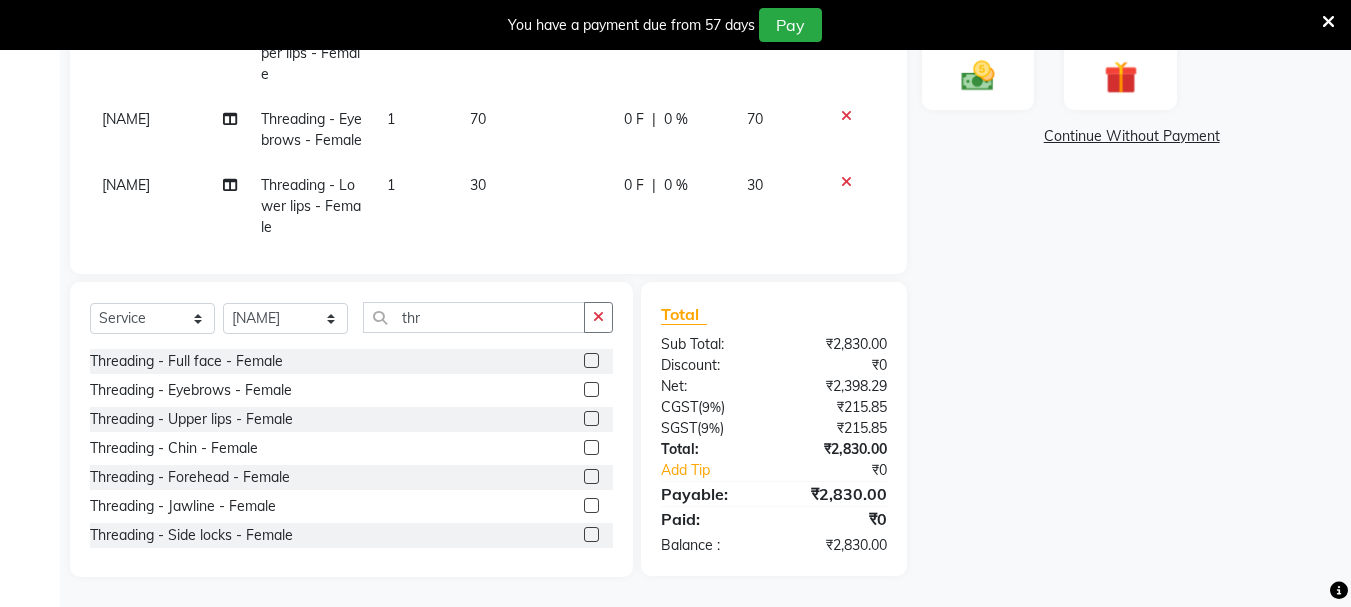 click 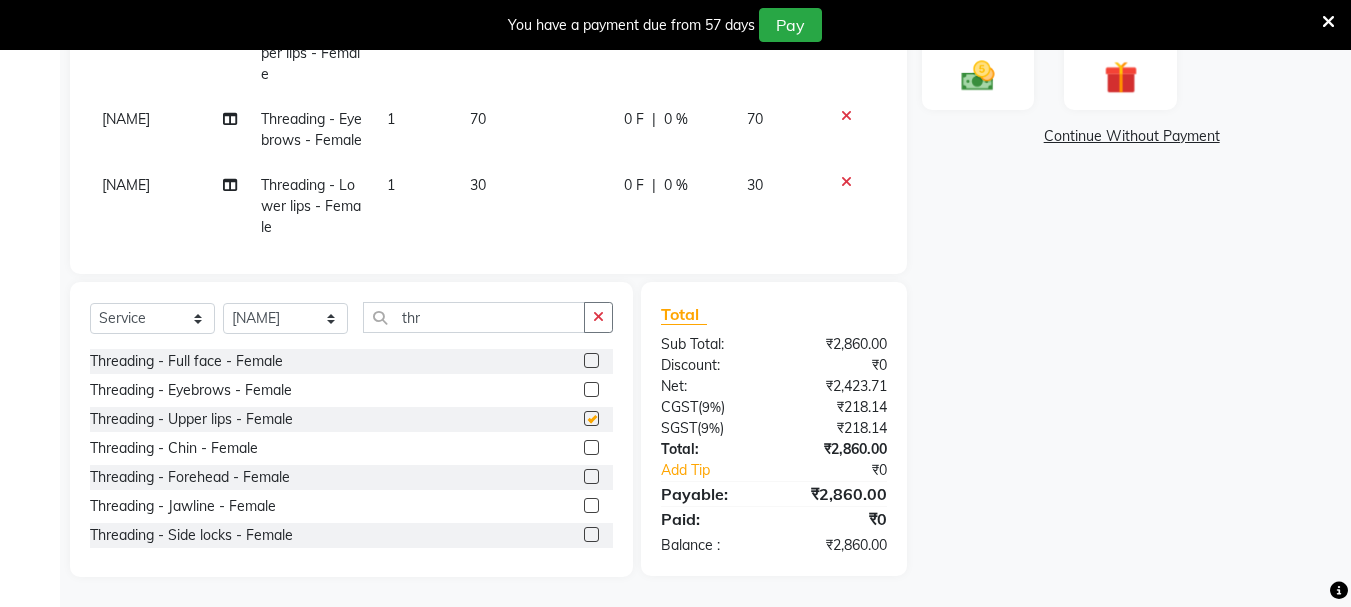 checkbox on "false" 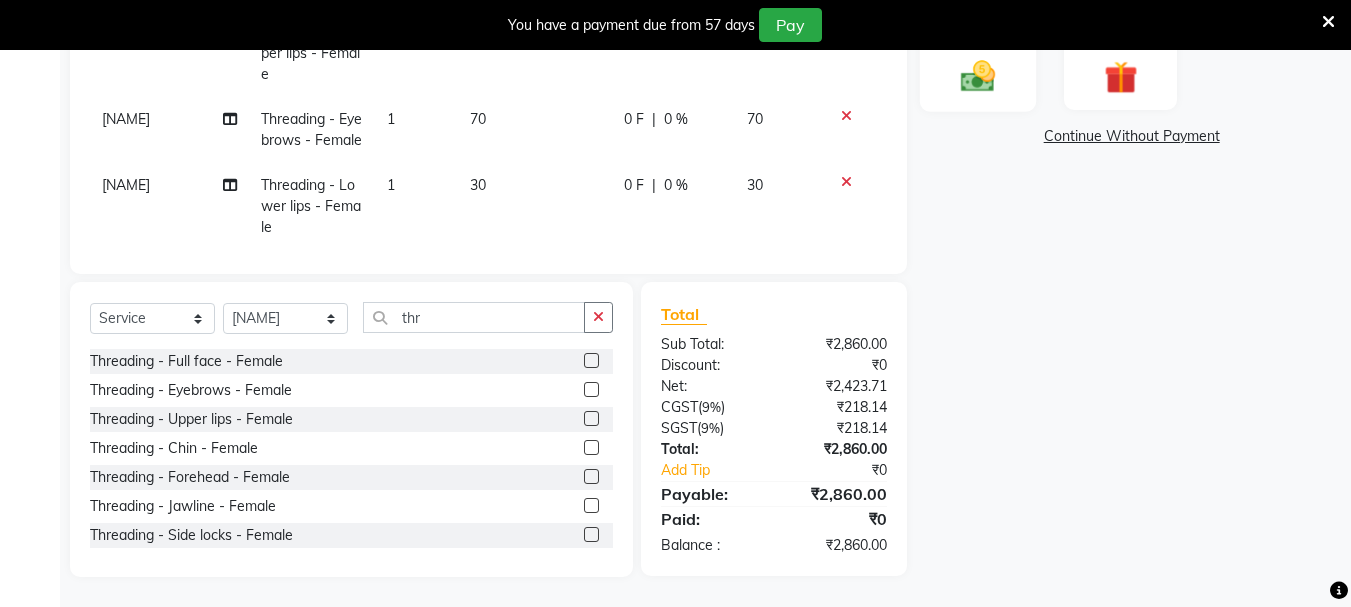 click 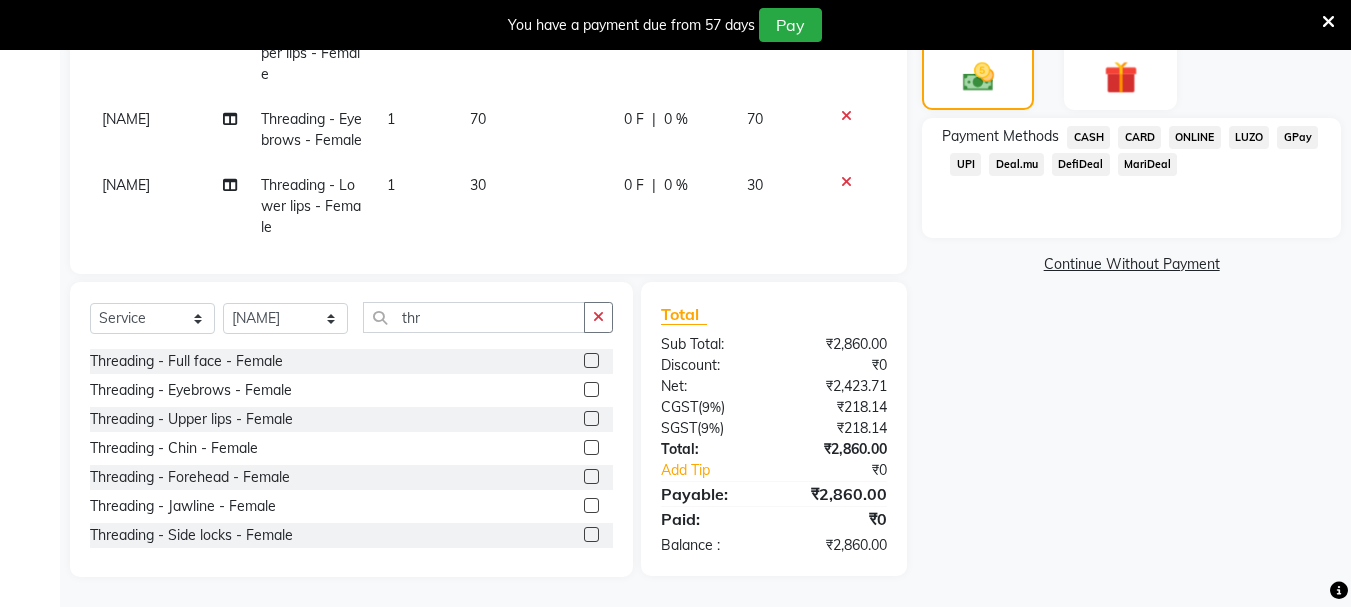 click on "ONLINE" 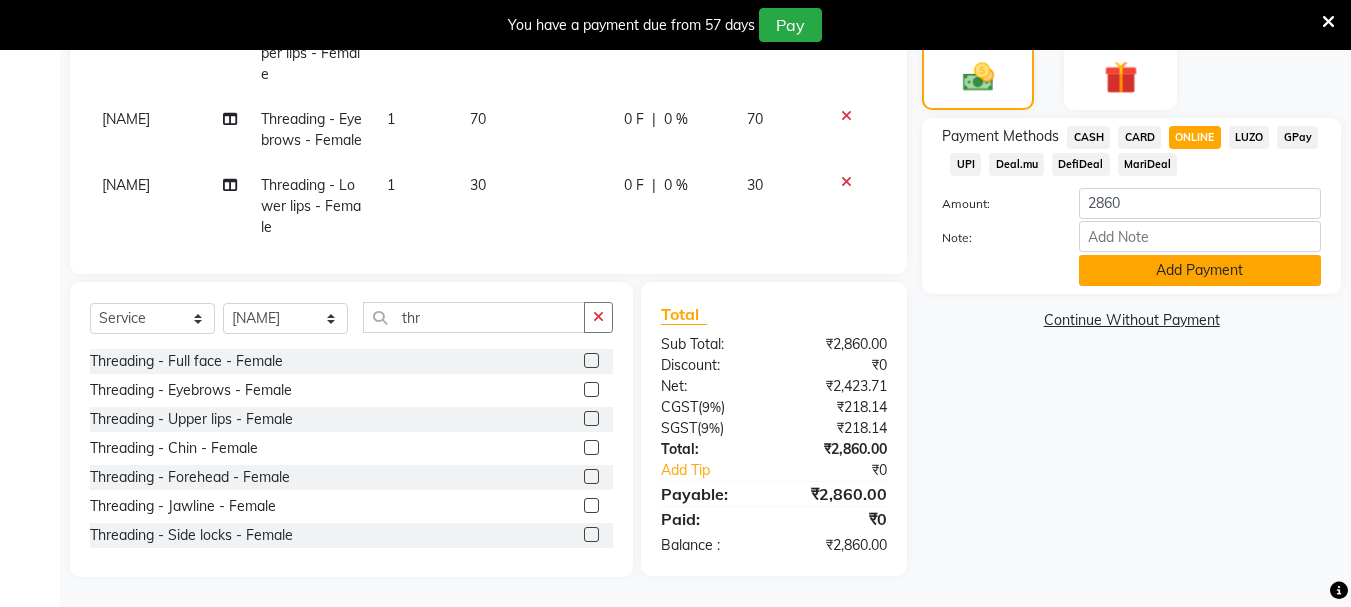 click on "Add Payment" 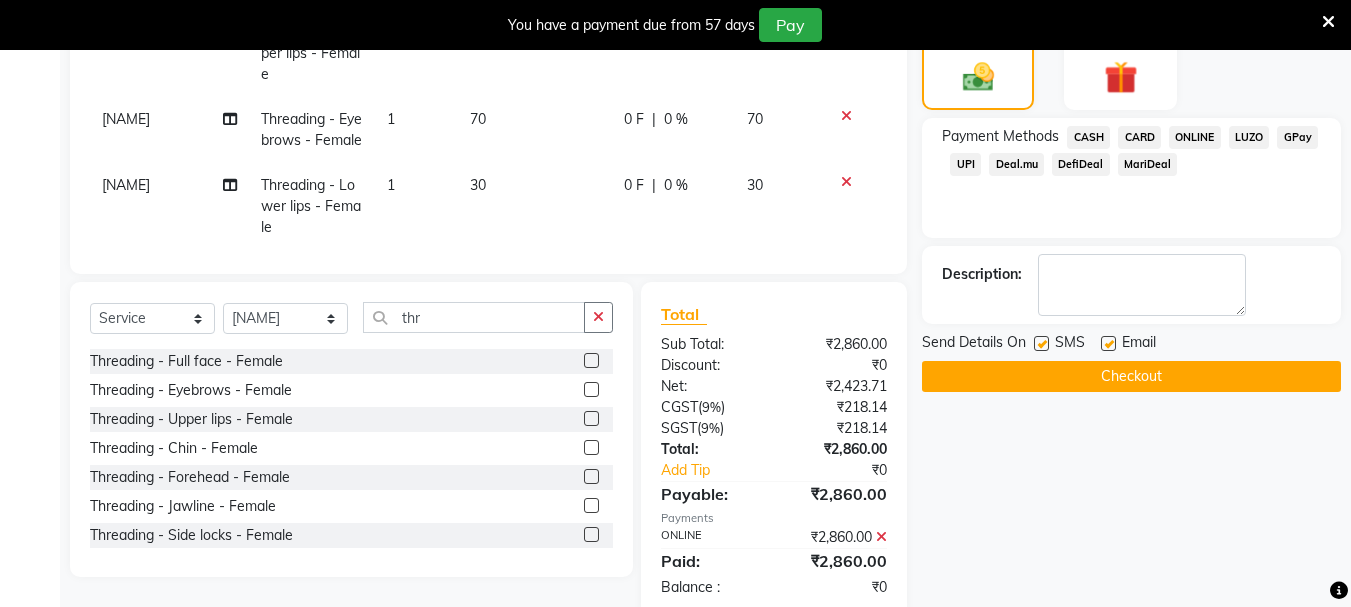 click 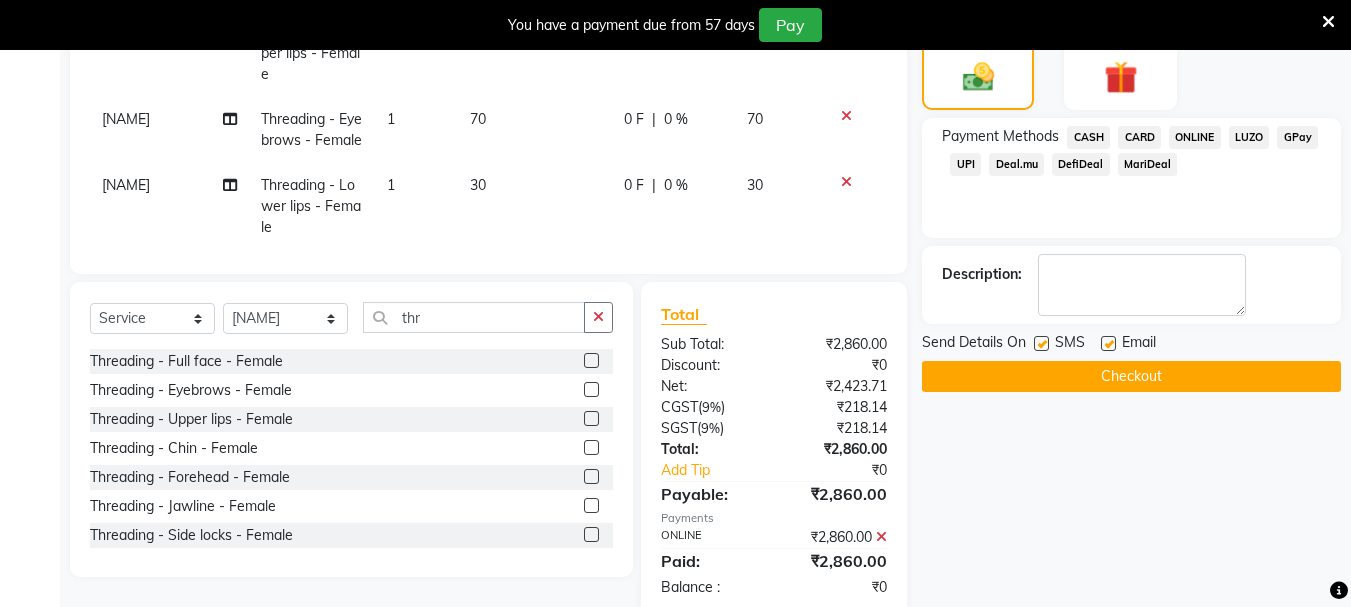 click at bounding box center [1040, 344] 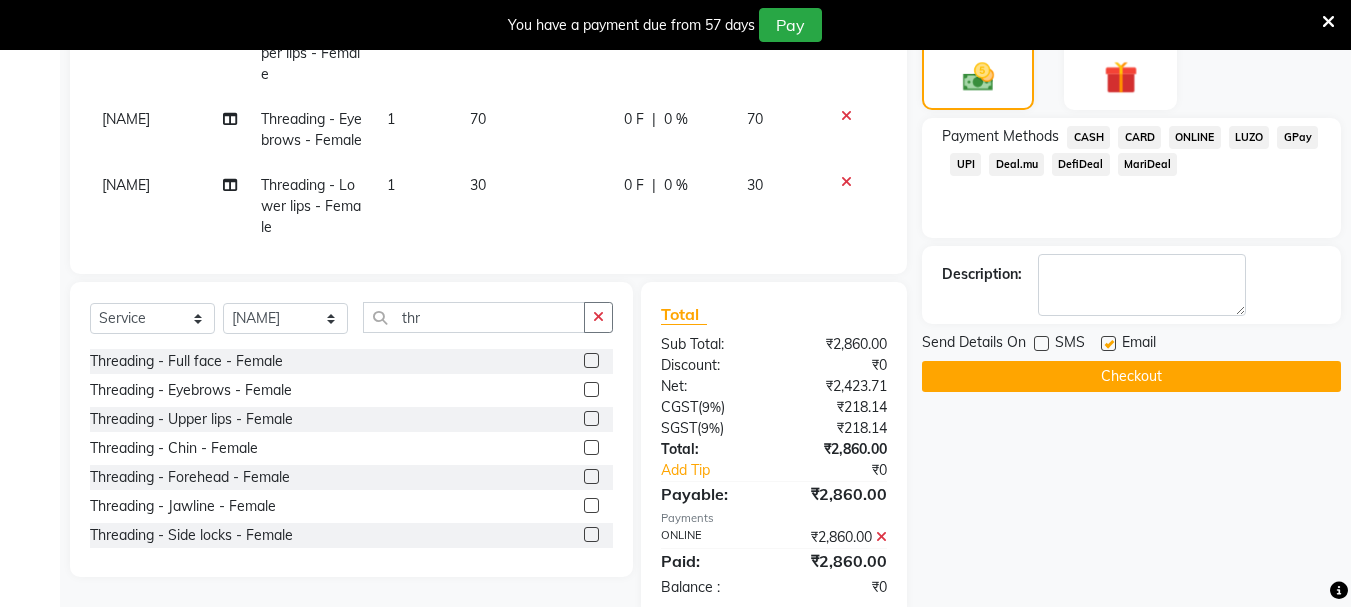 click 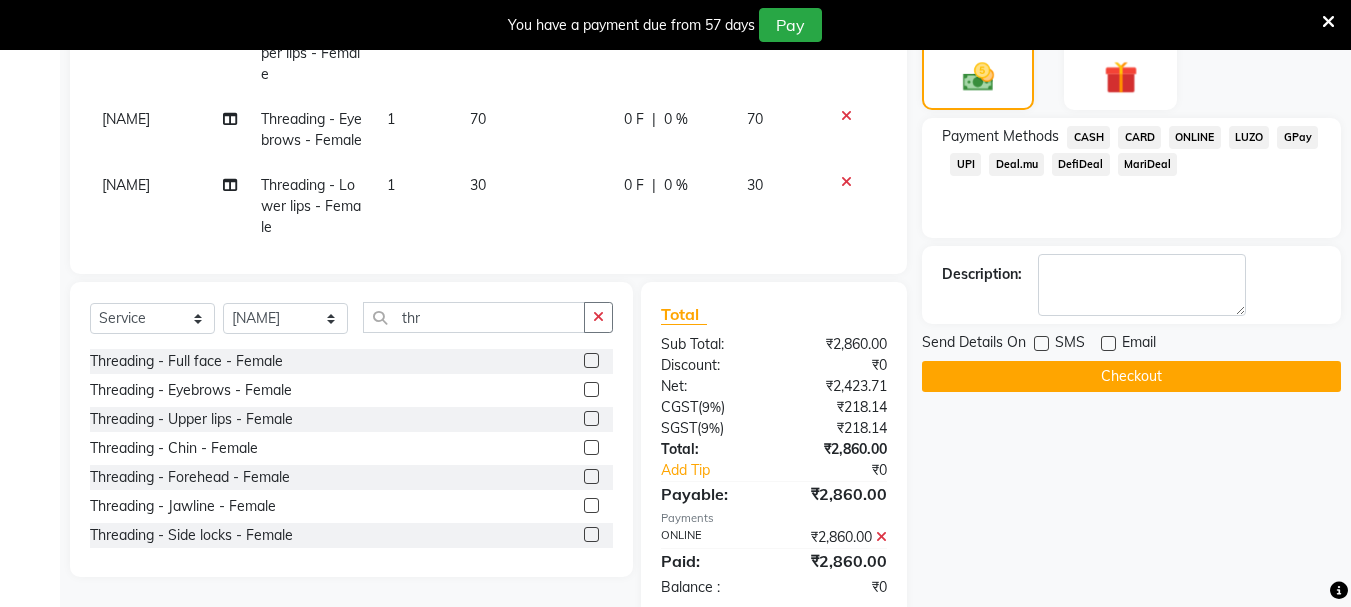 click on "Checkout" 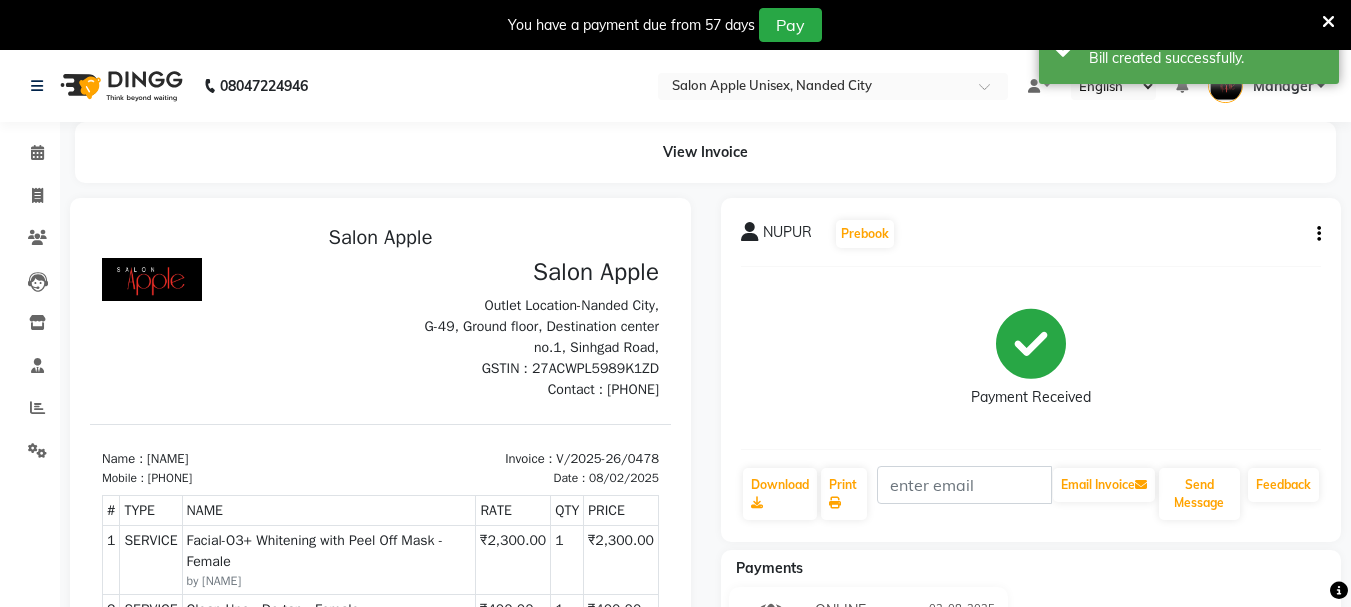 scroll, scrollTop: 0, scrollLeft: 0, axis: both 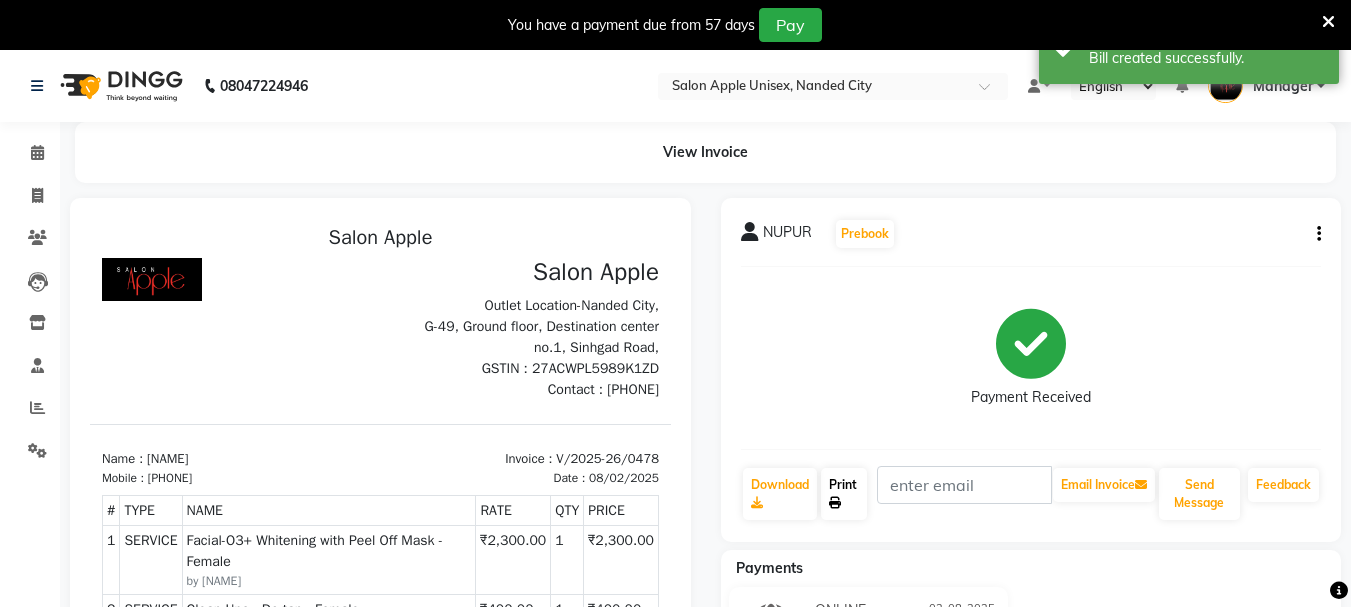 click on "Print" 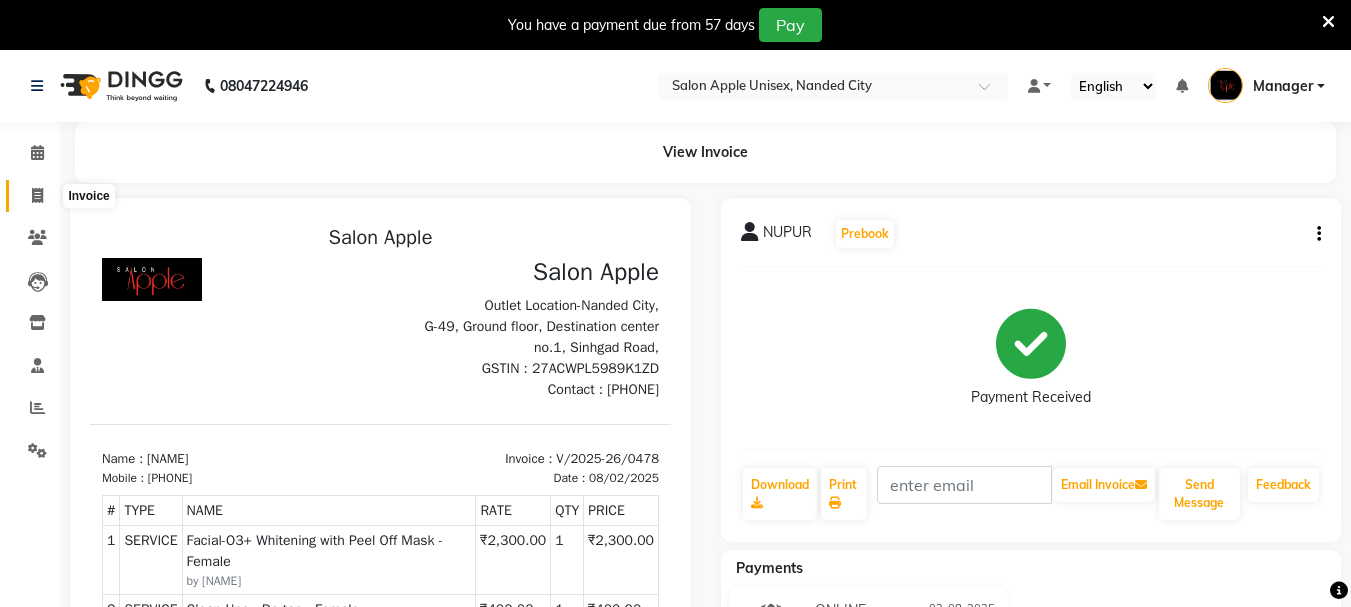 click 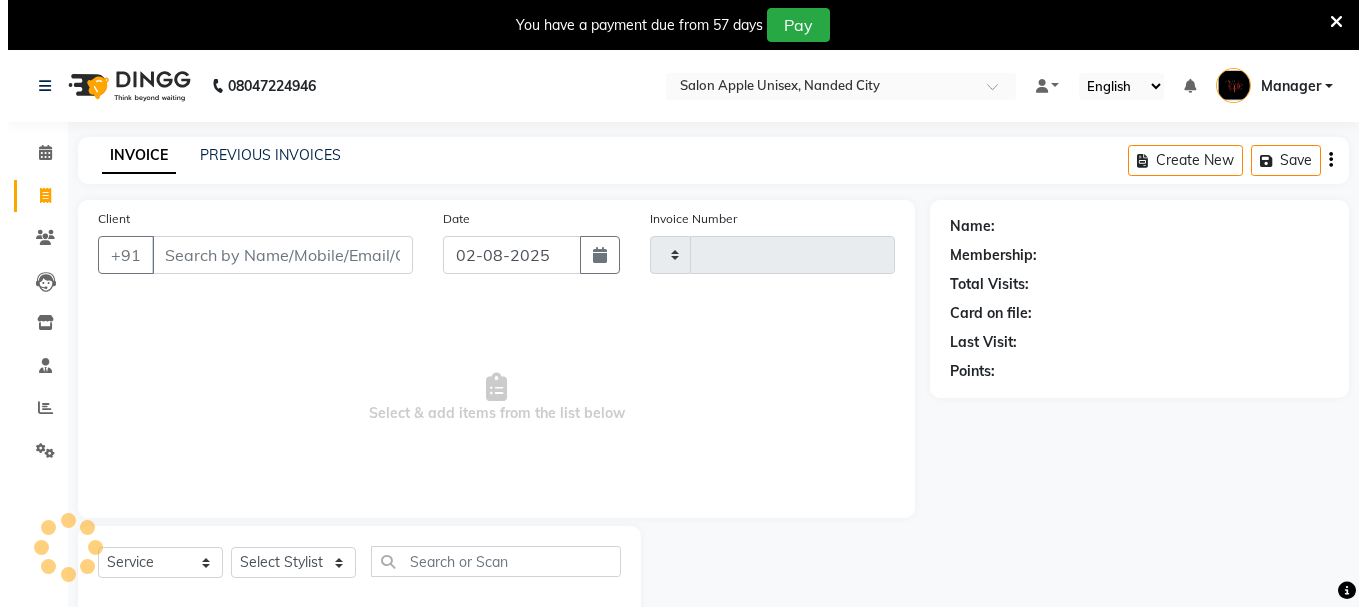 scroll, scrollTop: 50, scrollLeft: 0, axis: vertical 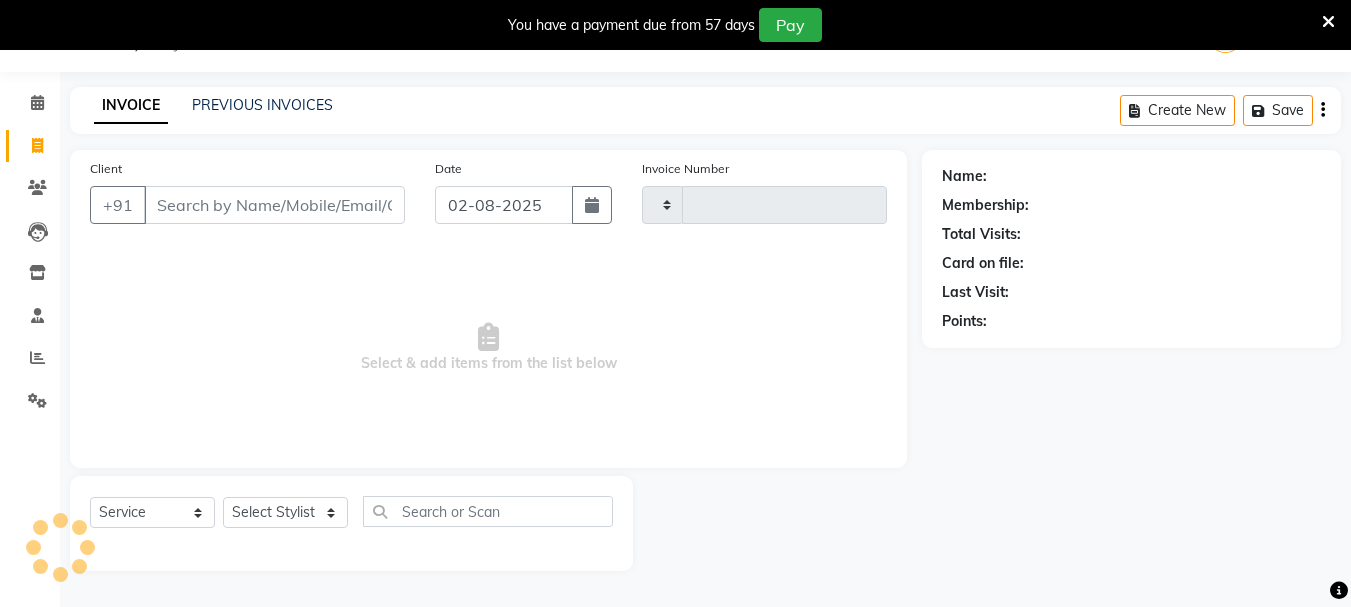 type on "0479" 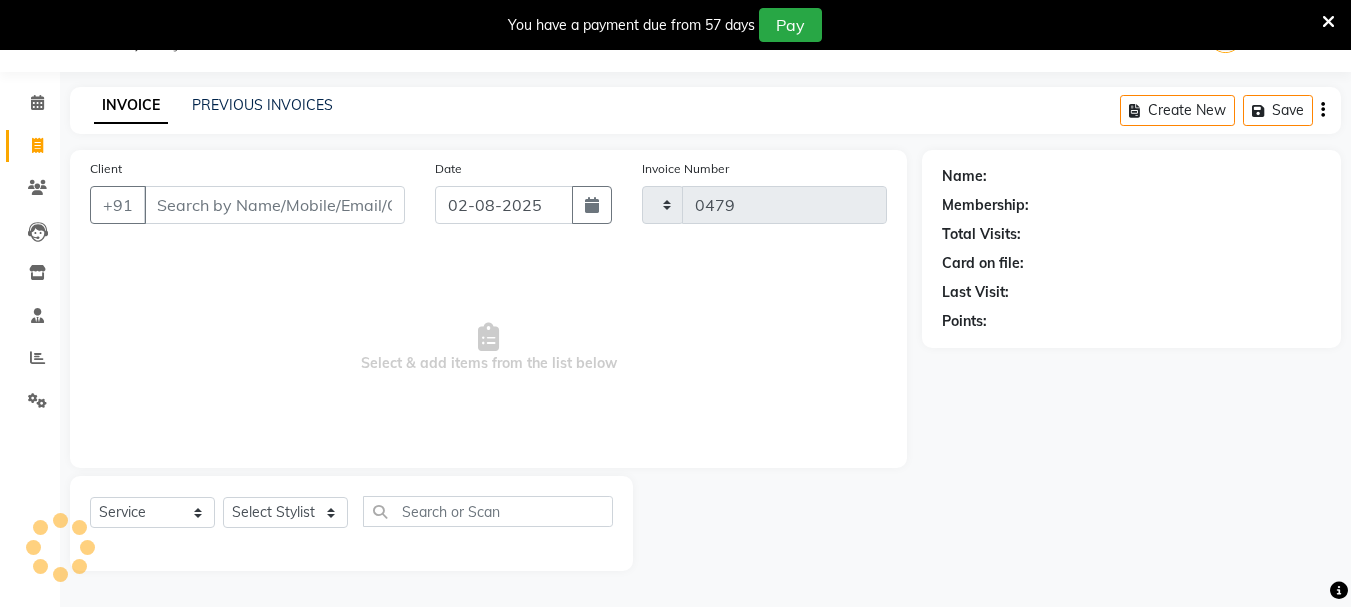 select on "116" 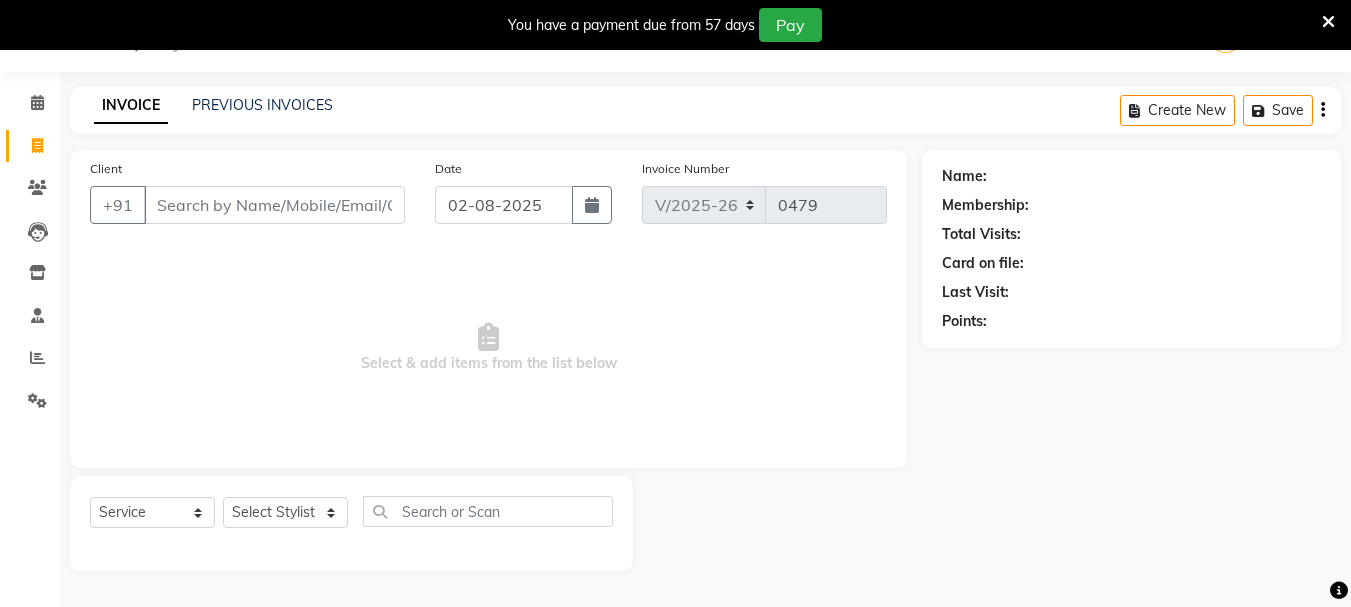 click on "Client" at bounding box center [274, 205] 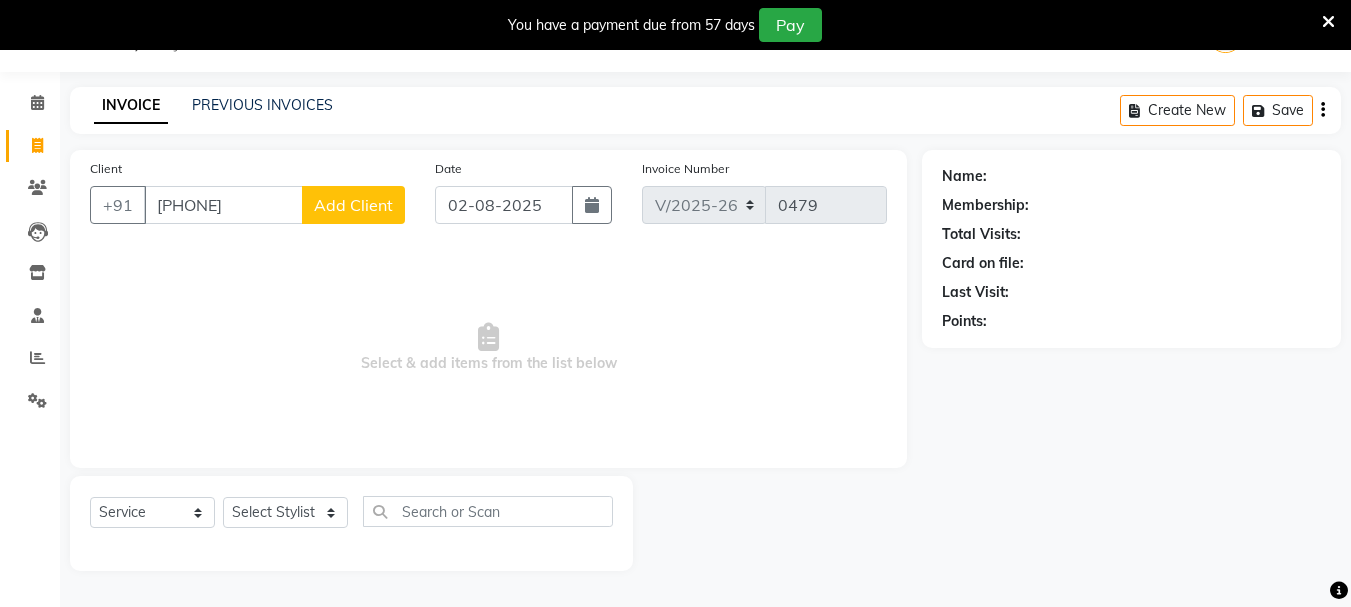 type on "[PHONE]" 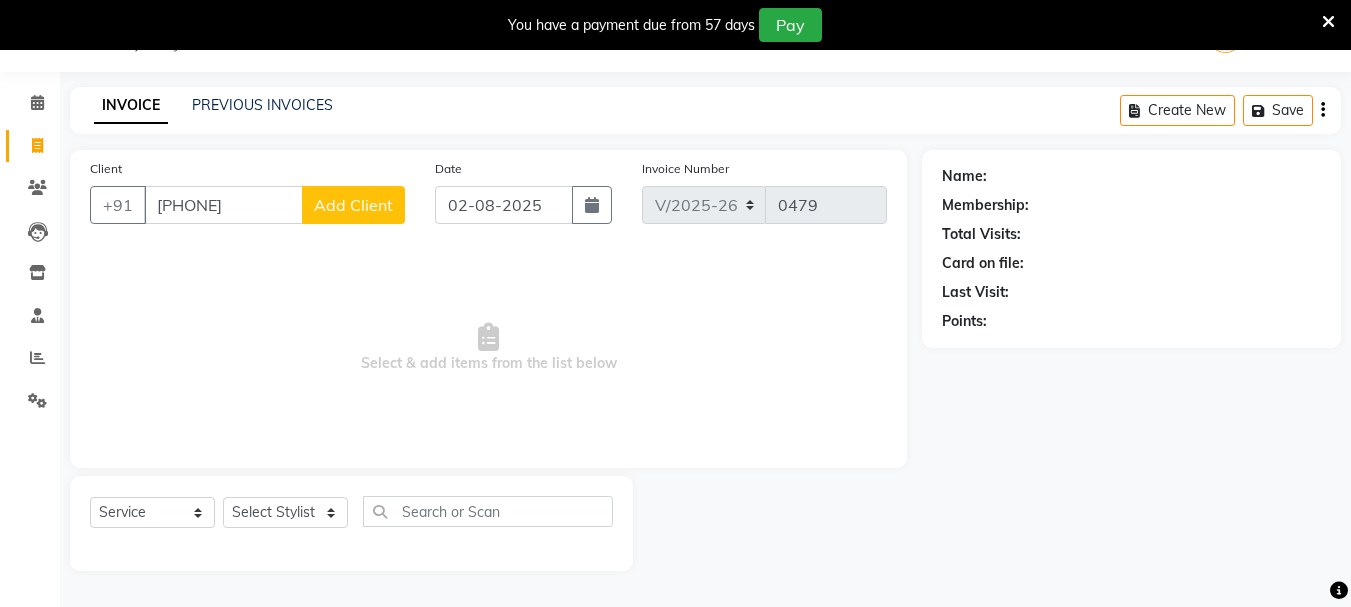 click on "Add Client" 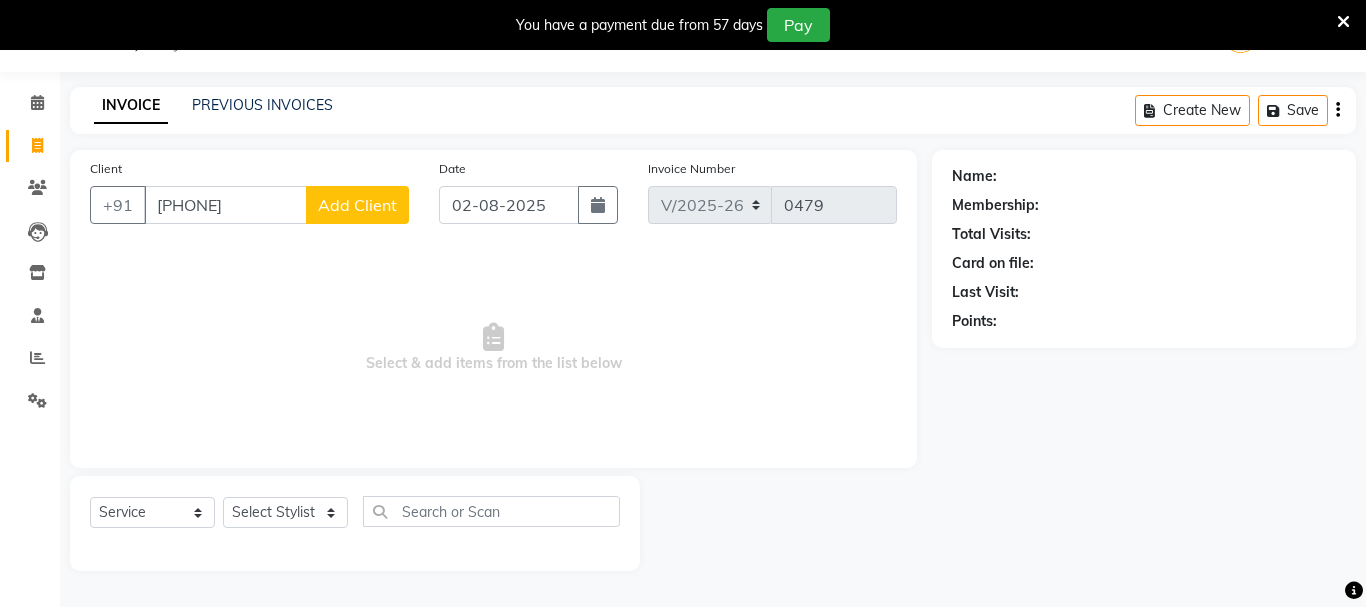 select on "22" 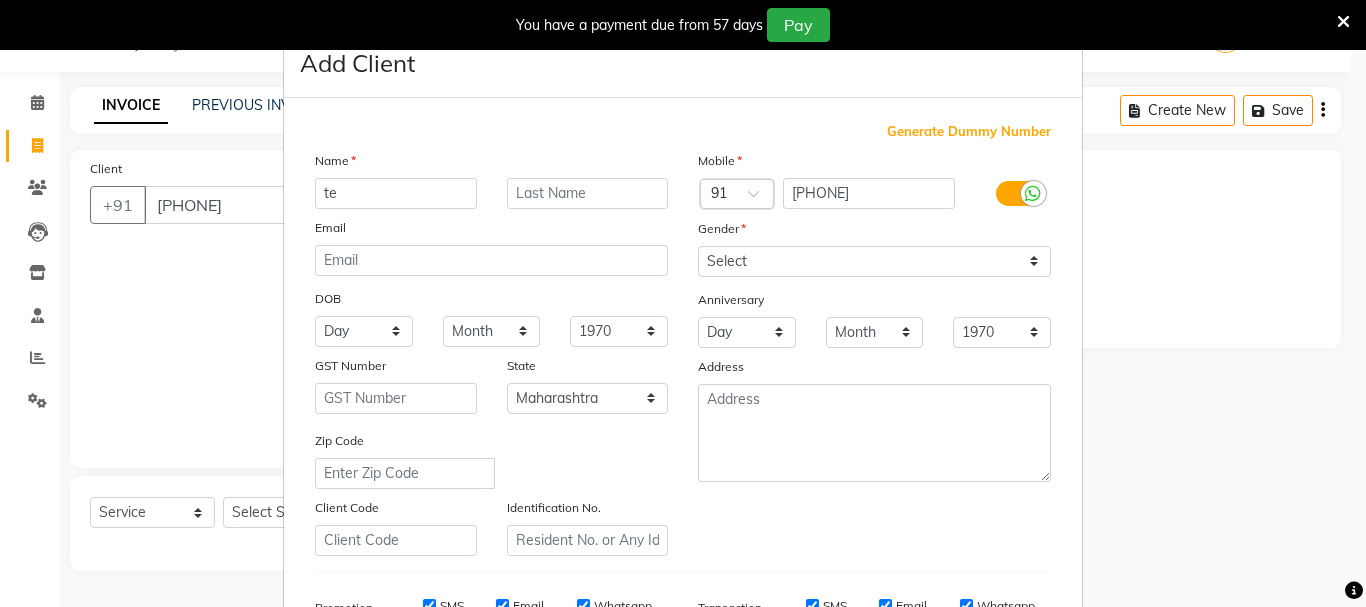 type on "t" 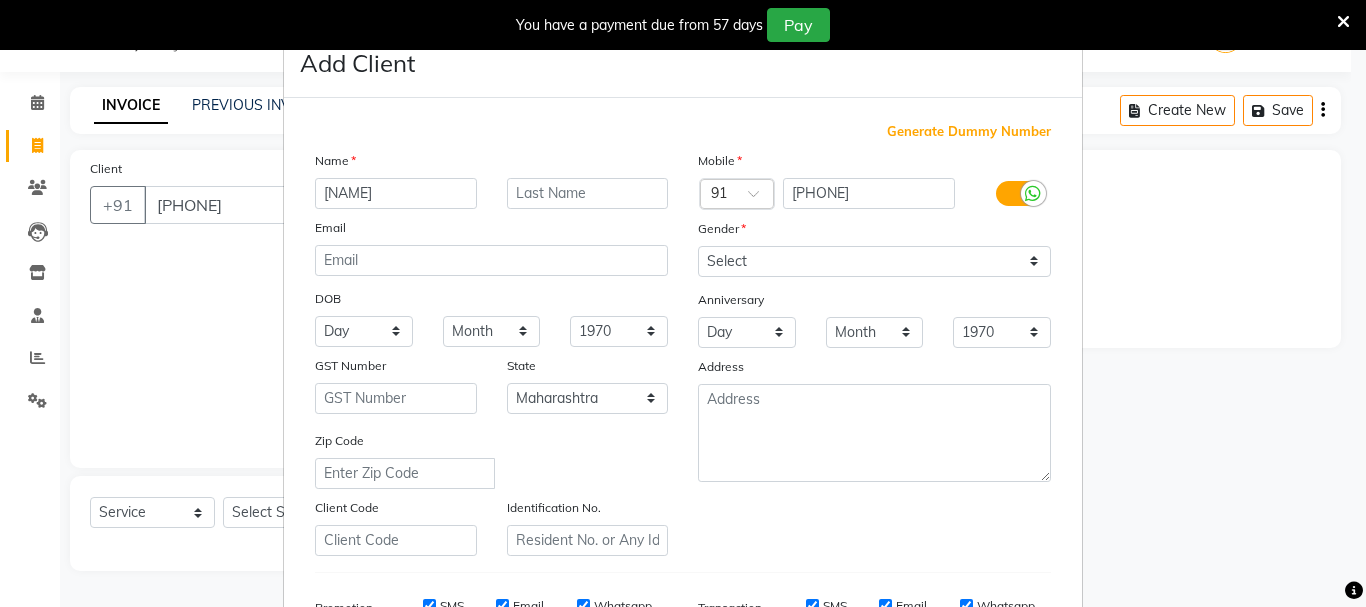 type on "[NAME]" 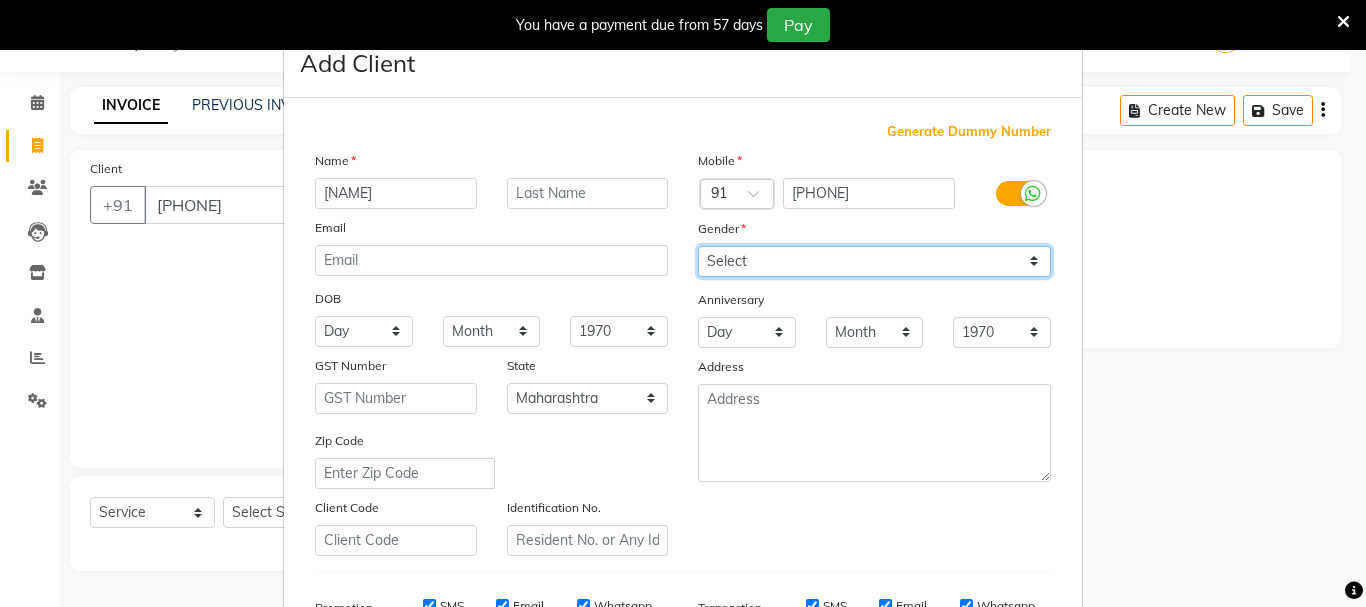 click on "Select Male Female Other Prefer Not To Say" at bounding box center [874, 261] 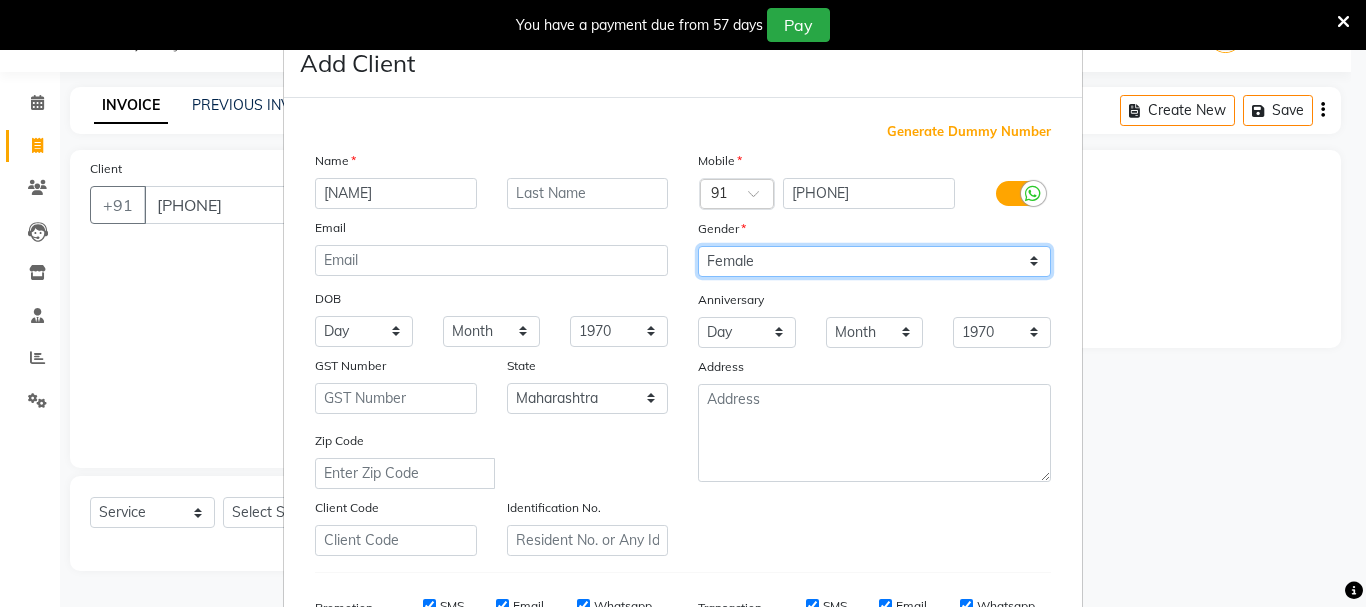 click on "Select Male Female Other Prefer Not To Say" at bounding box center [874, 261] 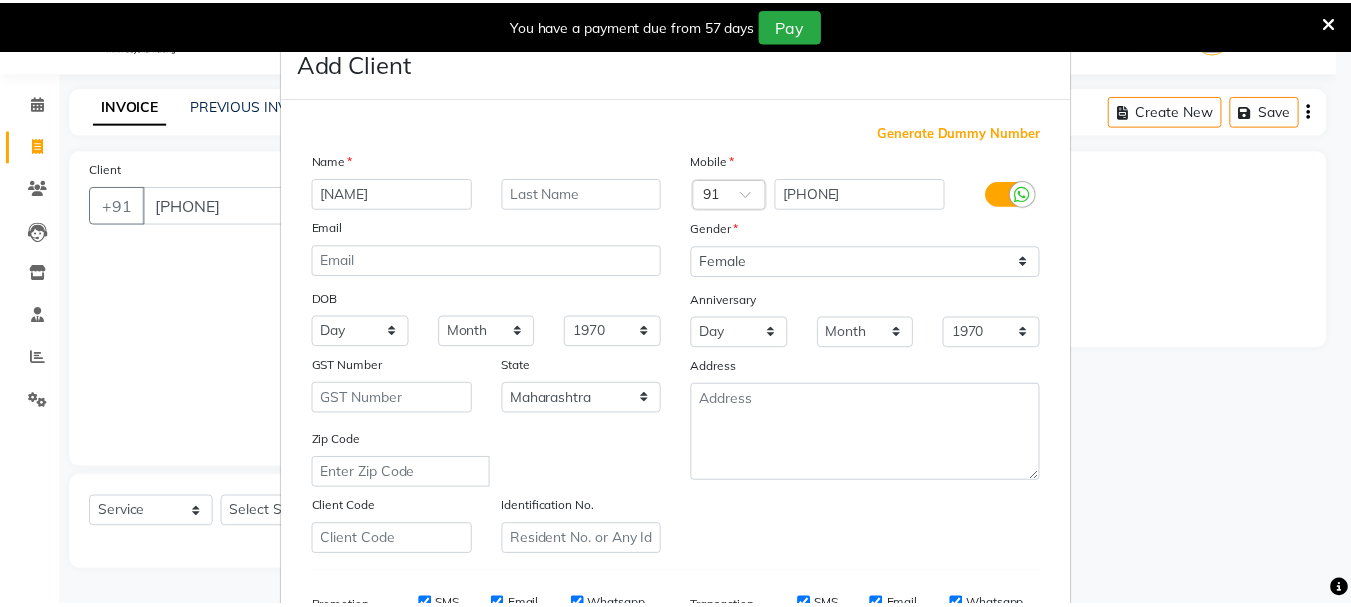 scroll, scrollTop: 316, scrollLeft: 0, axis: vertical 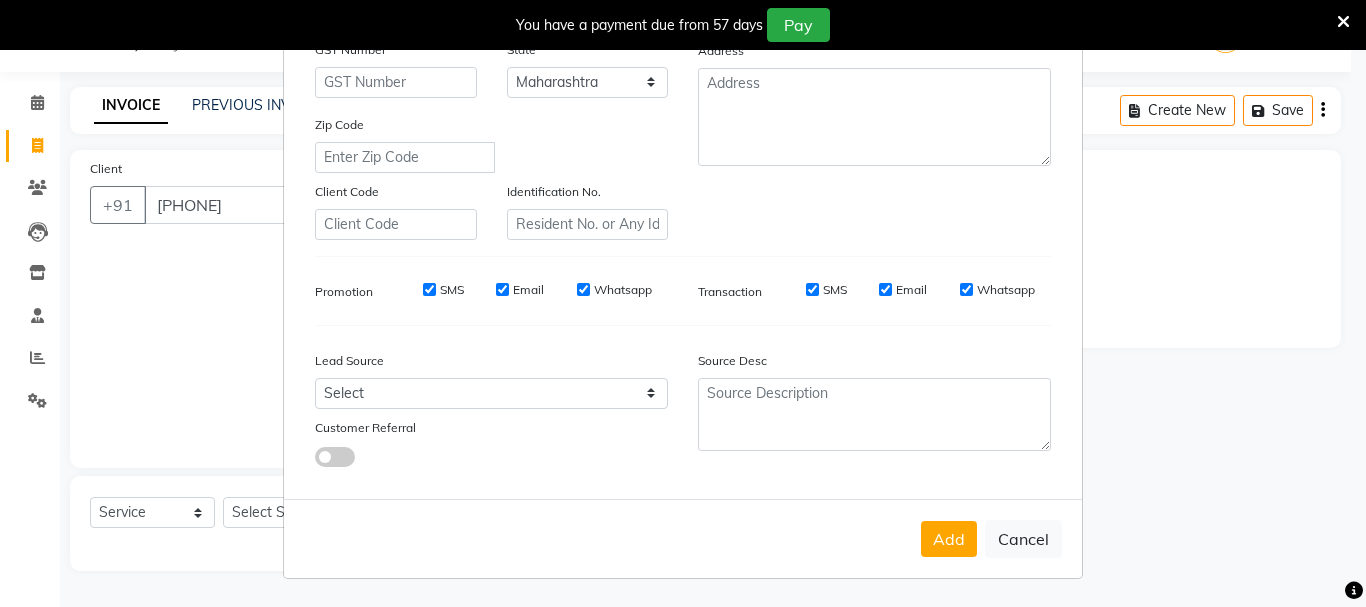 click on "SMS" at bounding box center (429, 289) 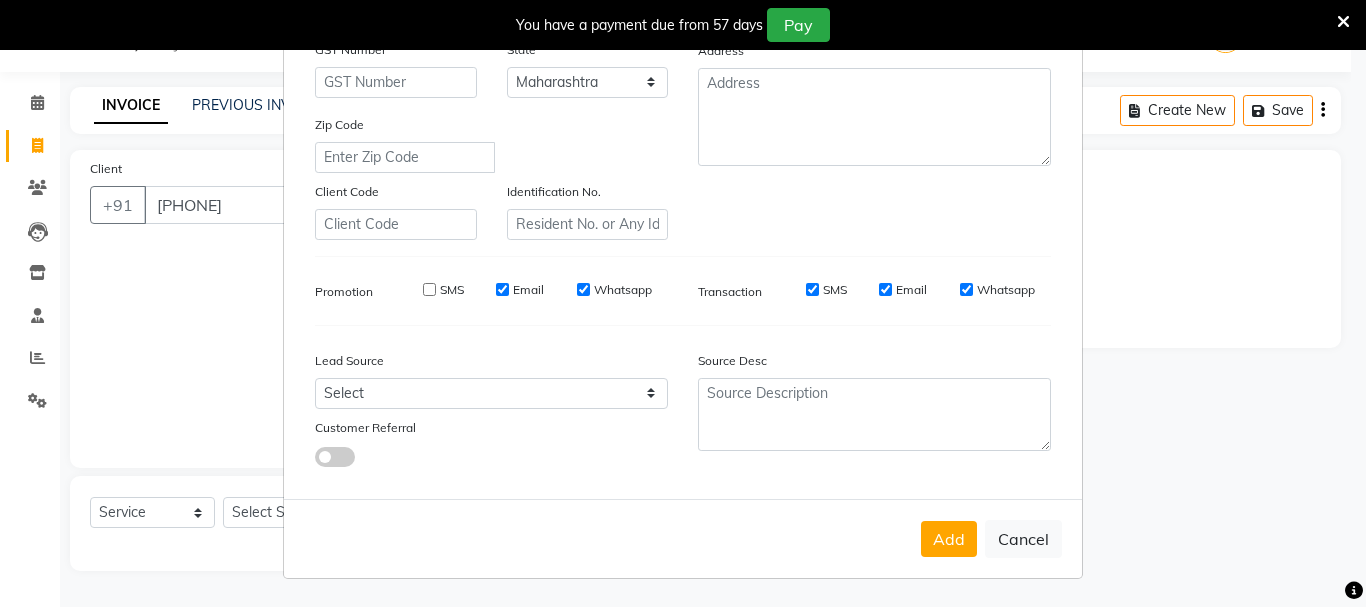 click on "Email" at bounding box center (502, 289) 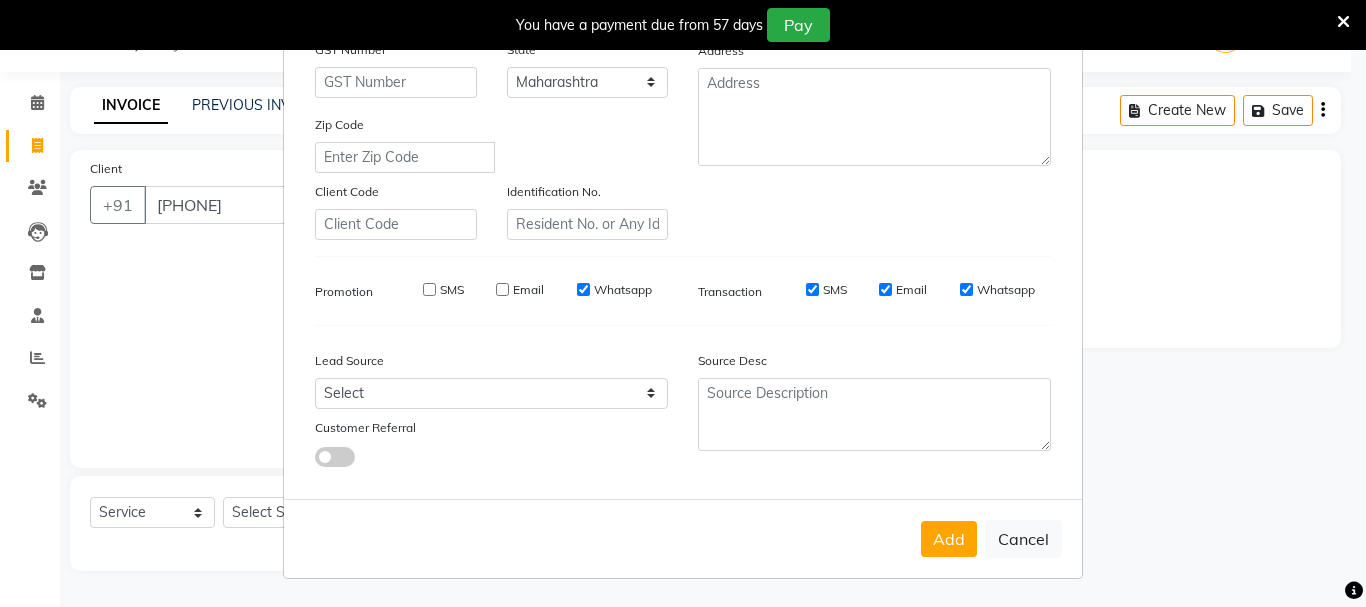 click on "Whatsapp" at bounding box center [583, 289] 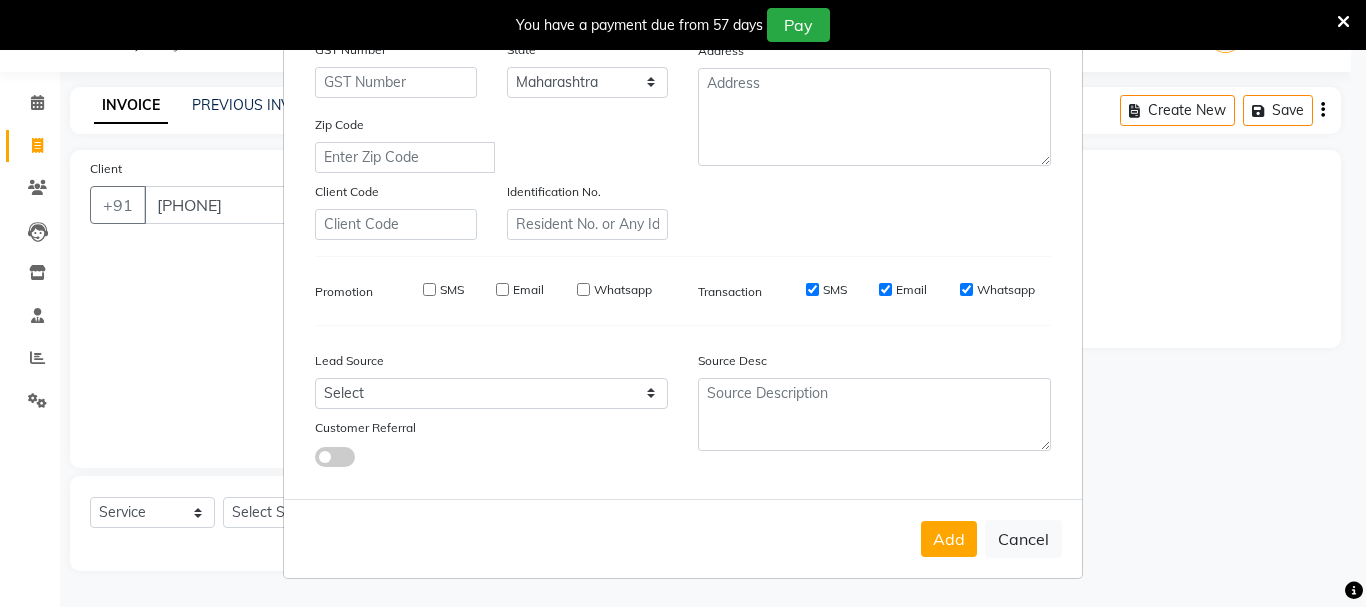 click on "SMS" at bounding box center (812, 289) 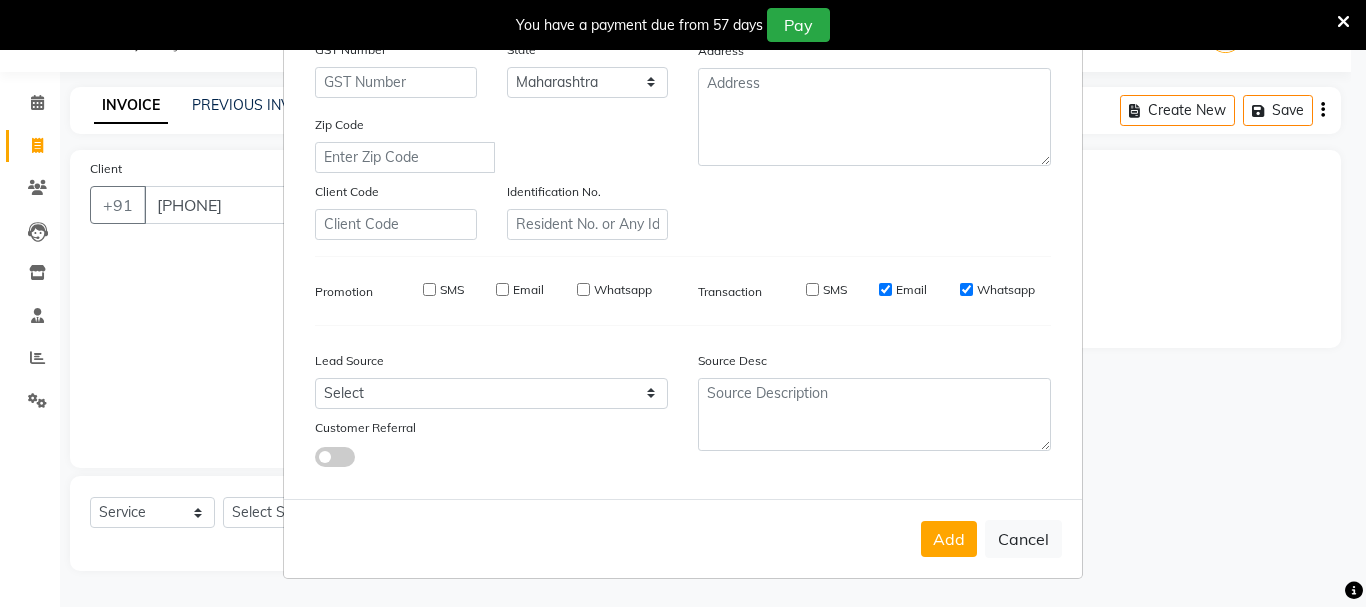 click on "Email" at bounding box center [885, 289] 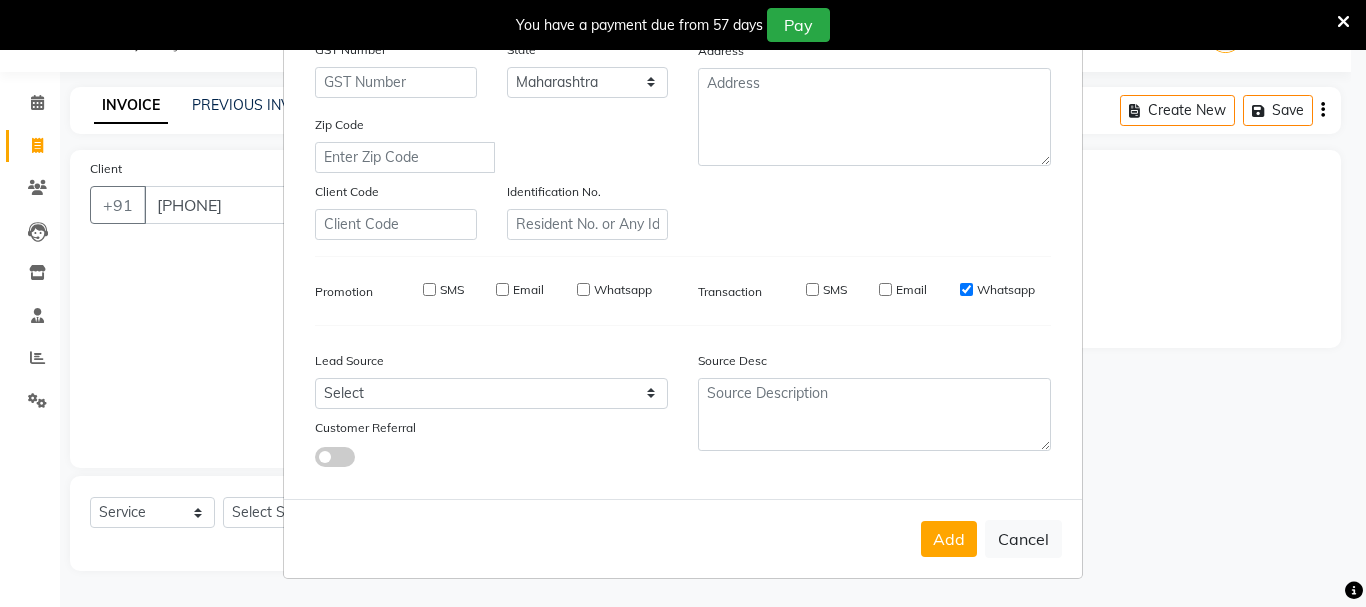 click on "Whatsapp" at bounding box center [966, 289] 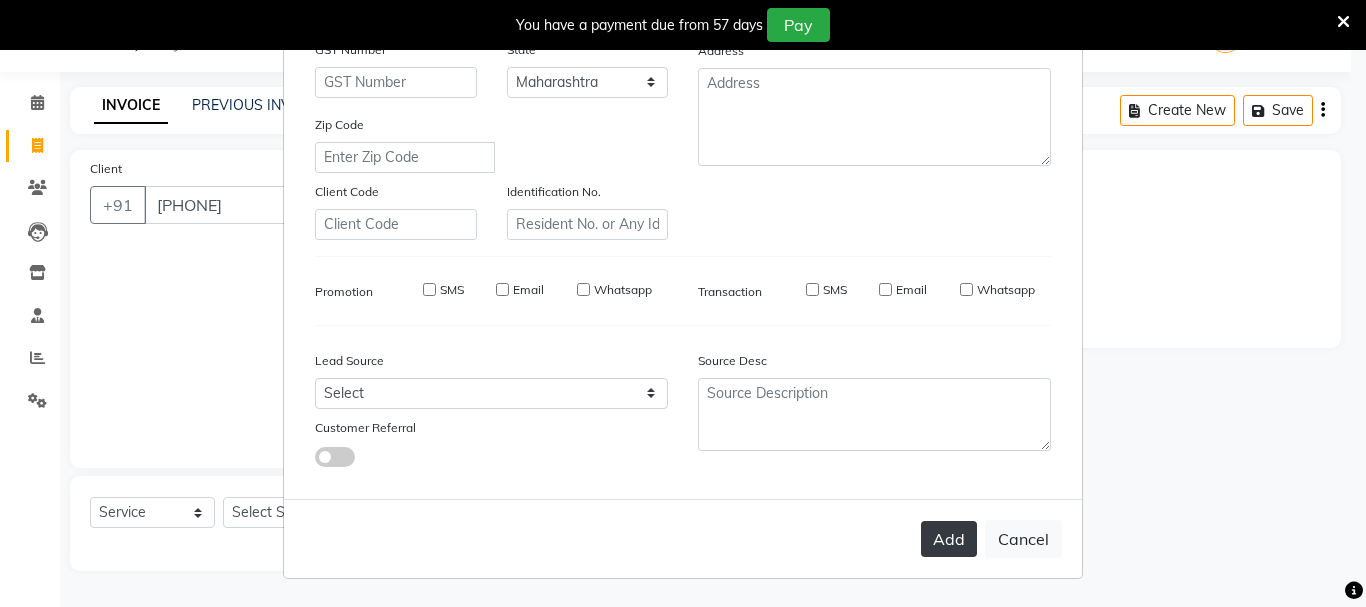 click on "Add" at bounding box center [949, 539] 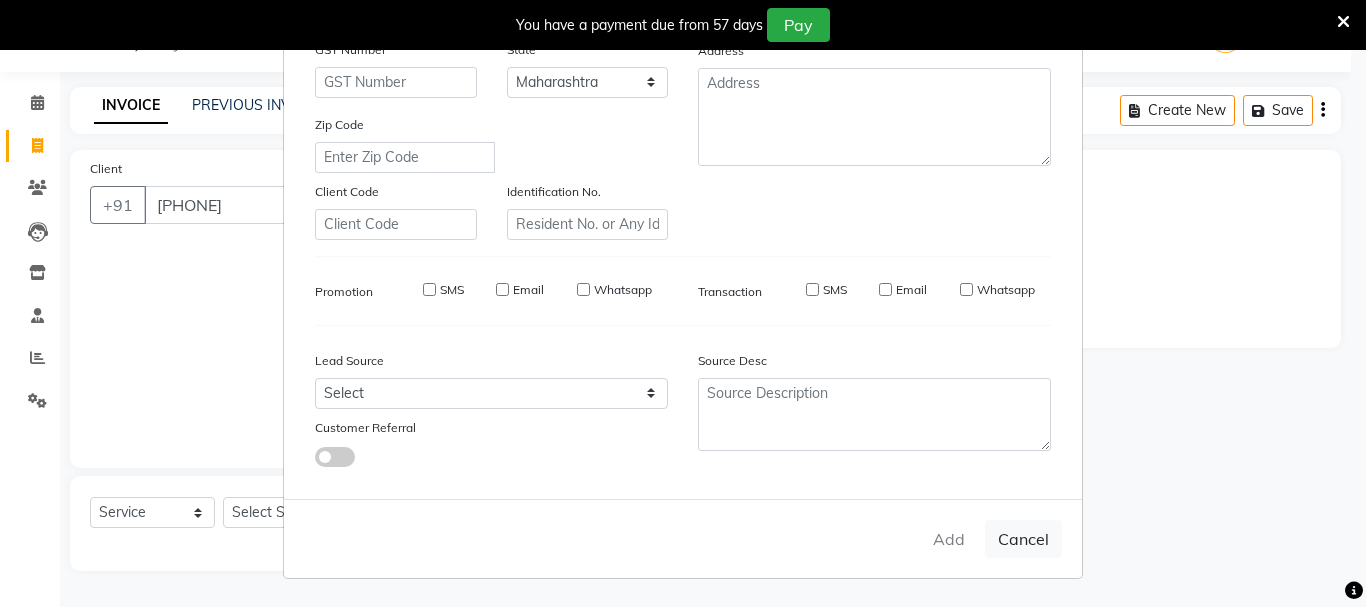 type 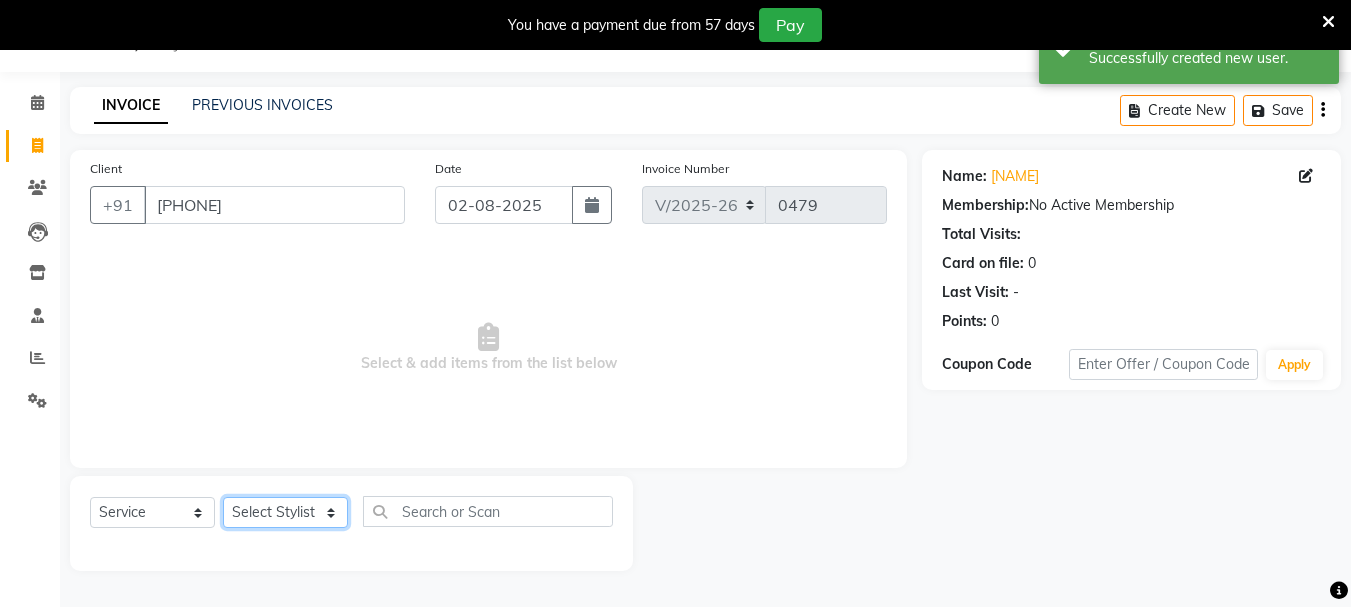 click on "Select Stylist [NAME]  [NAME] [NAME] Manager [NAME] [NAME] [NAME]  [NAME] [NAME] Snehal" 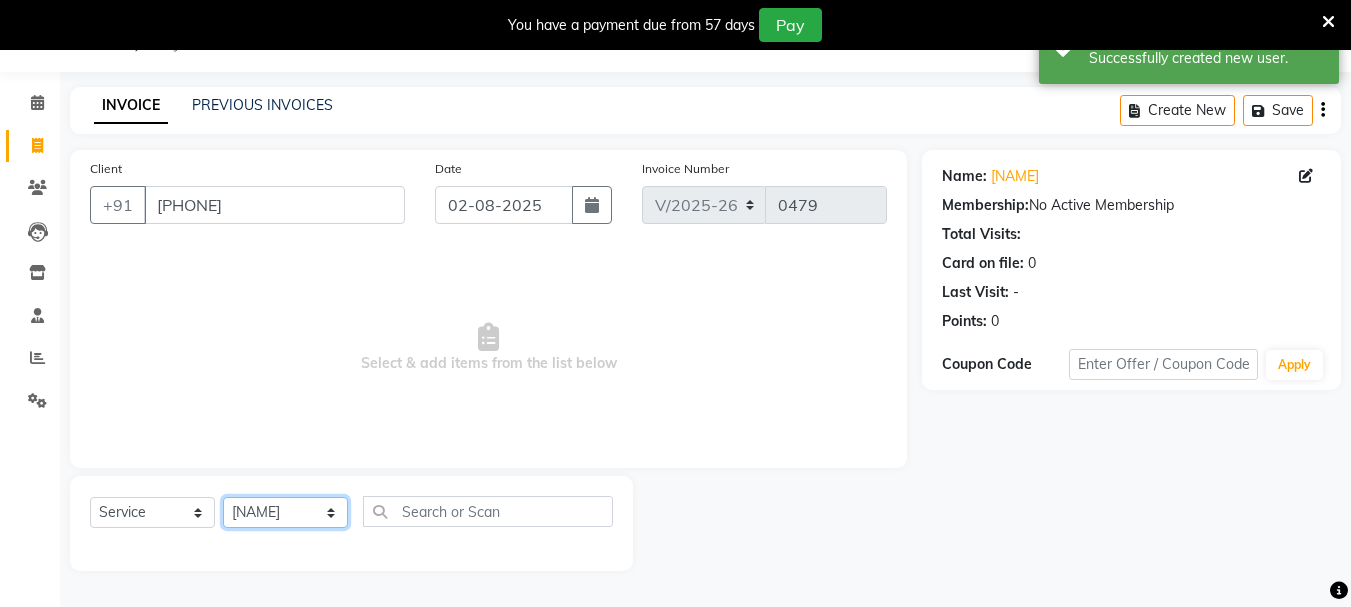 click on "Select Stylist [NAME]  [NAME] [NAME] Manager [NAME] [NAME] [NAME]  [NAME] [NAME] Snehal" 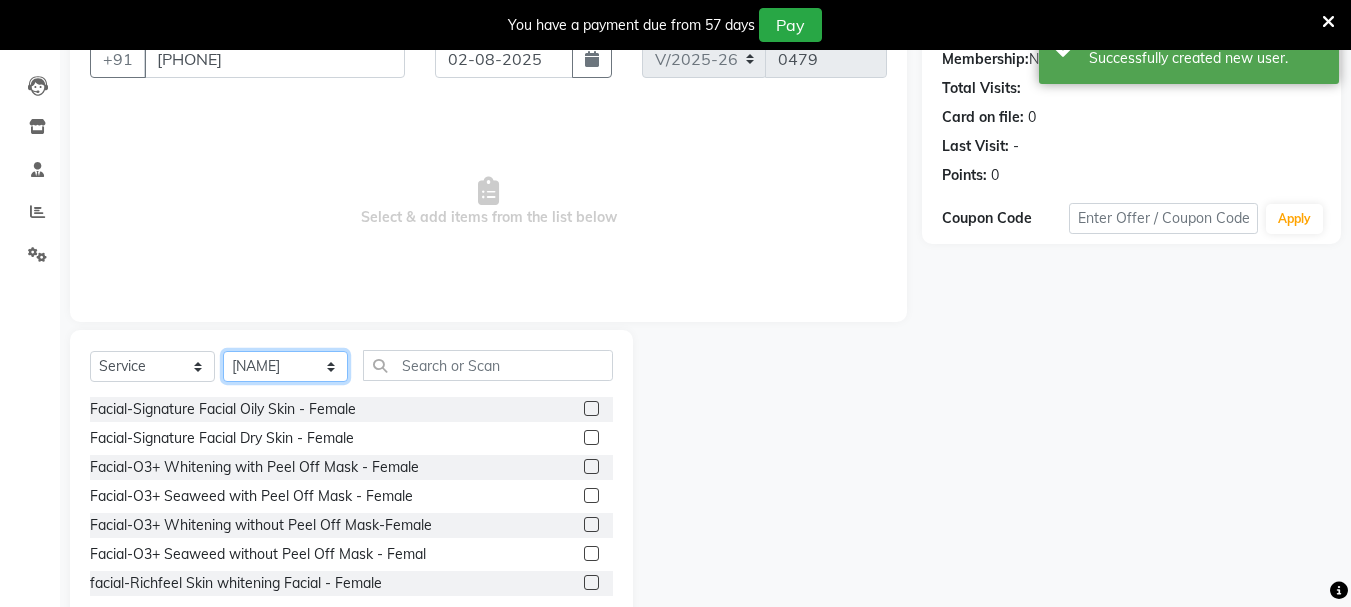 scroll, scrollTop: 244, scrollLeft: 0, axis: vertical 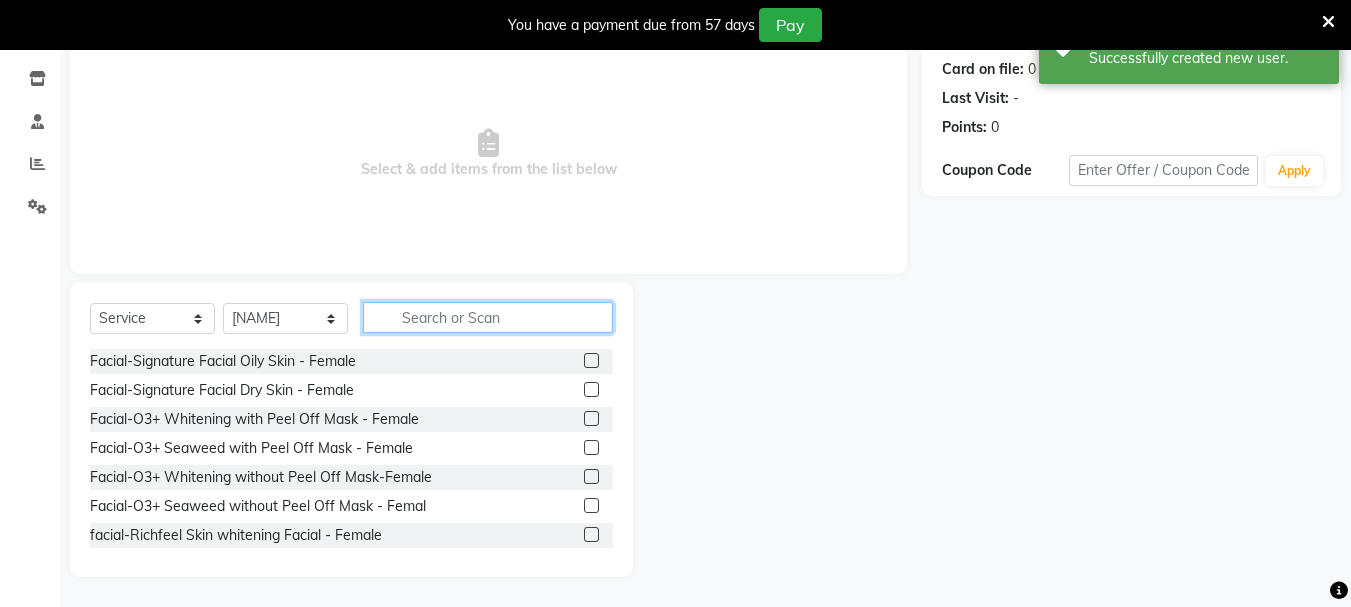 click 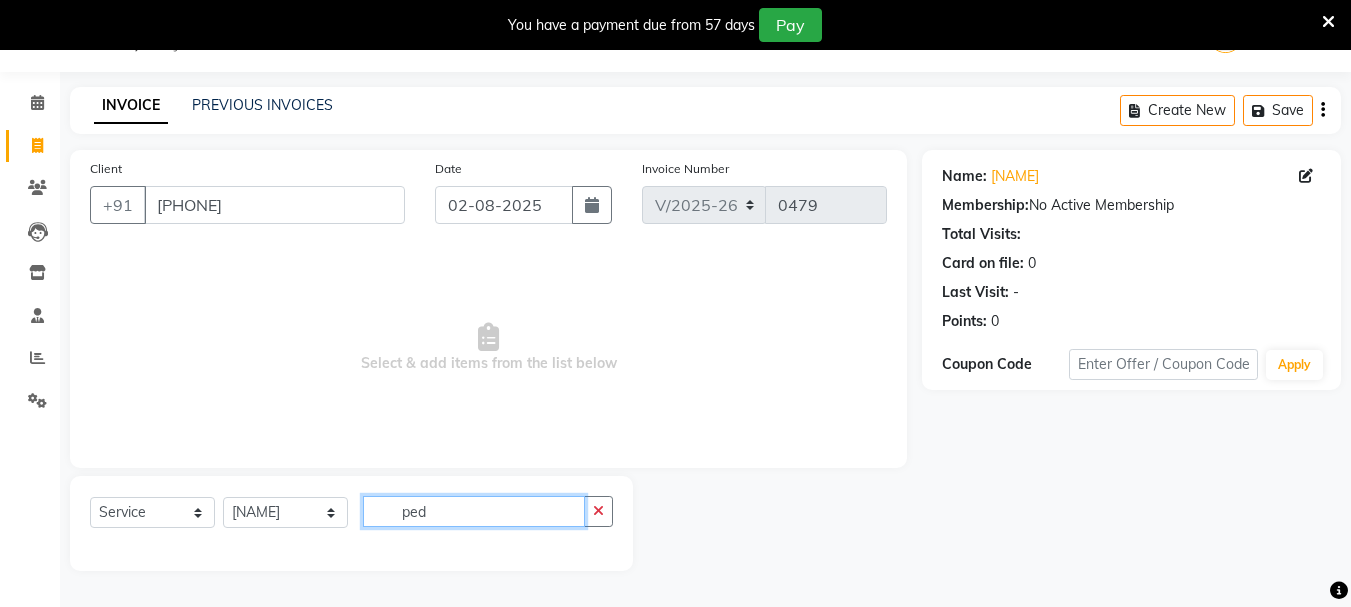 scroll, scrollTop: 160, scrollLeft: 0, axis: vertical 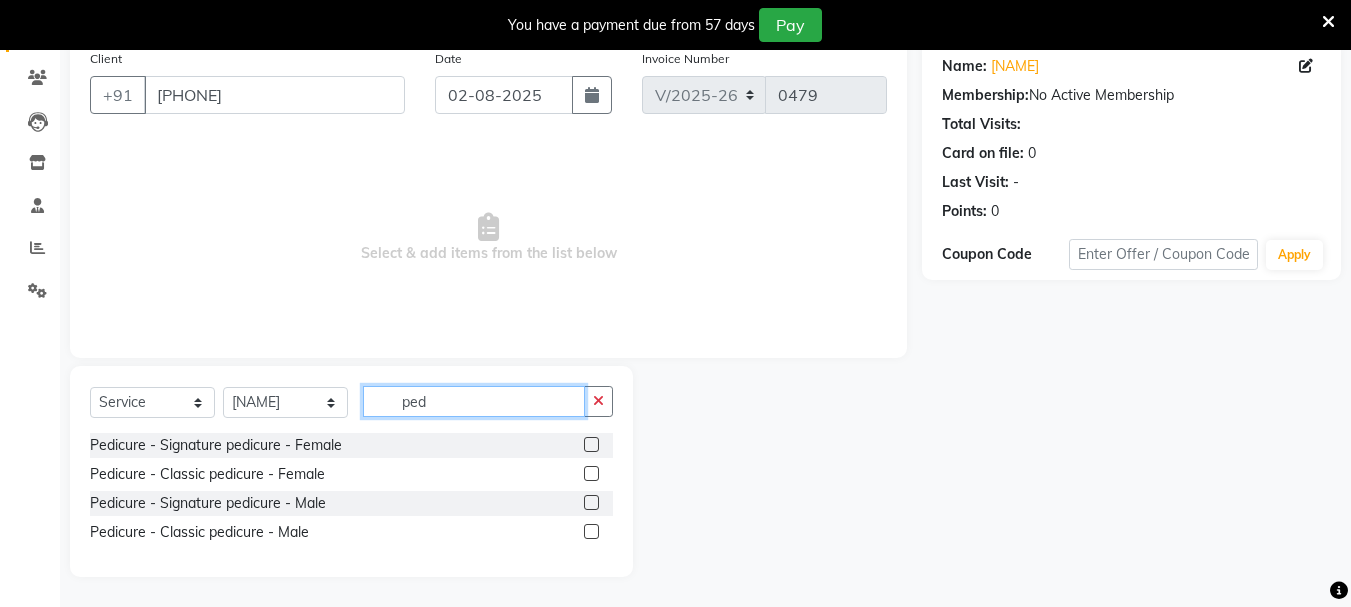 type on "ped" 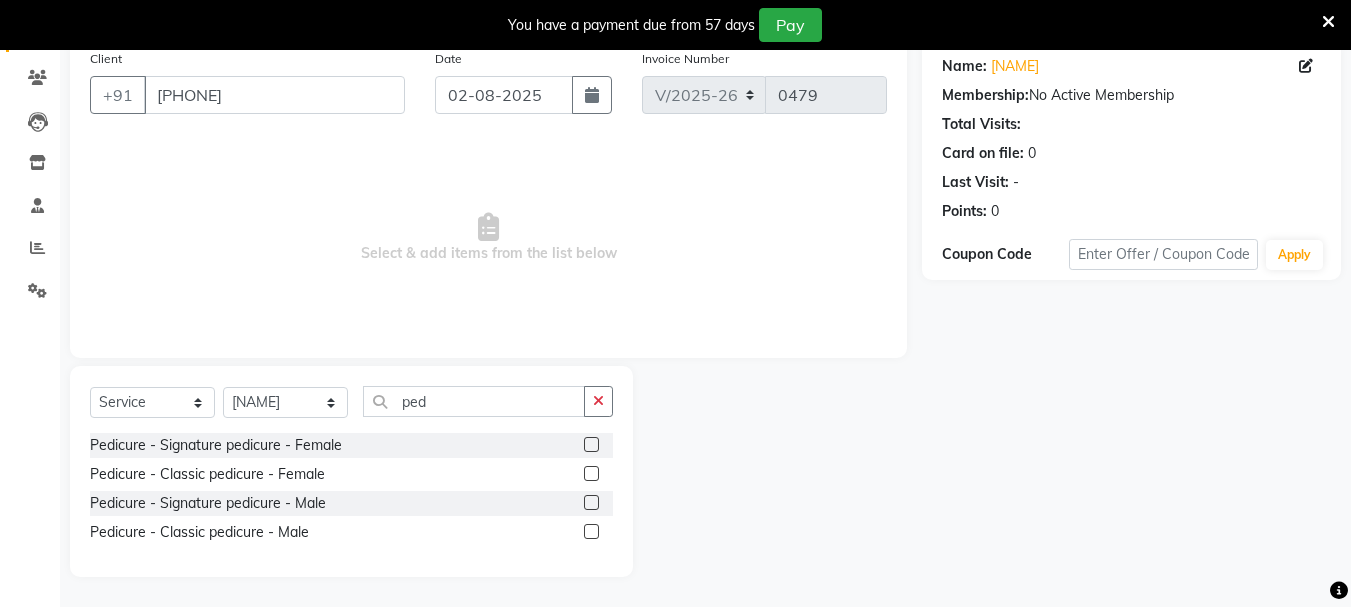click 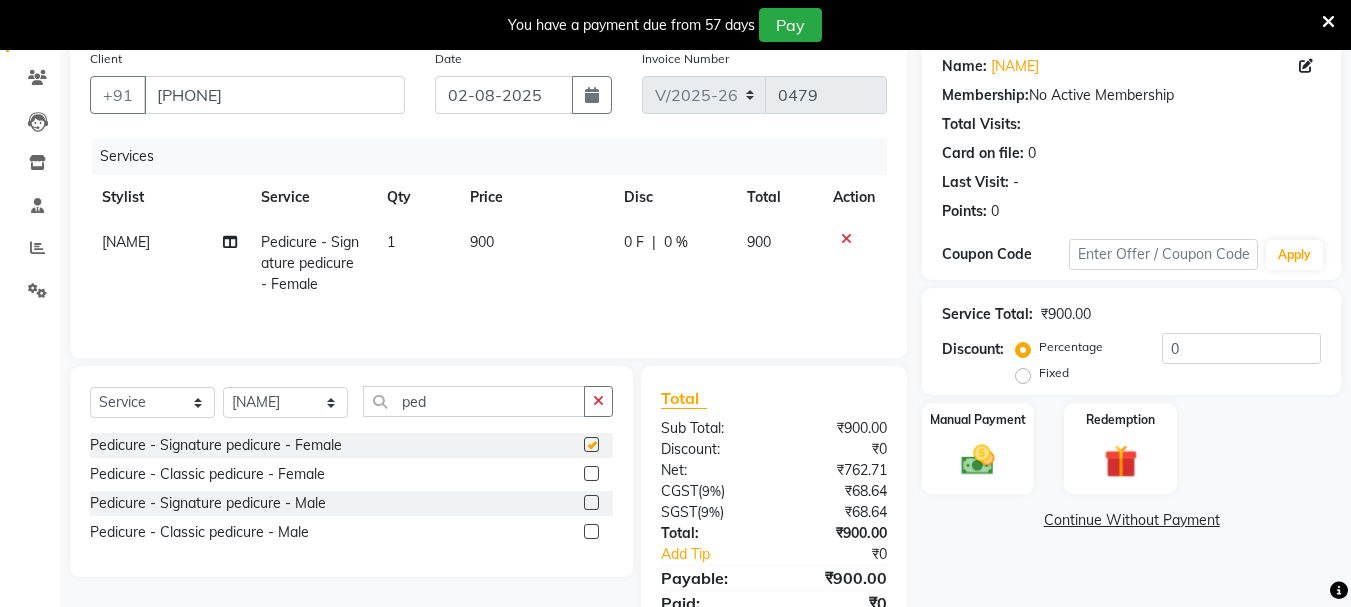 checkbox on "false" 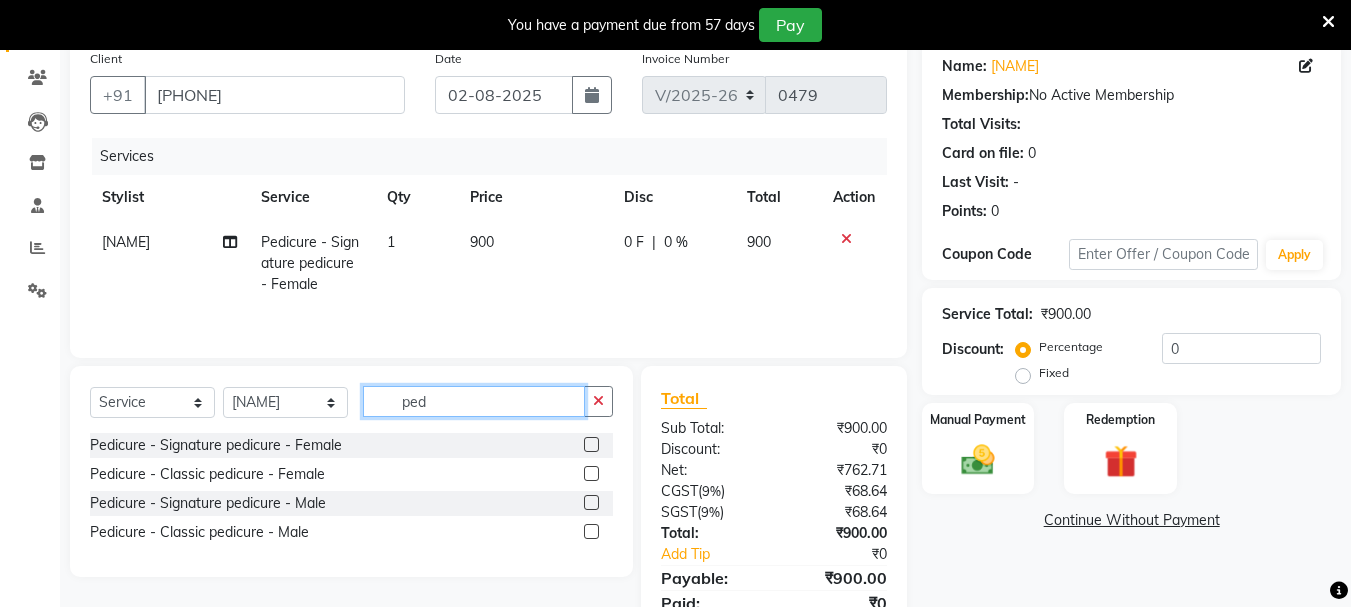 click on "ped" 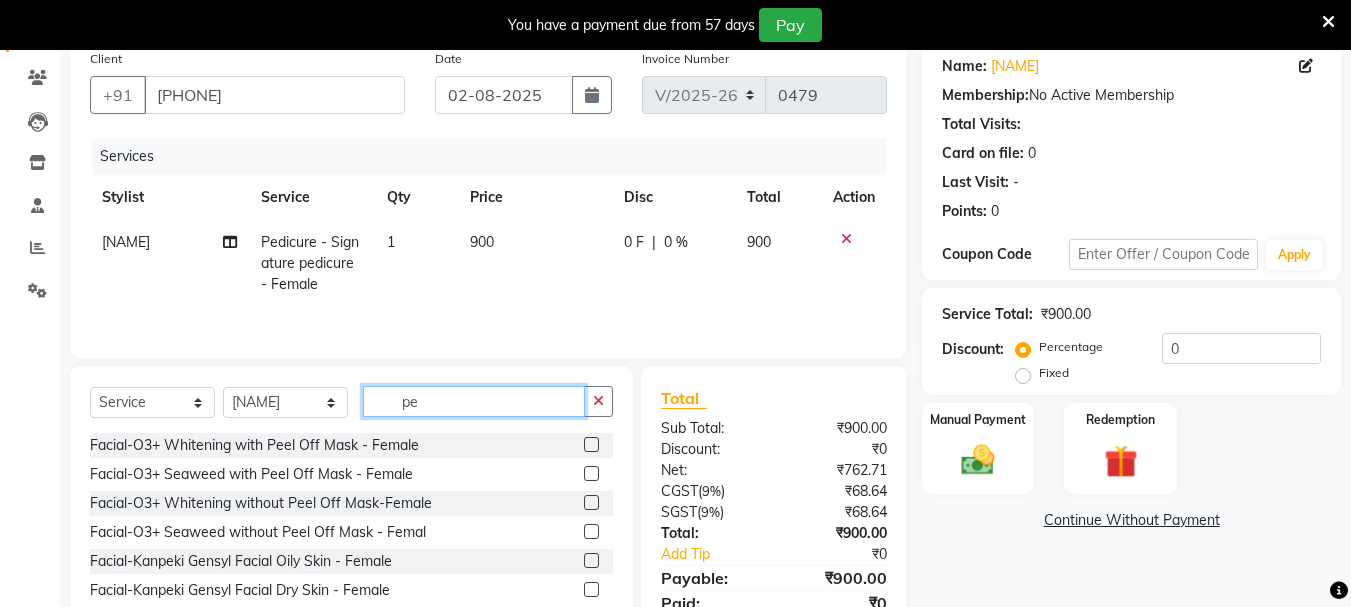 type on "p" 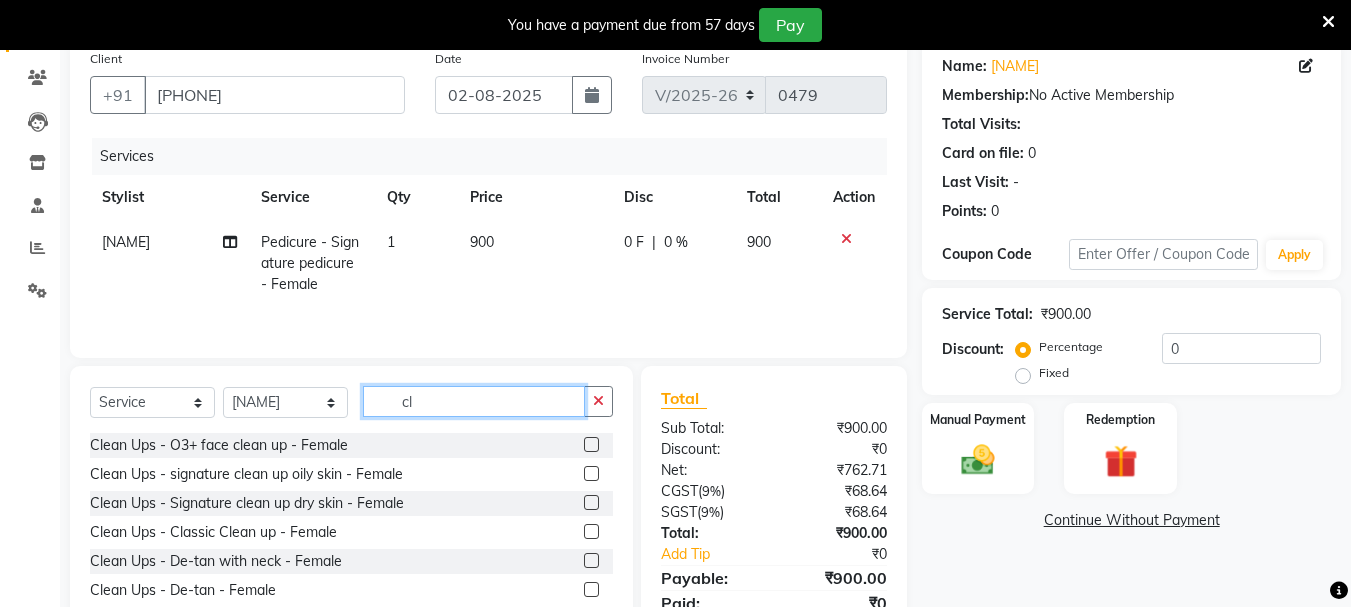 type on "cl" 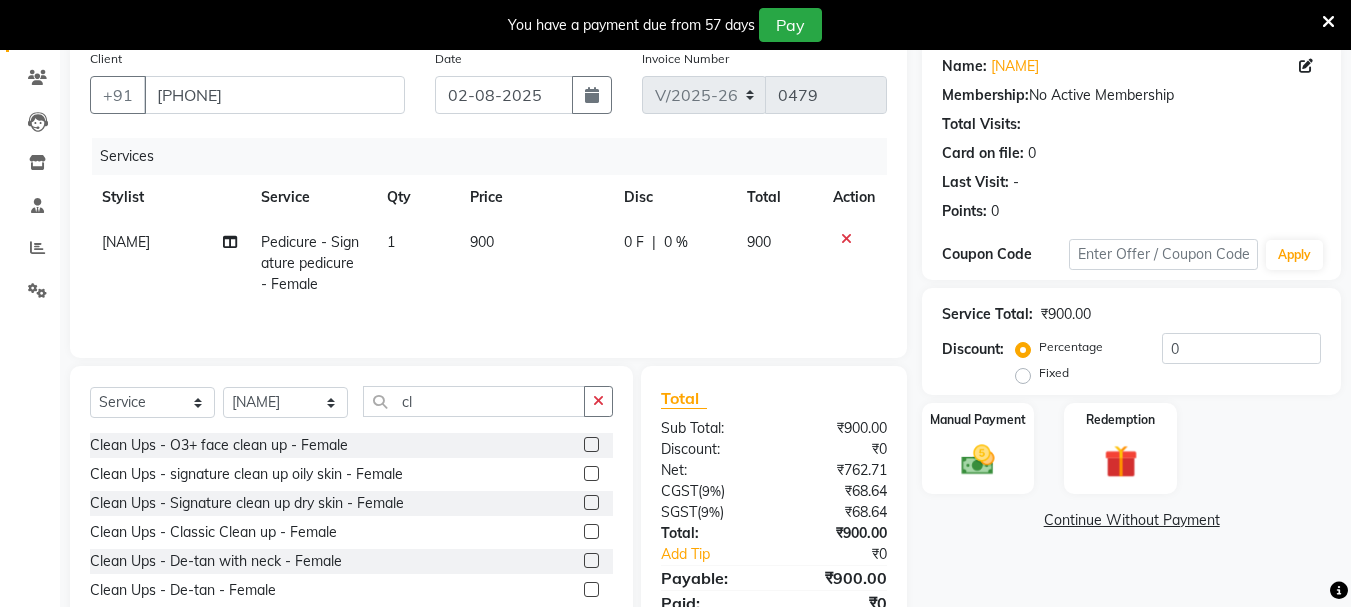 click 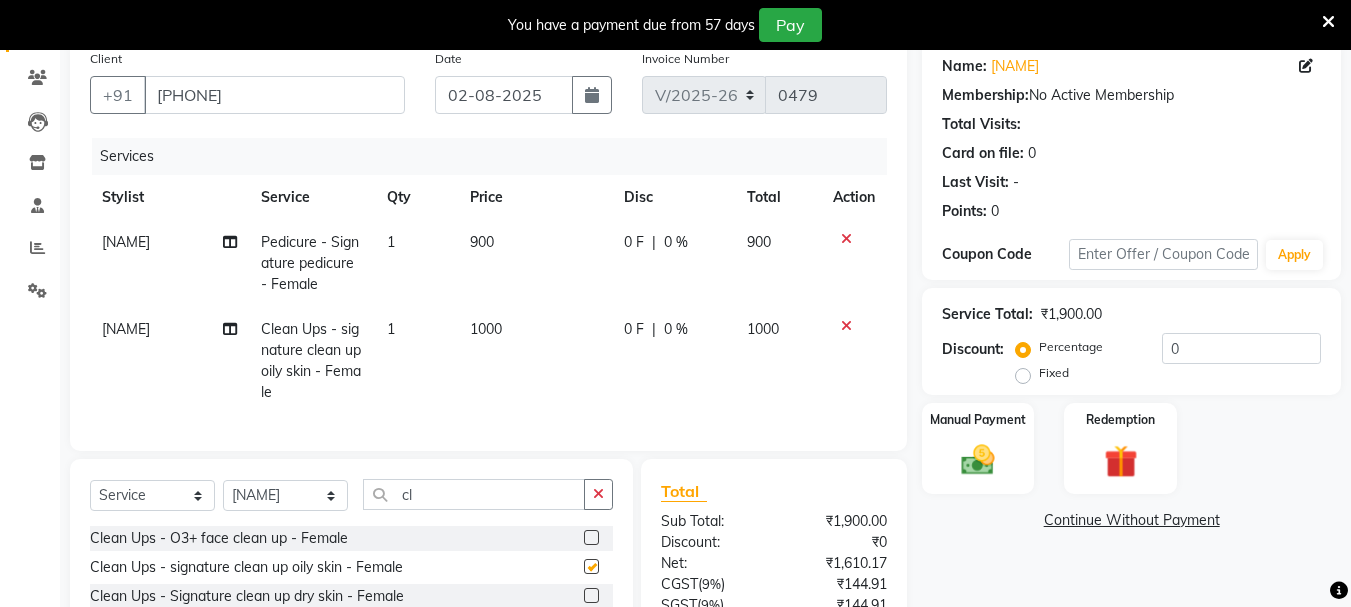 checkbox on "false" 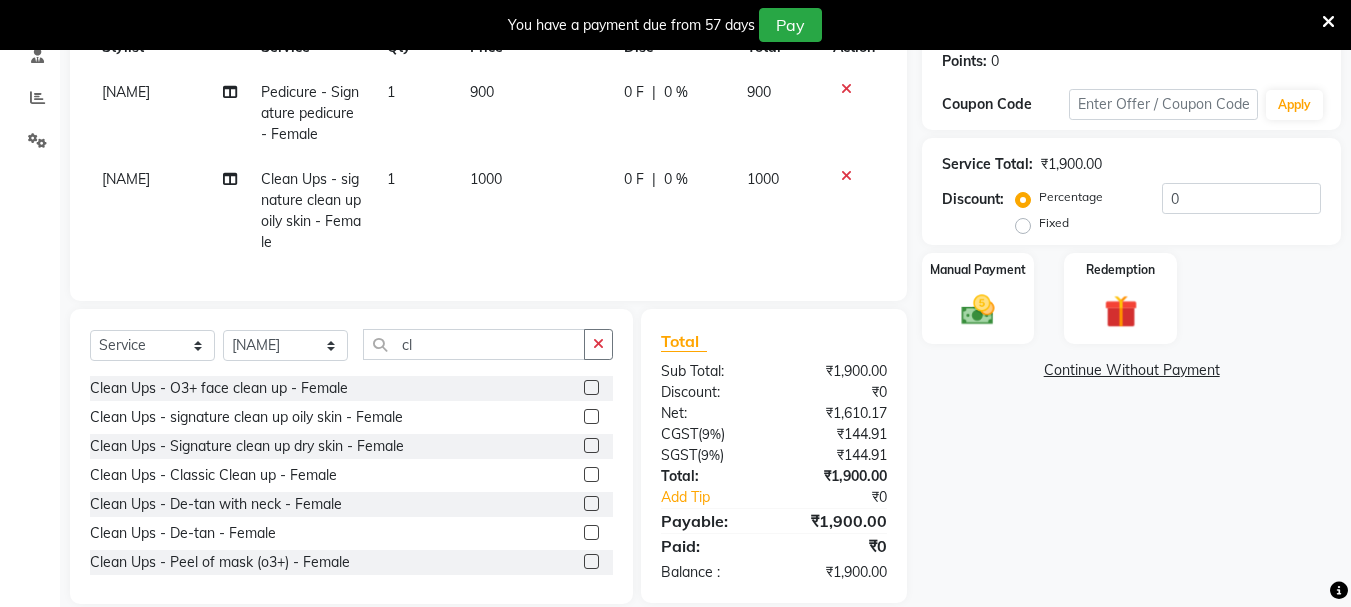 scroll, scrollTop: 352, scrollLeft: 0, axis: vertical 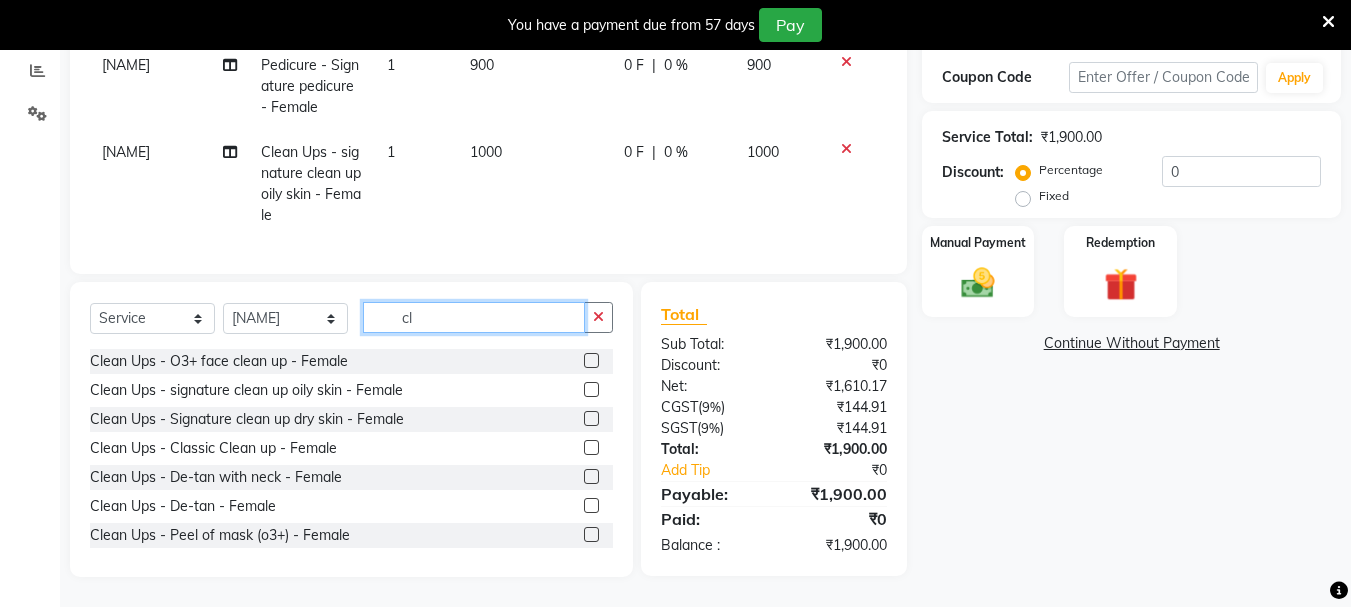 click on "cl" 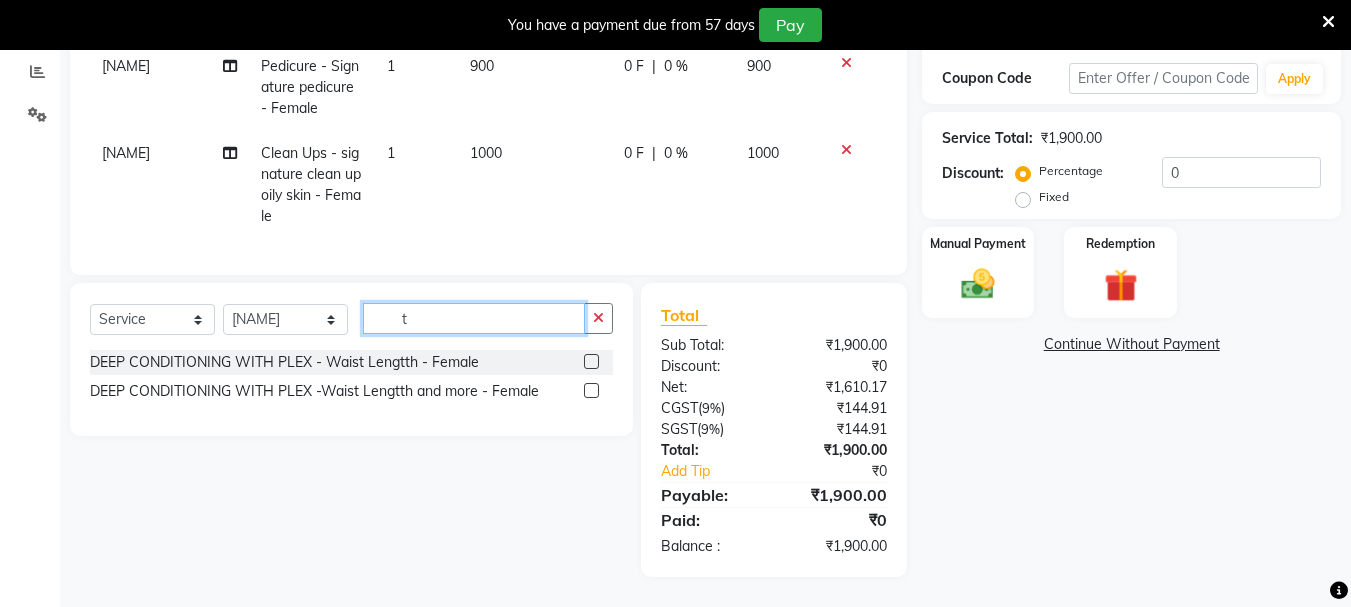 scroll, scrollTop: 352, scrollLeft: 0, axis: vertical 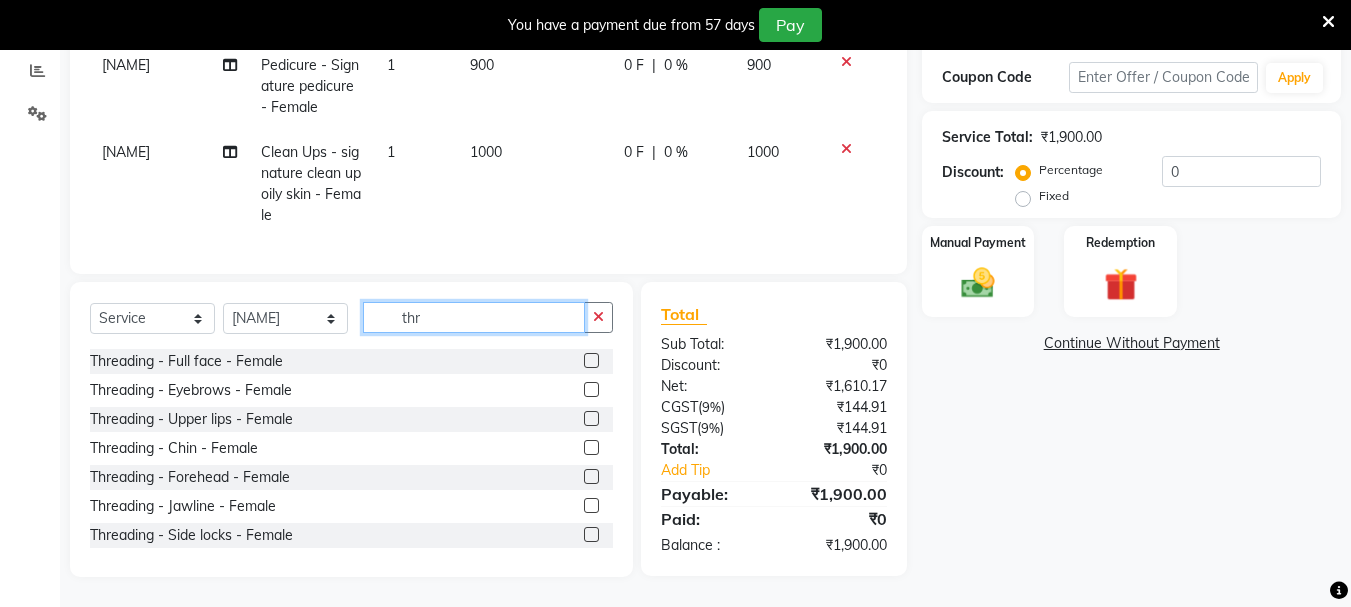 type on "thr" 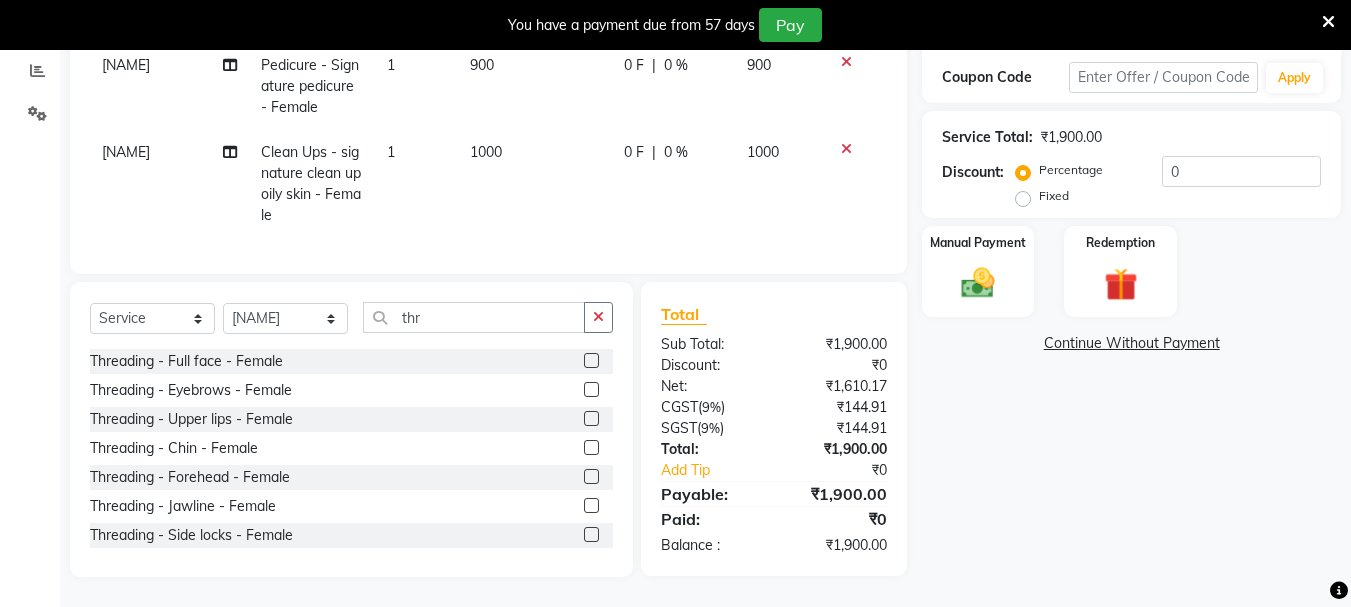 click 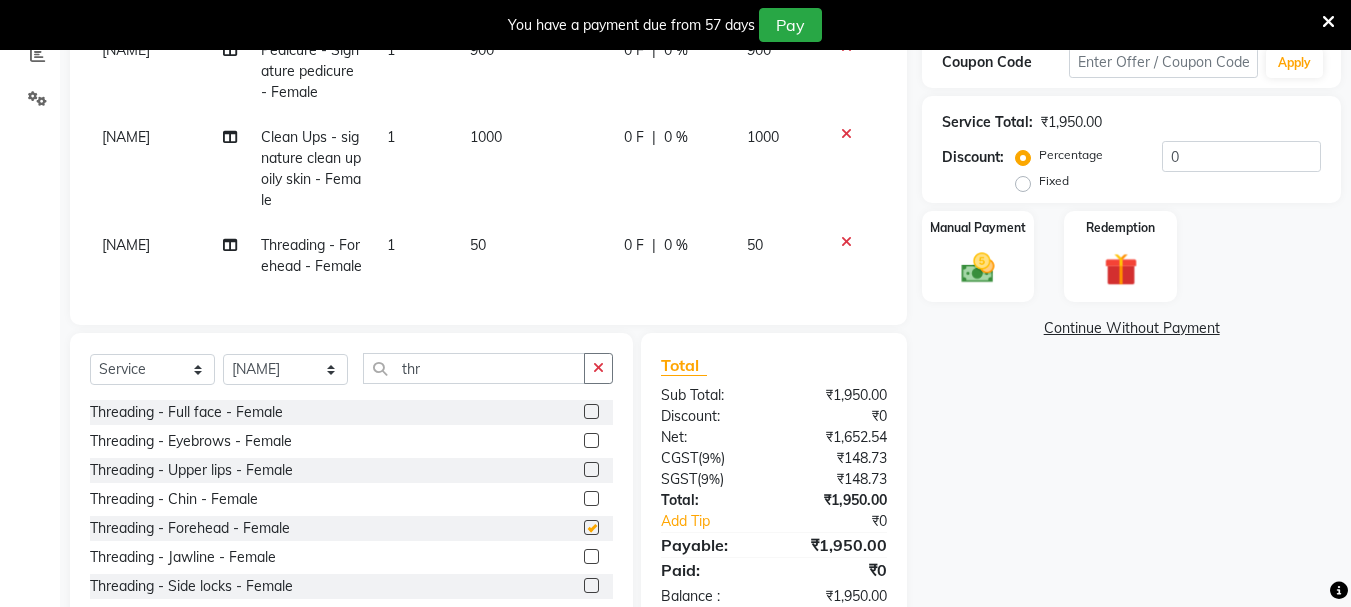 checkbox on "false" 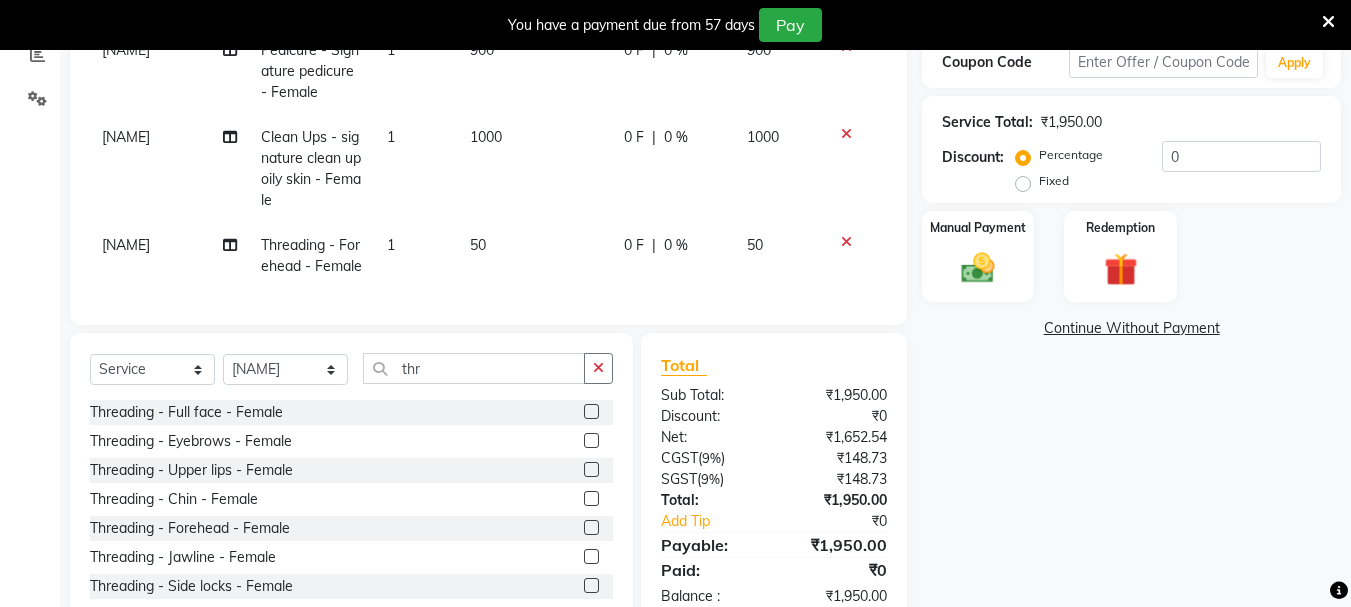 click 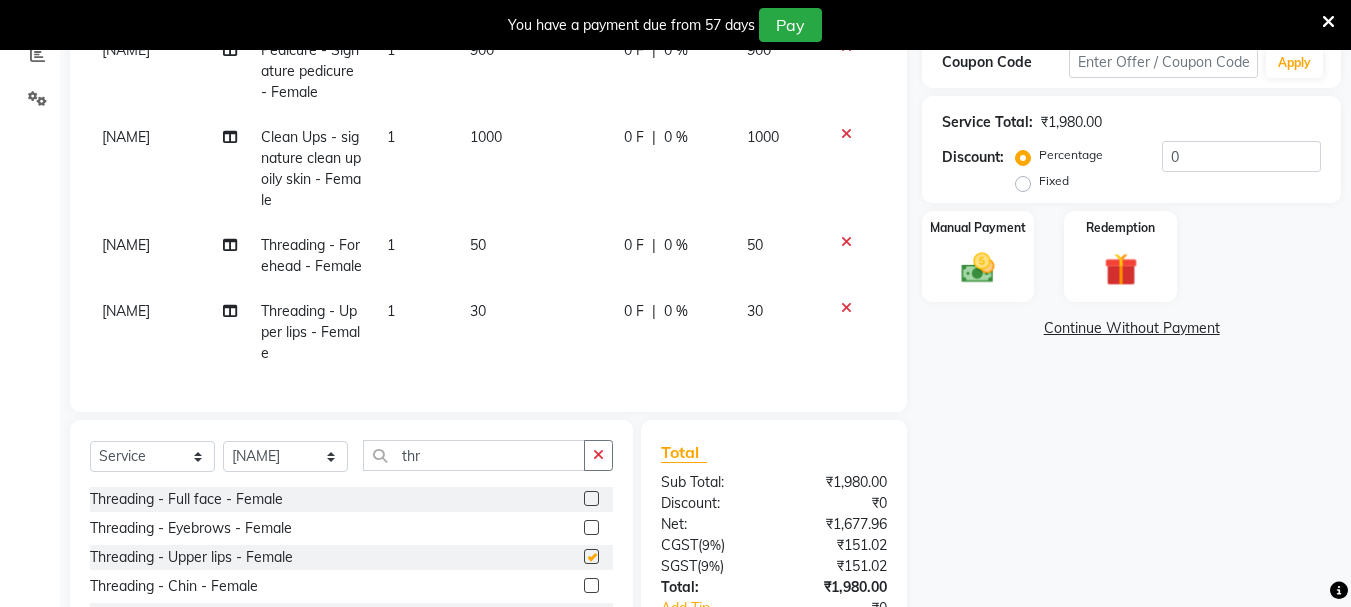 checkbox on "false" 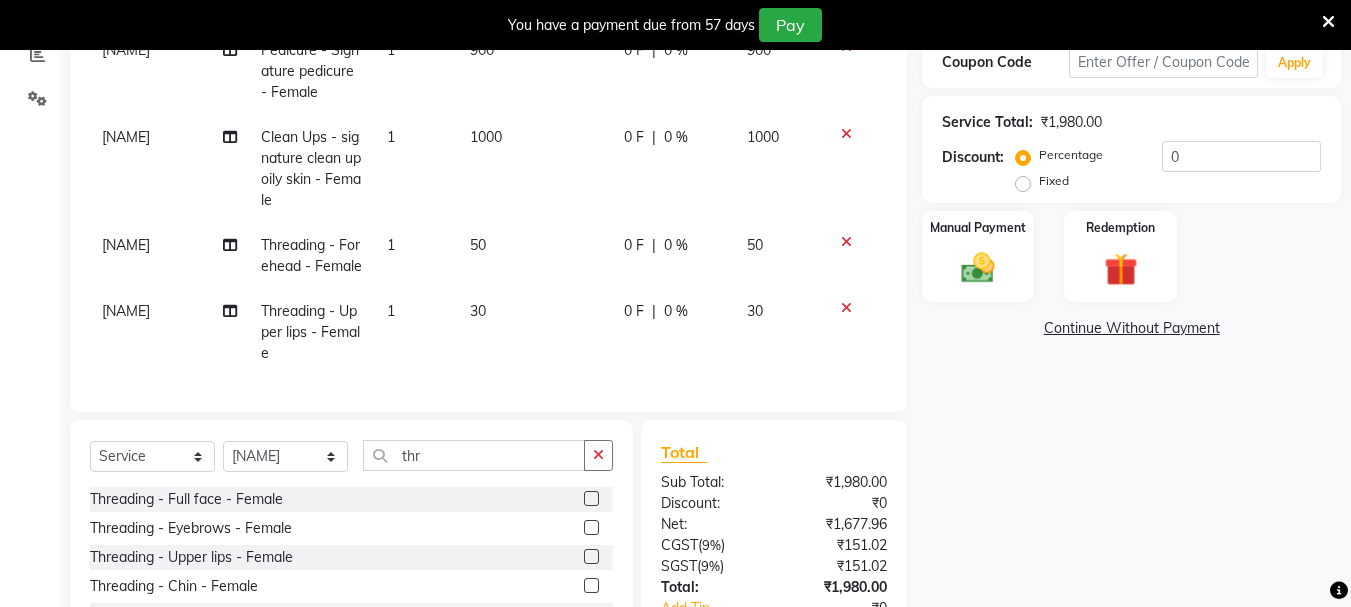 scroll, scrollTop: 505, scrollLeft: 0, axis: vertical 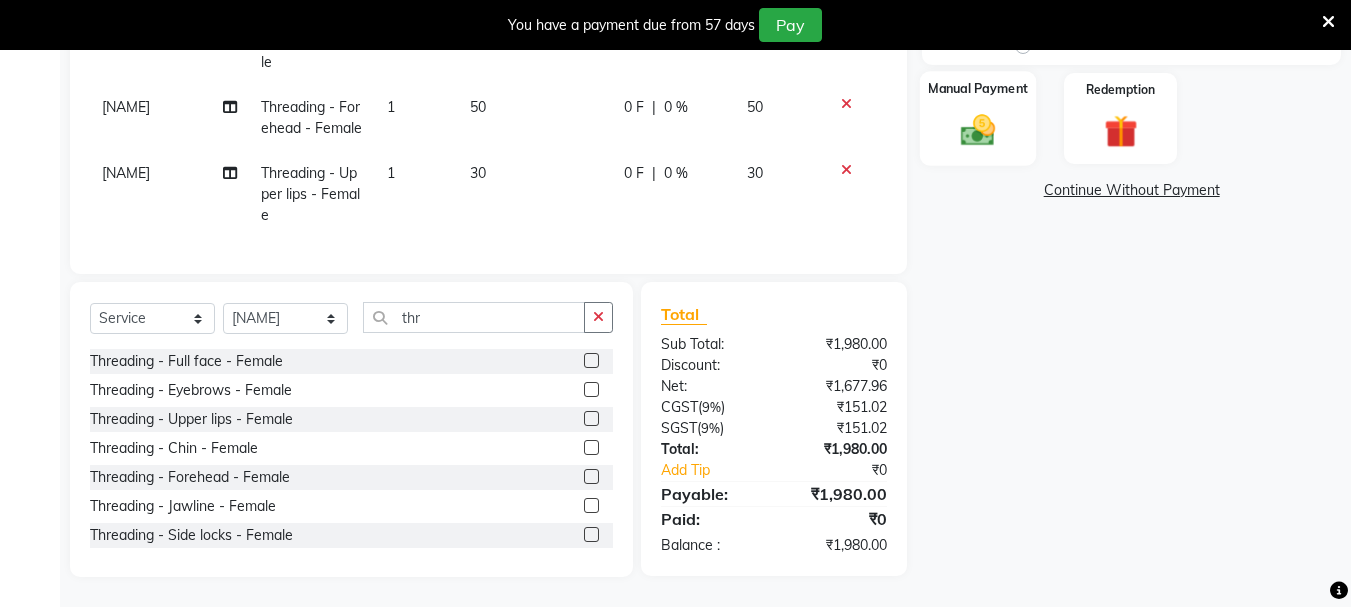 click 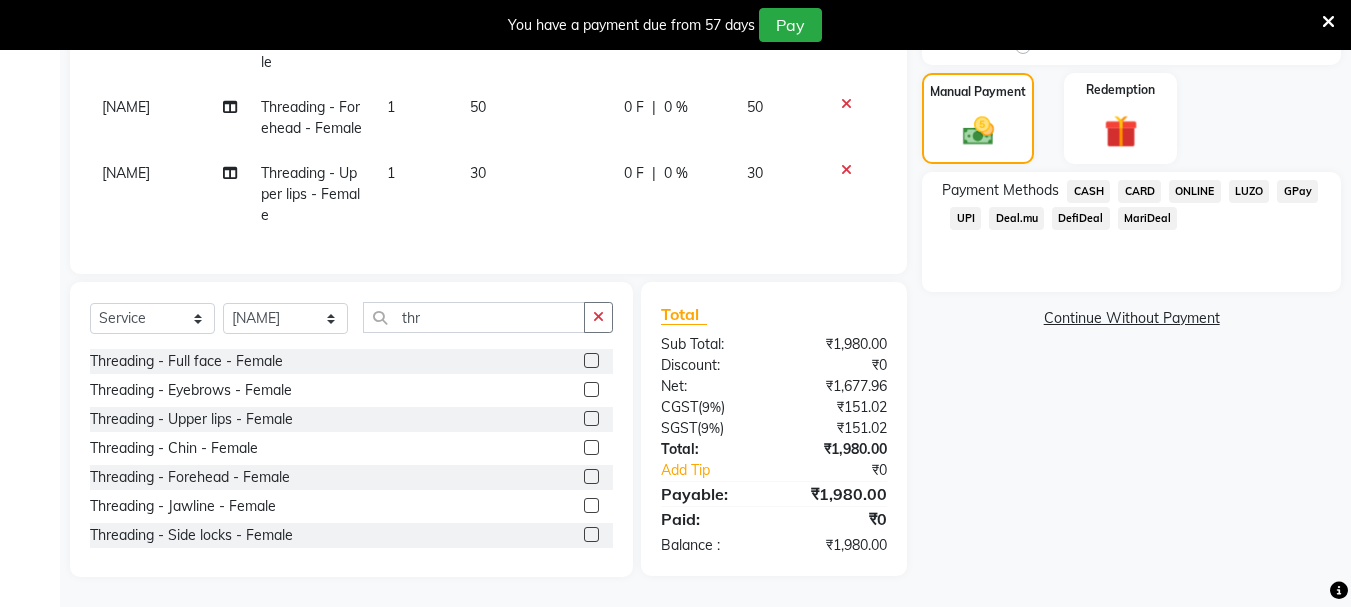 click on "ONLINE" 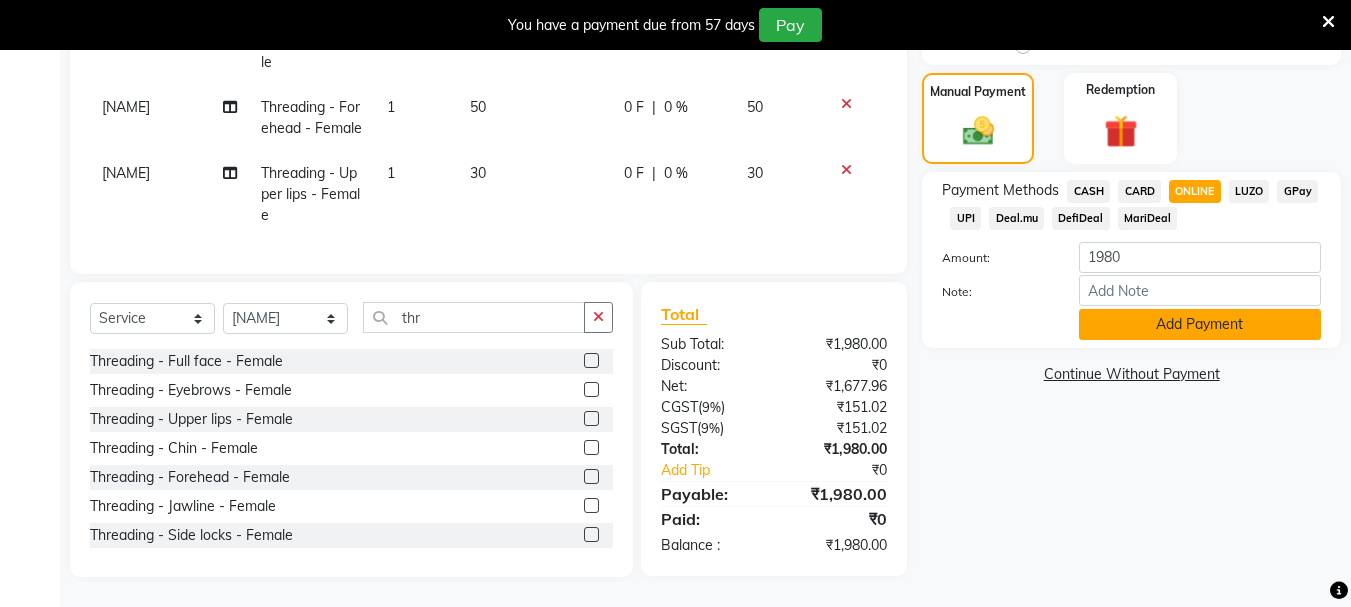 click on "Add Payment" 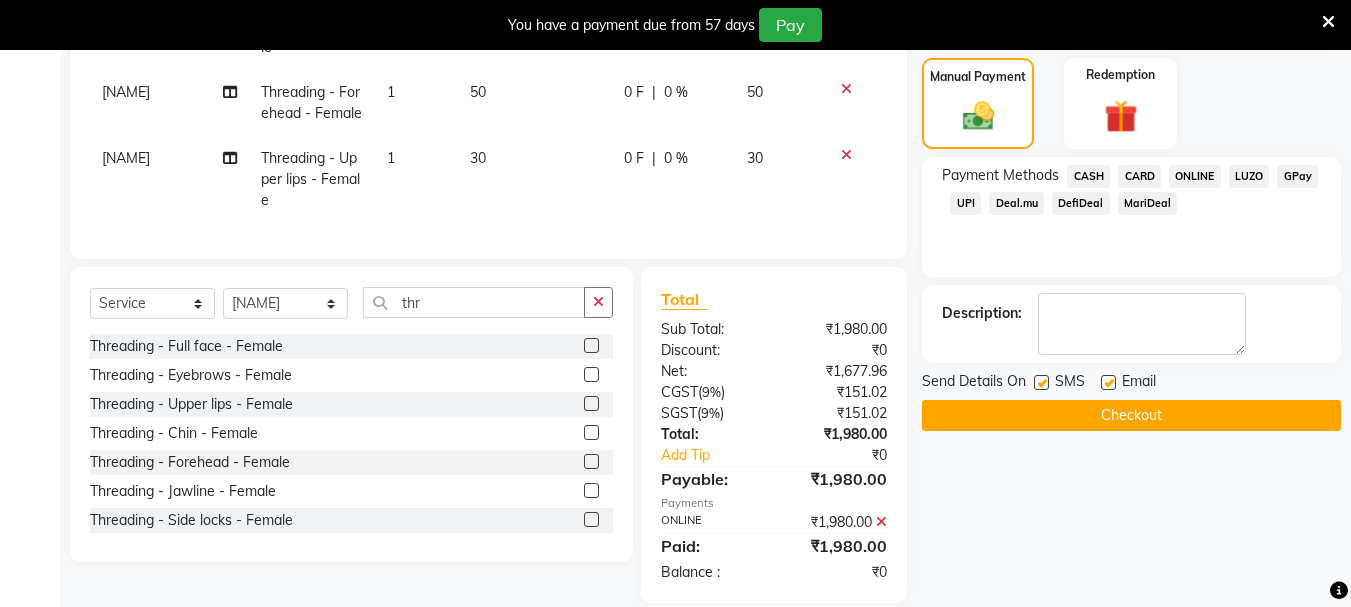 click 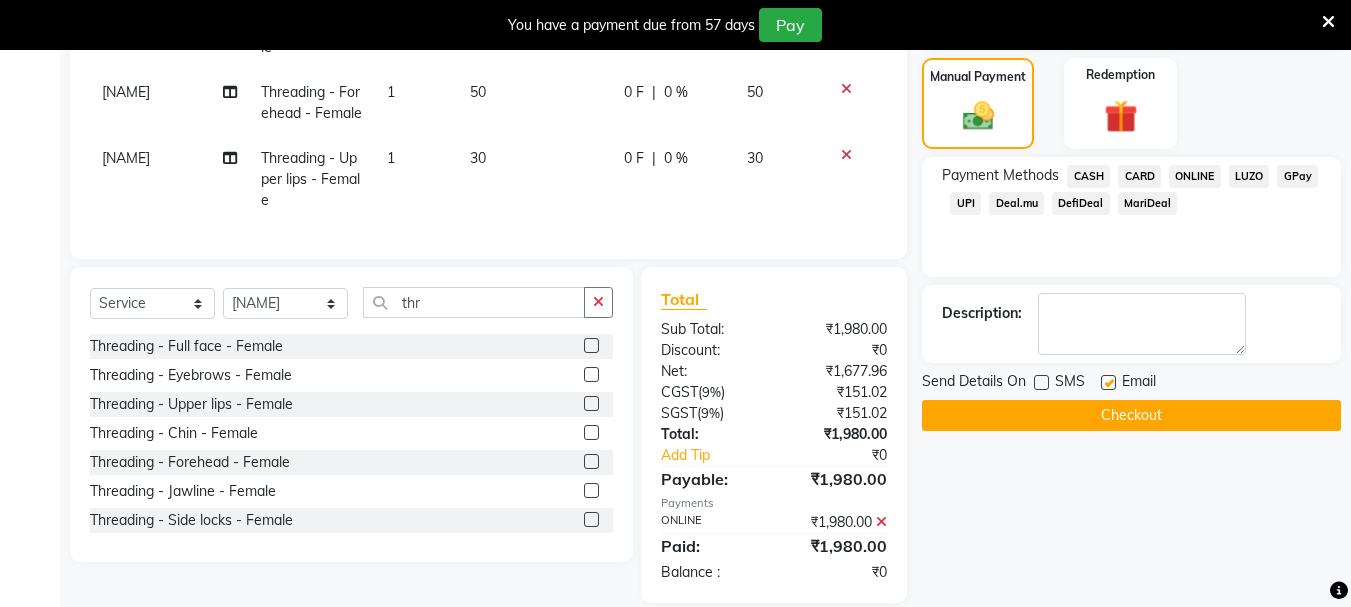 click 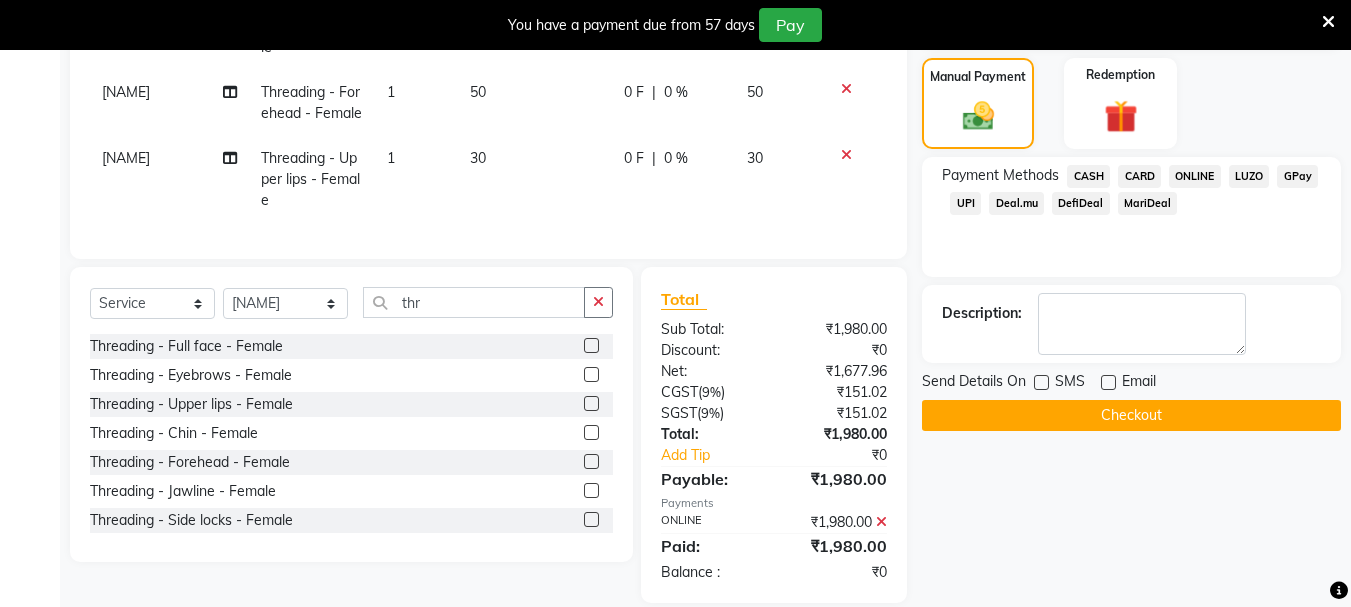 click on "Checkout" 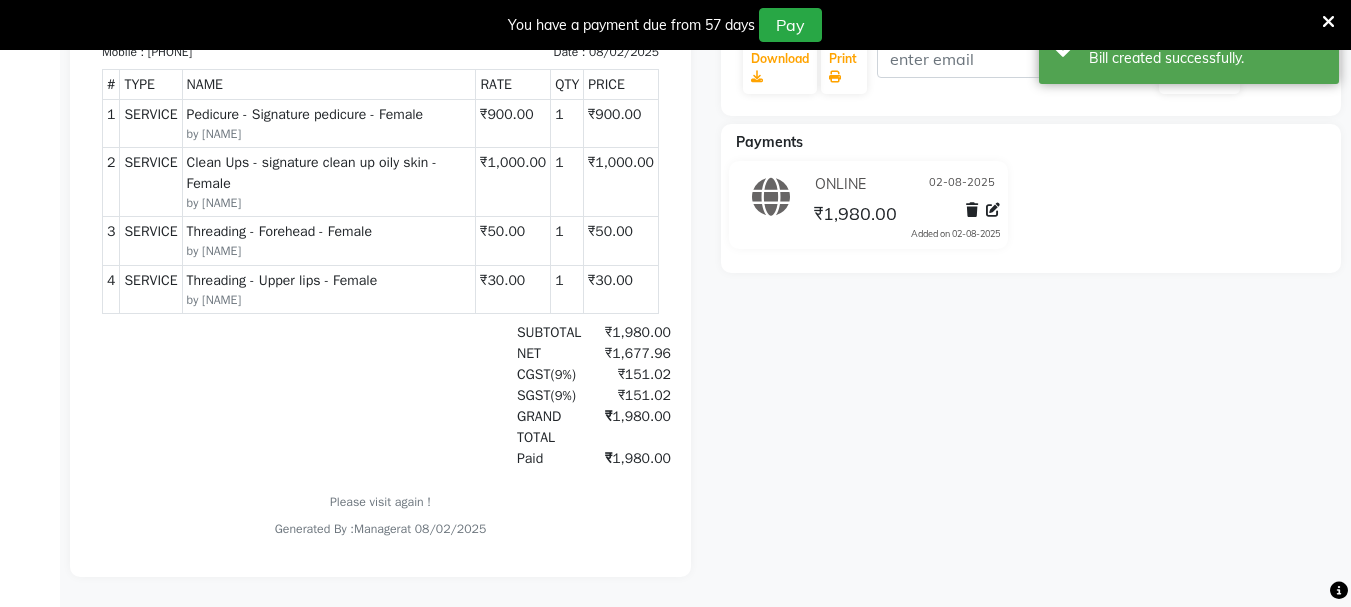 scroll, scrollTop: 0, scrollLeft: 0, axis: both 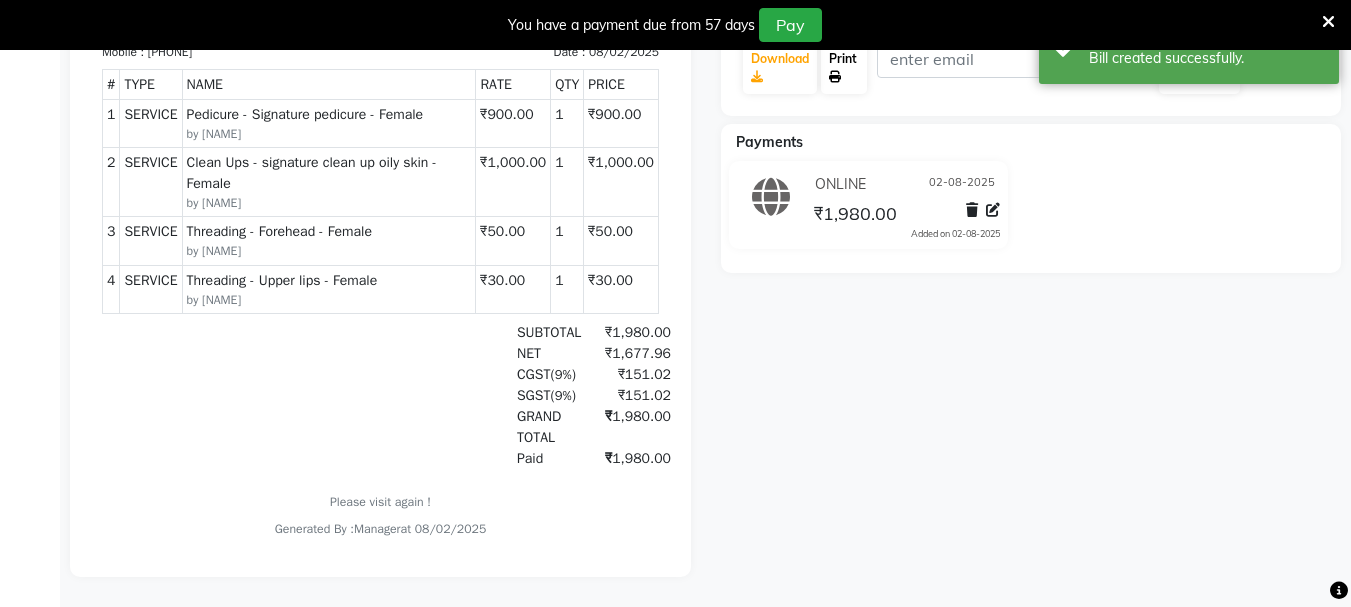 click 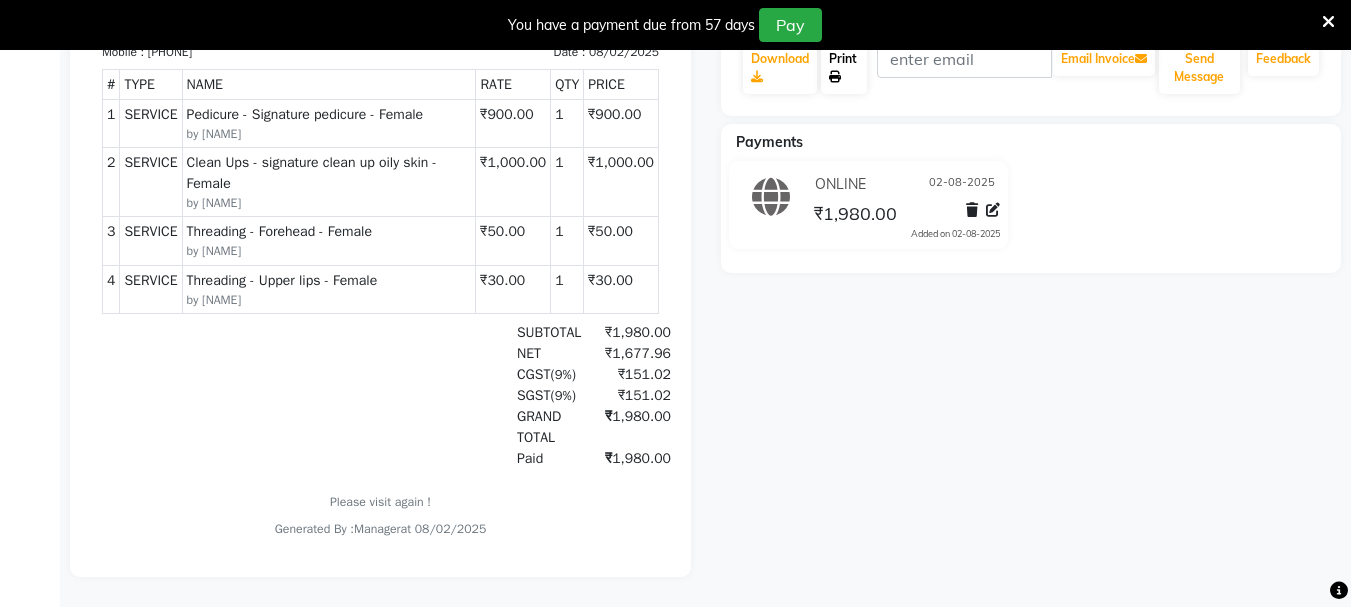 scroll, scrollTop: 0, scrollLeft: 0, axis: both 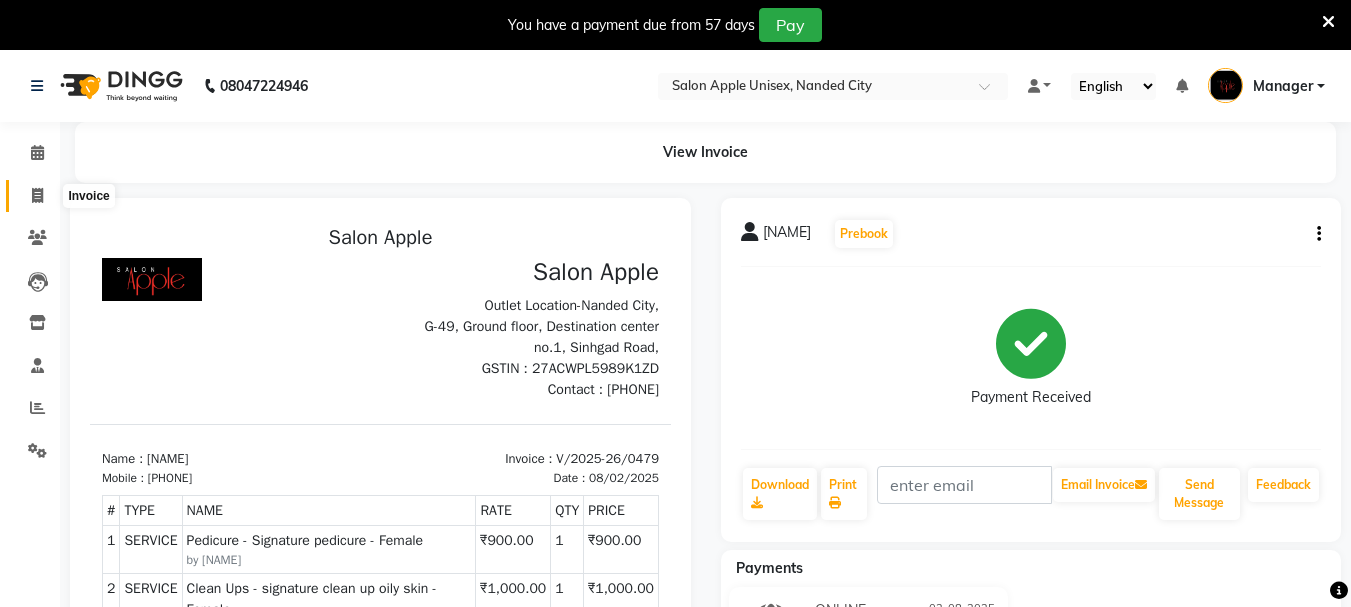 click 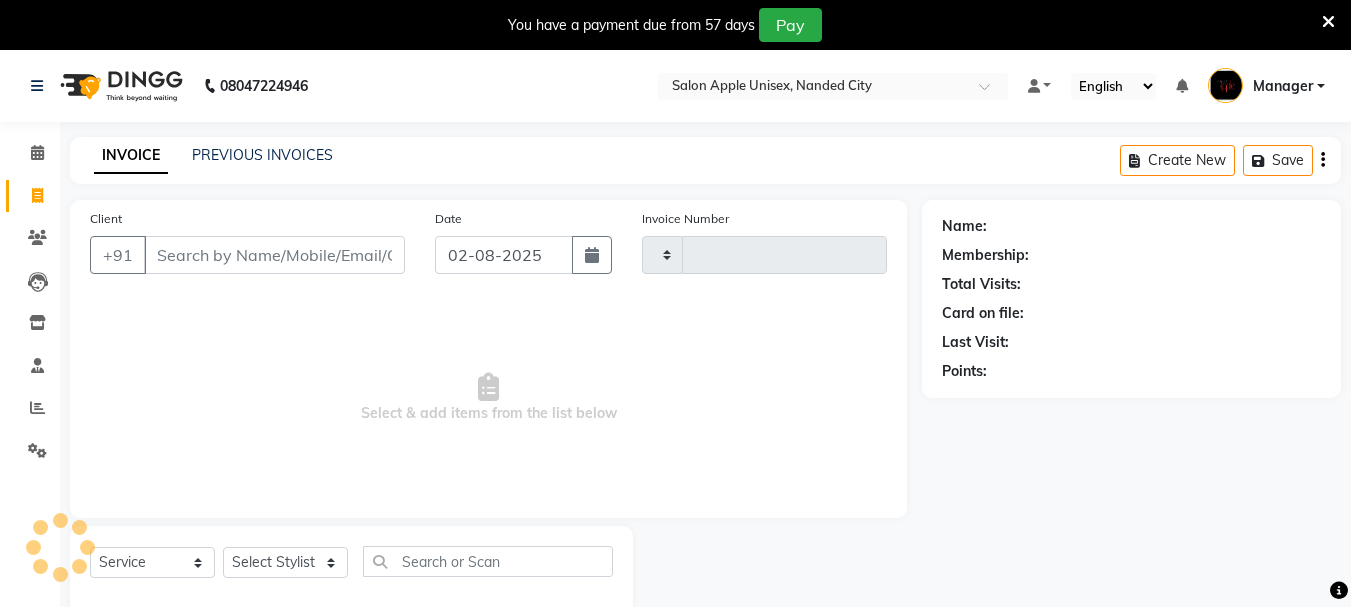 scroll, scrollTop: 50, scrollLeft: 0, axis: vertical 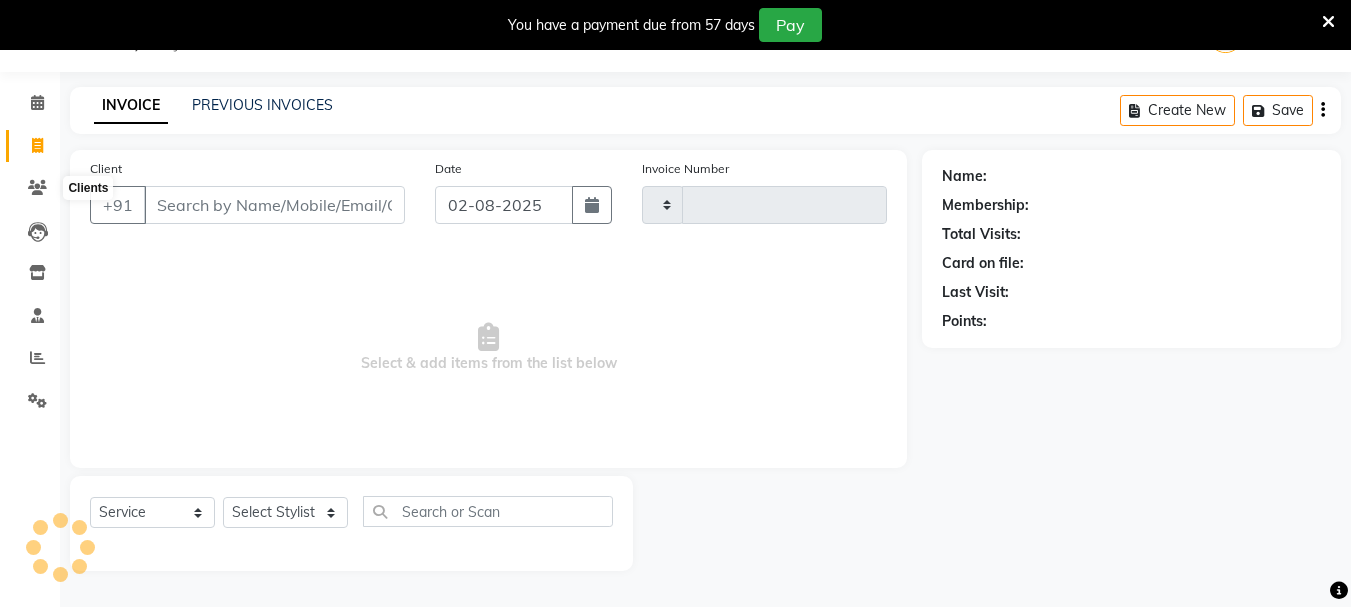type on "0480" 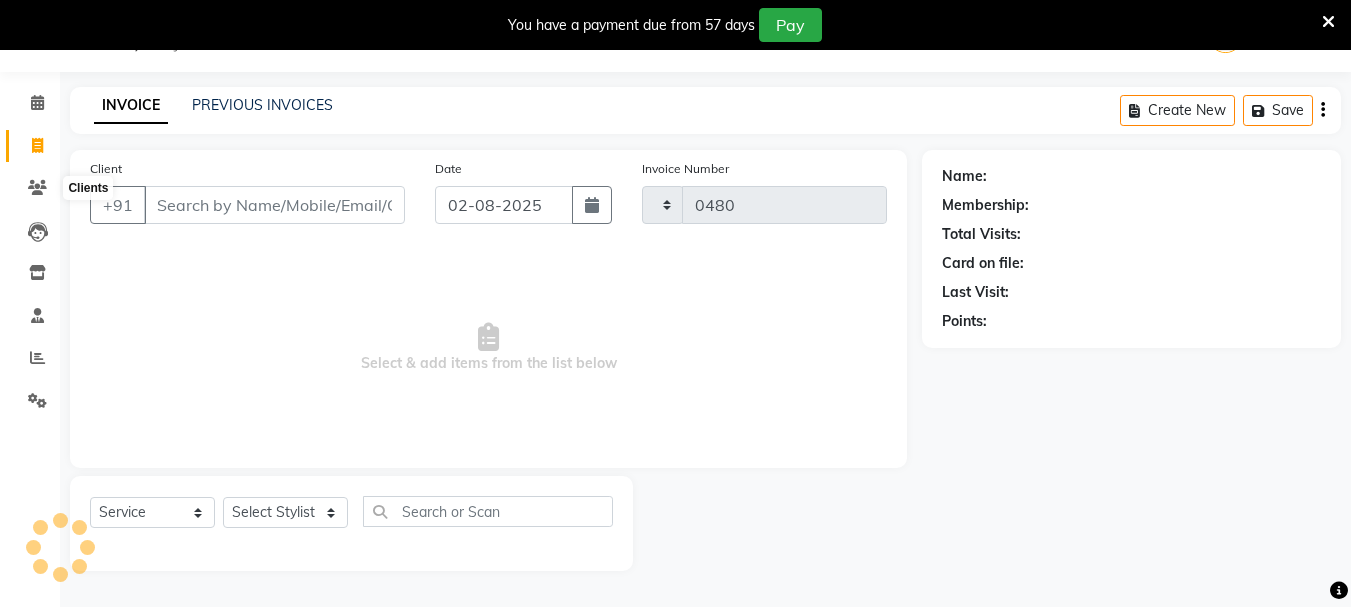 select on "116" 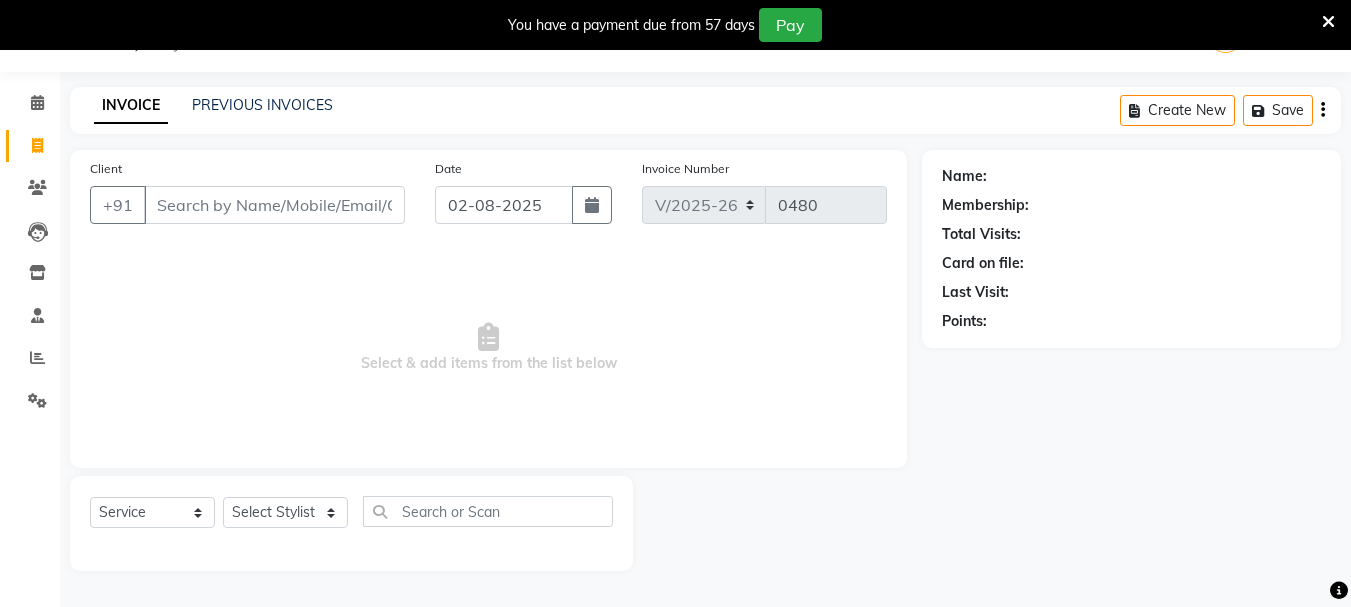 click on "Client" at bounding box center [274, 205] 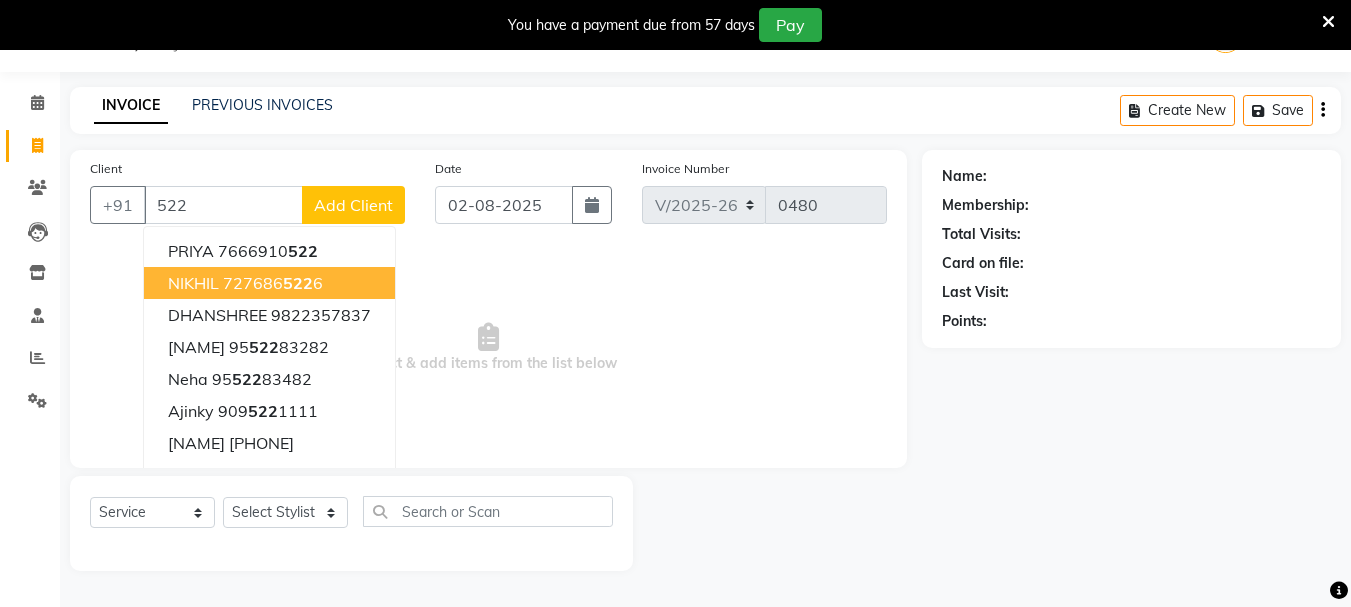 click on "[NAME] [PHONE]" at bounding box center [269, 283] 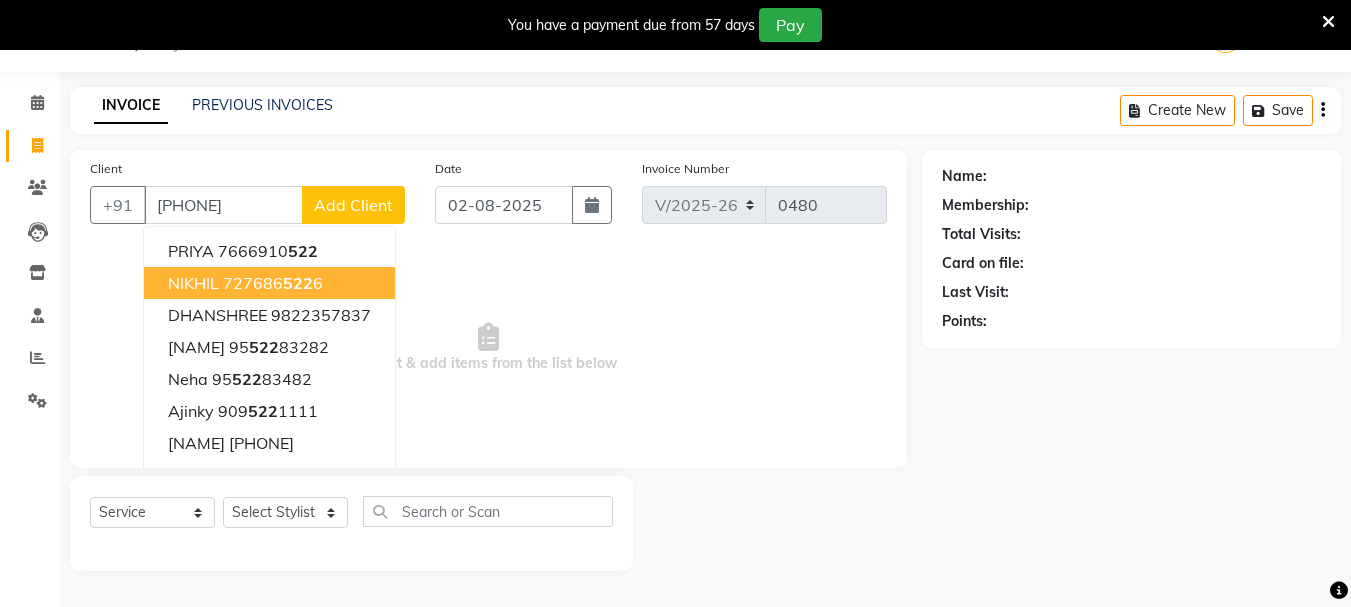 type on "[PHONE]" 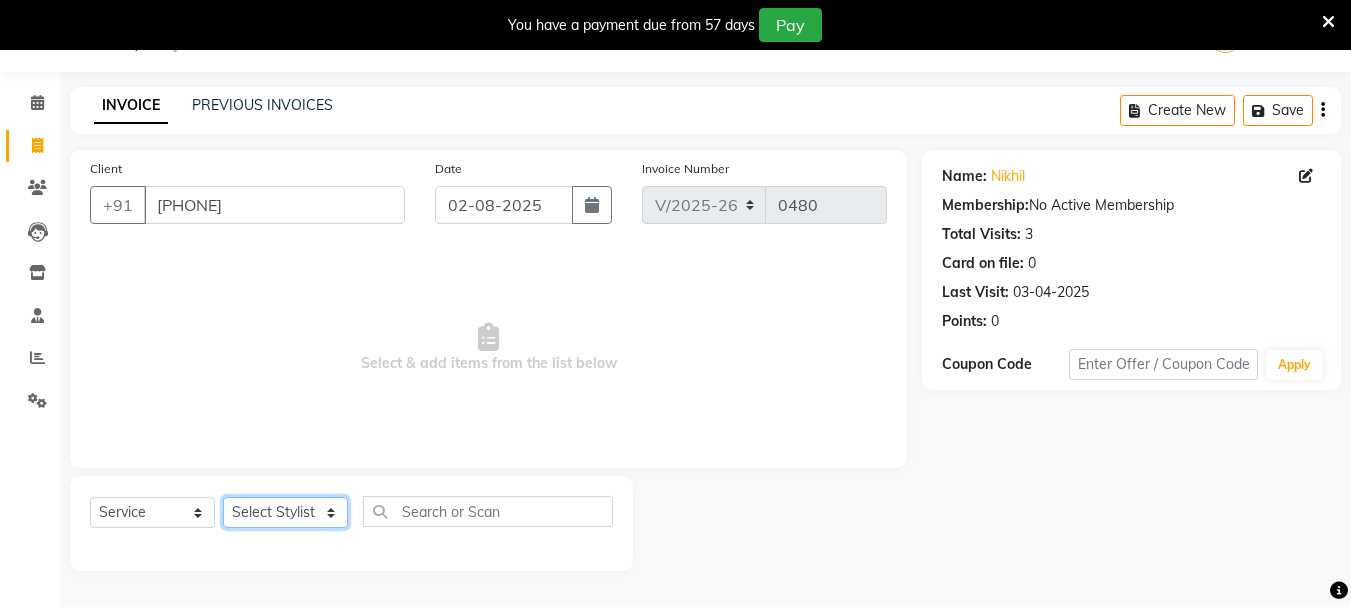 click on "Select Stylist [NAME]  [NAME] [NAME] Manager [NAME] [NAME] [NAME]  [NAME] [NAME] Snehal" 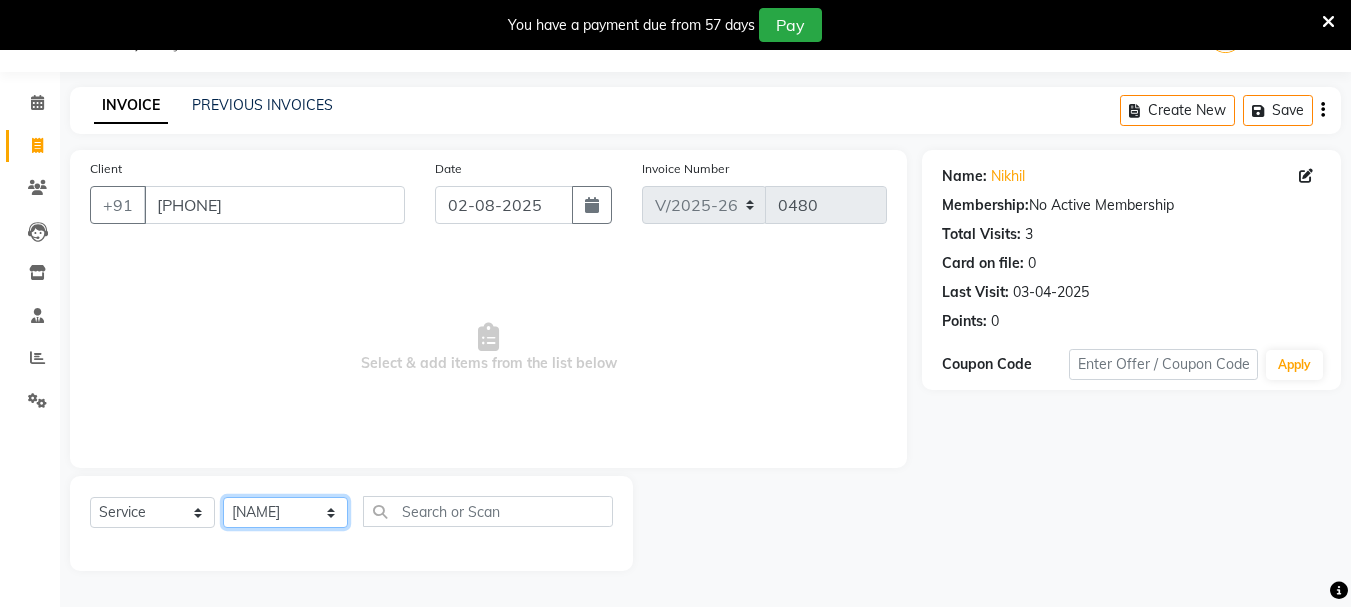 click on "Select Stylist [NAME]  [NAME] [NAME] Manager [NAME] [NAME] [NAME]  [NAME] [NAME] Snehal" 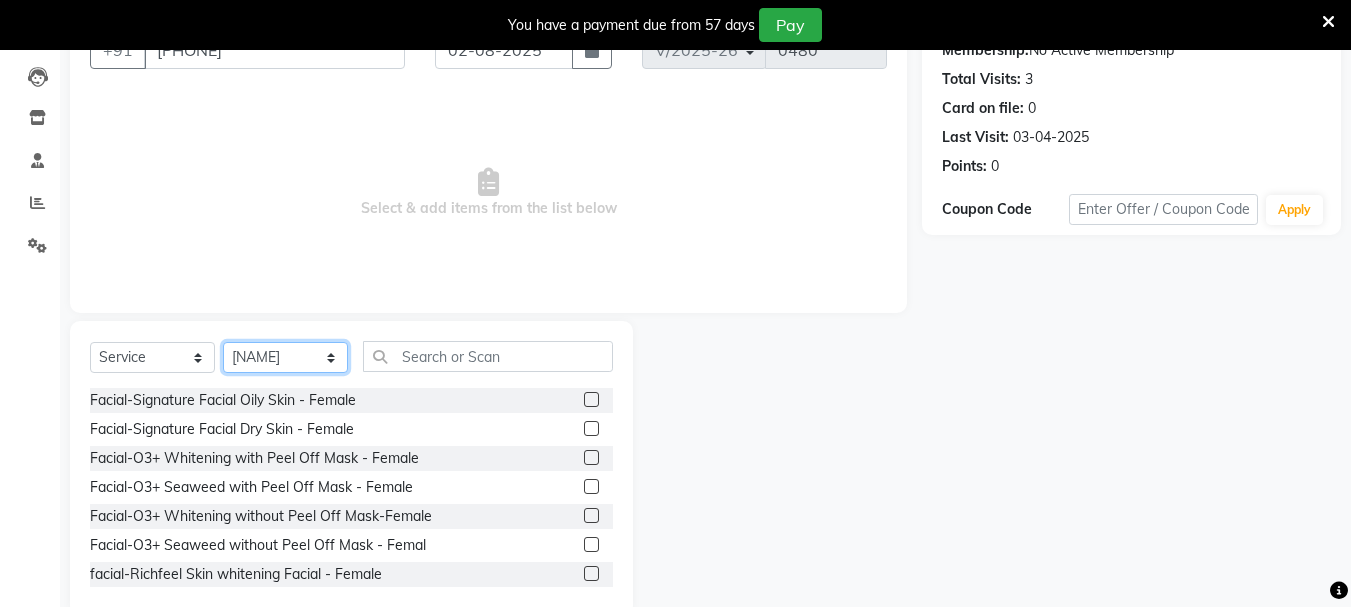 scroll, scrollTop: 244, scrollLeft: 0, axis: vertical 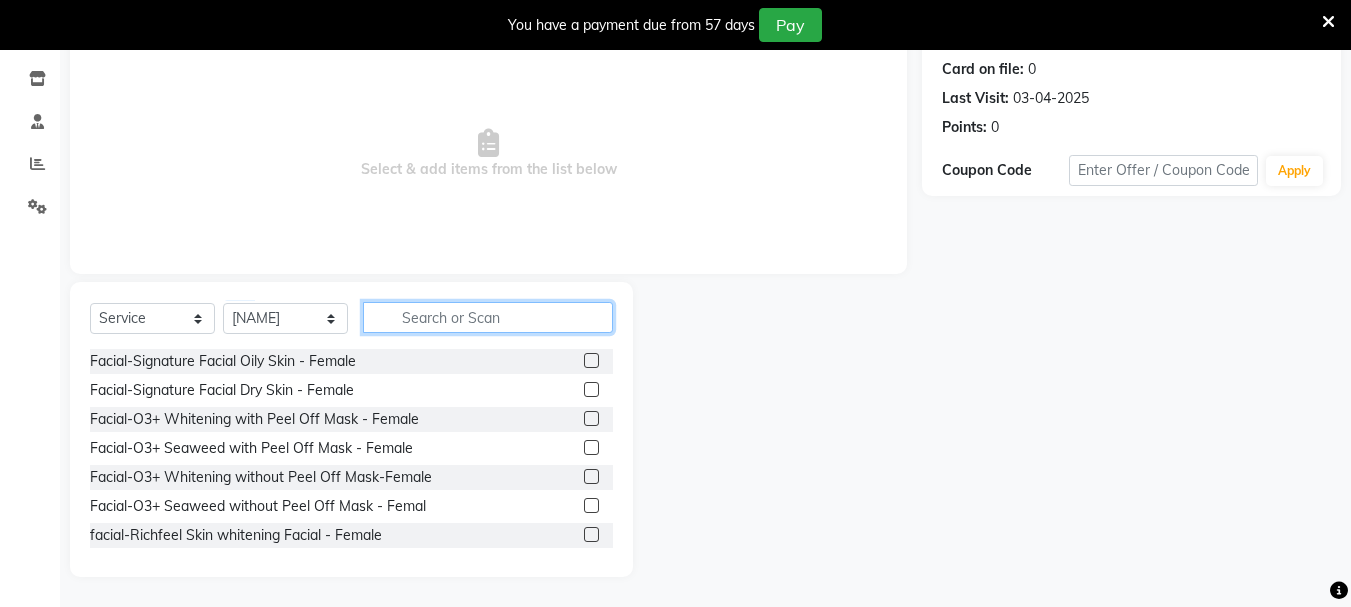 click 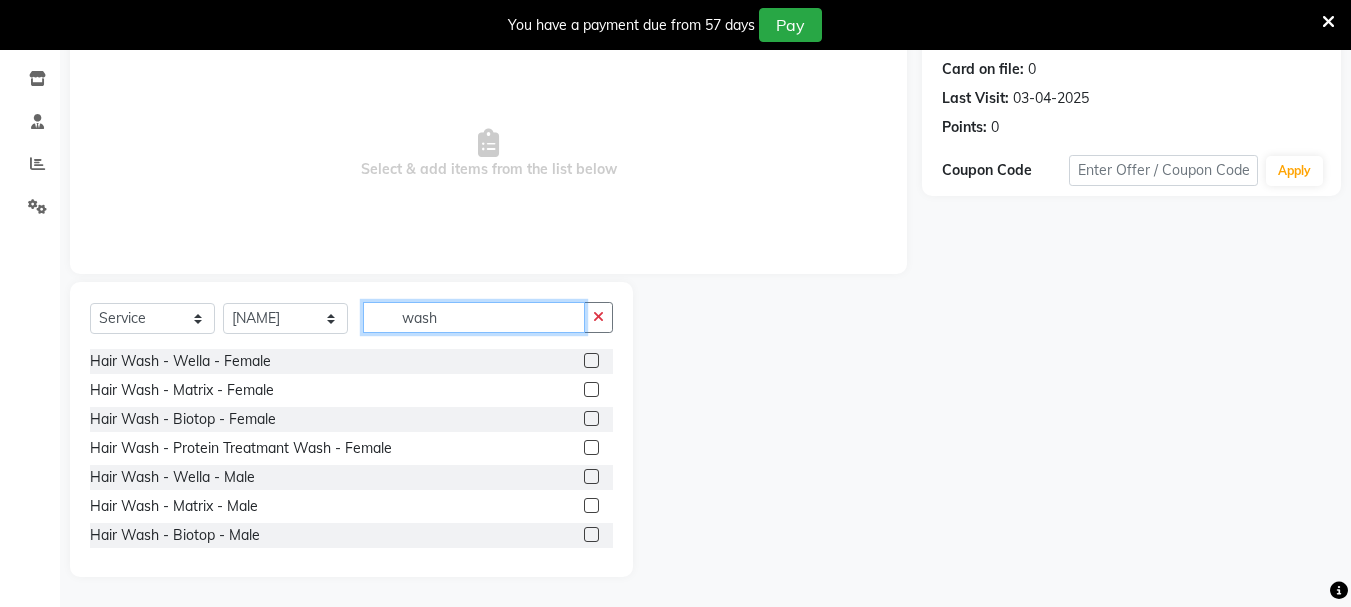 type on "wash" 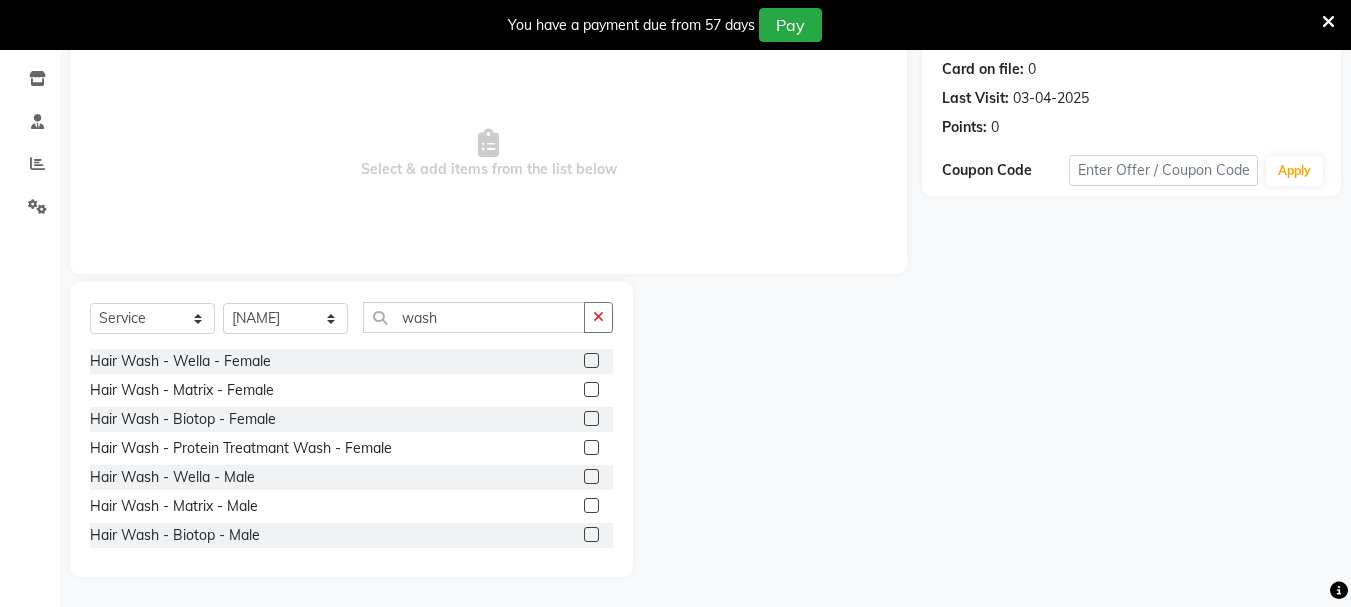 click 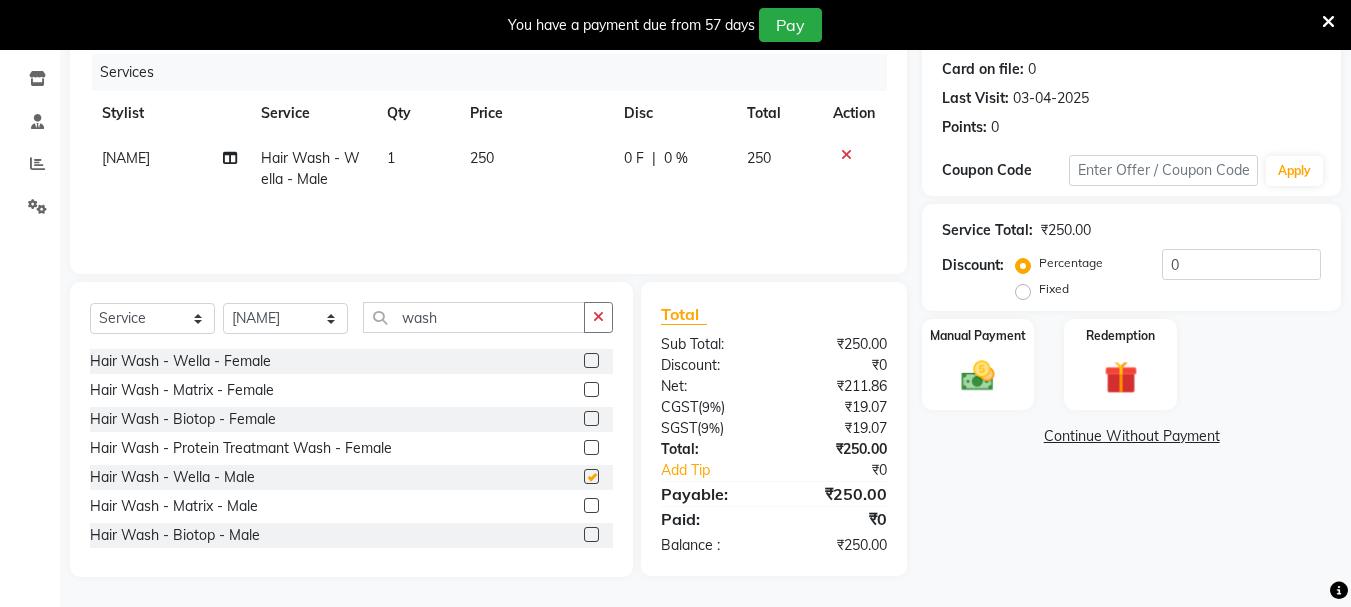 checkbox on "false" 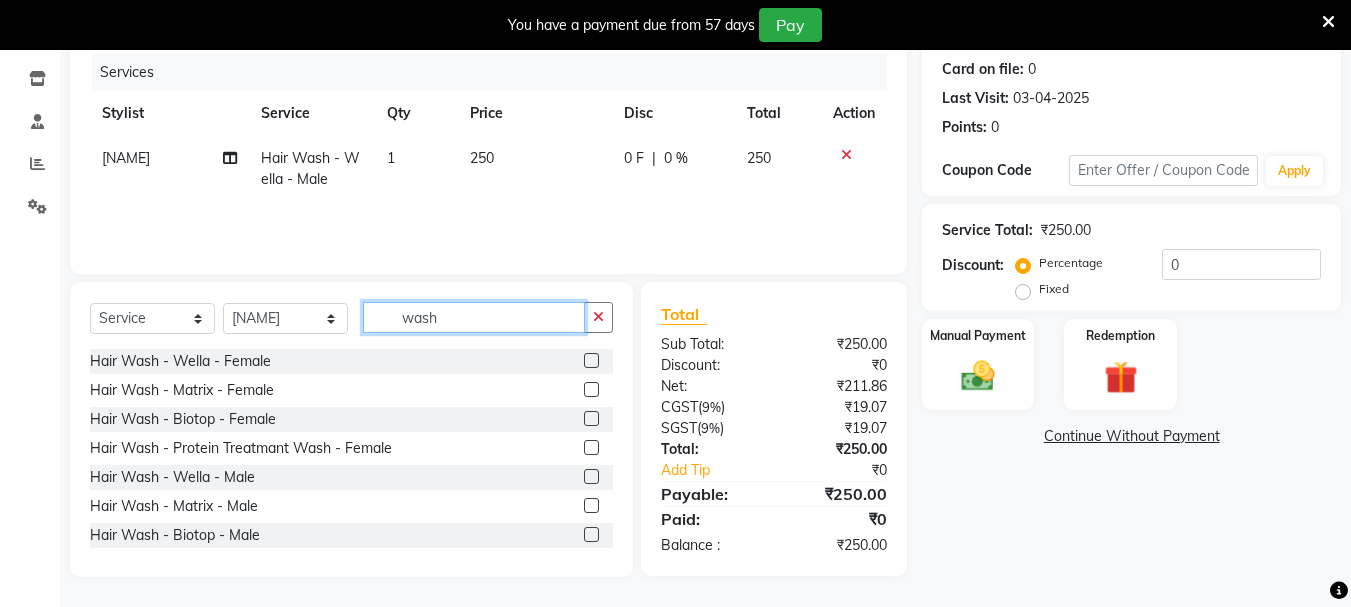 click on "wash" 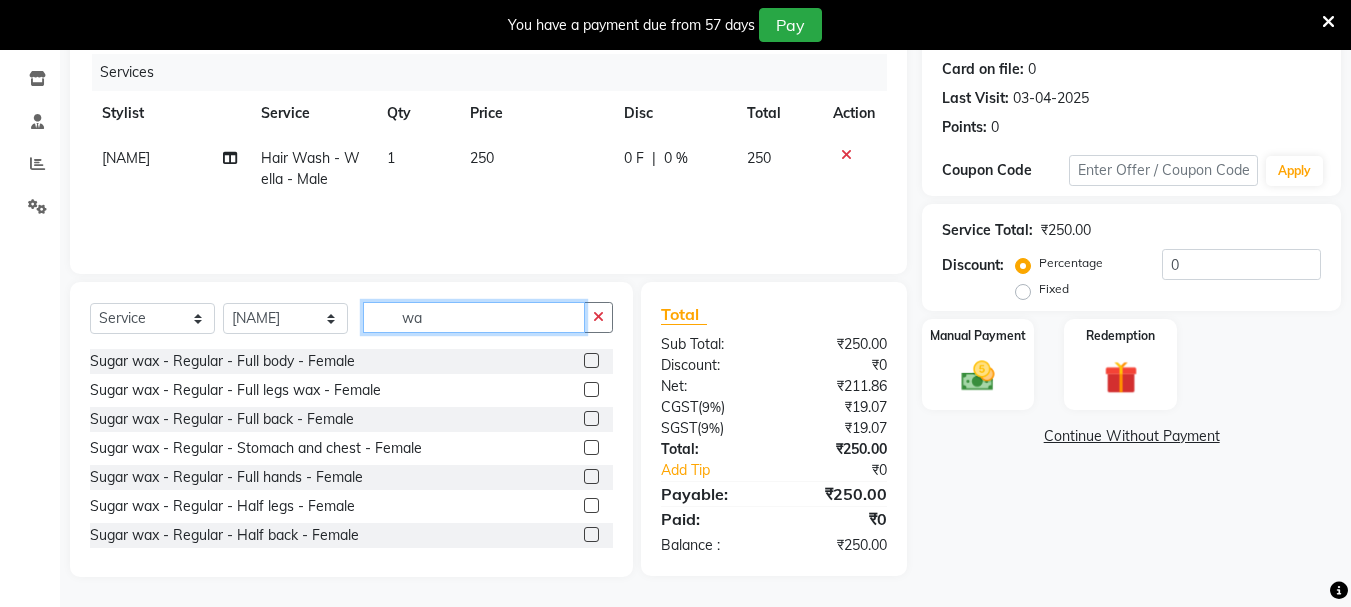 type on "w" 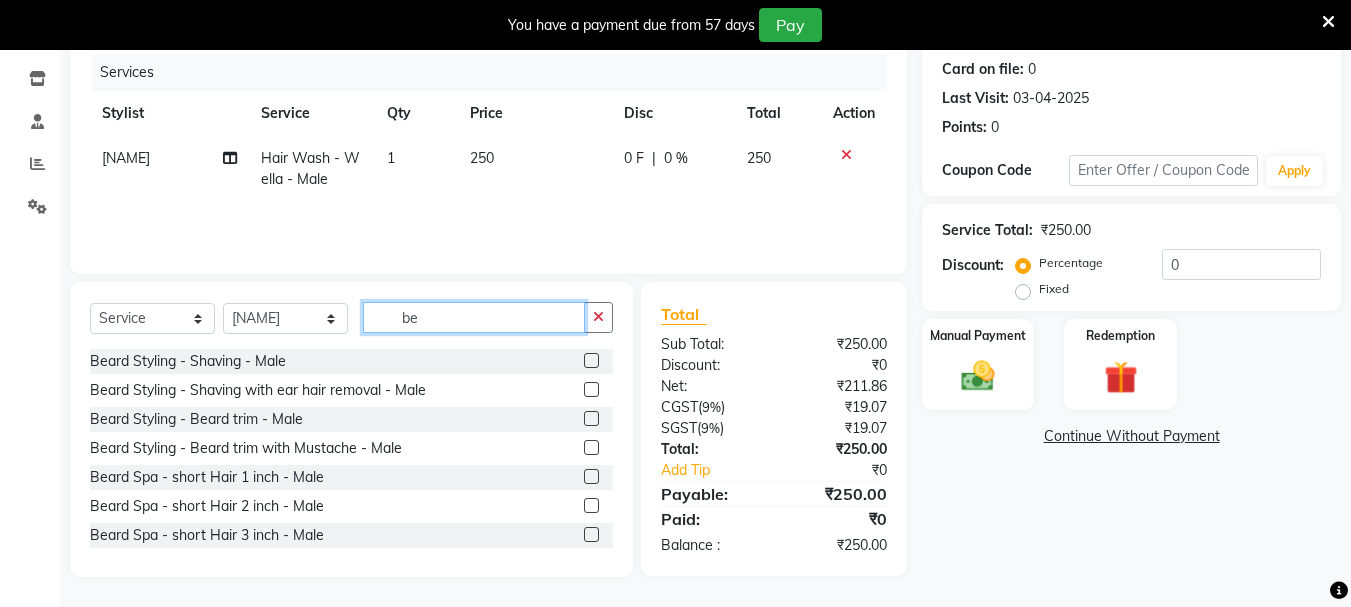 type on "be" 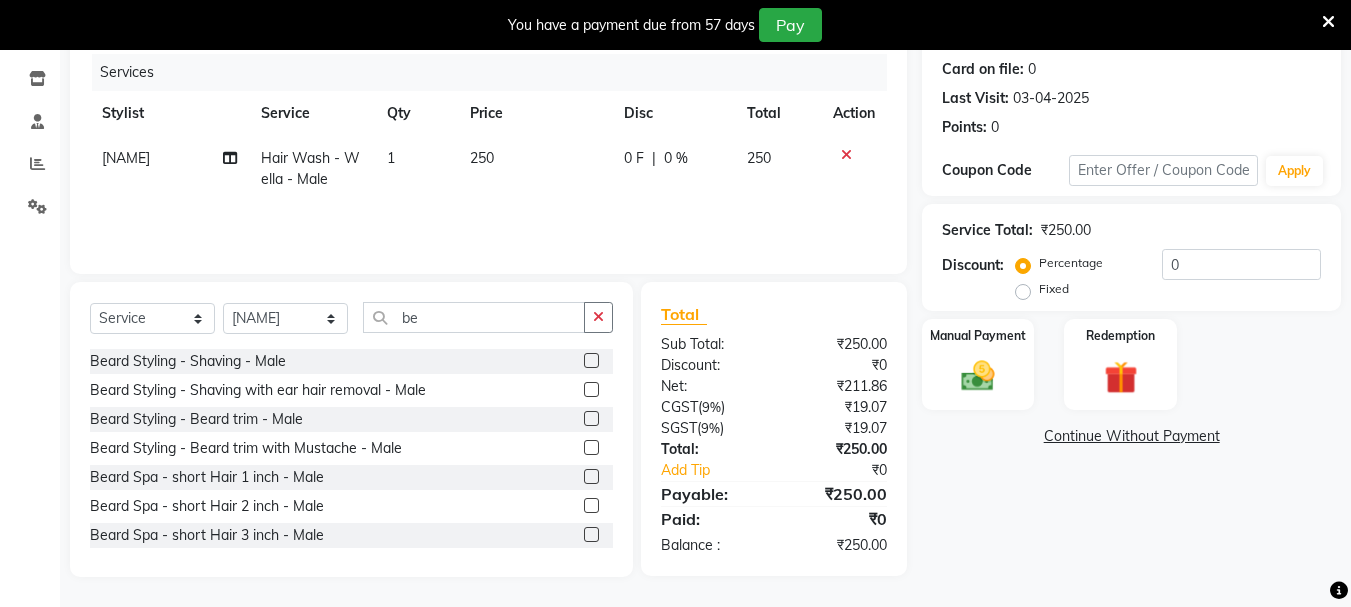 click 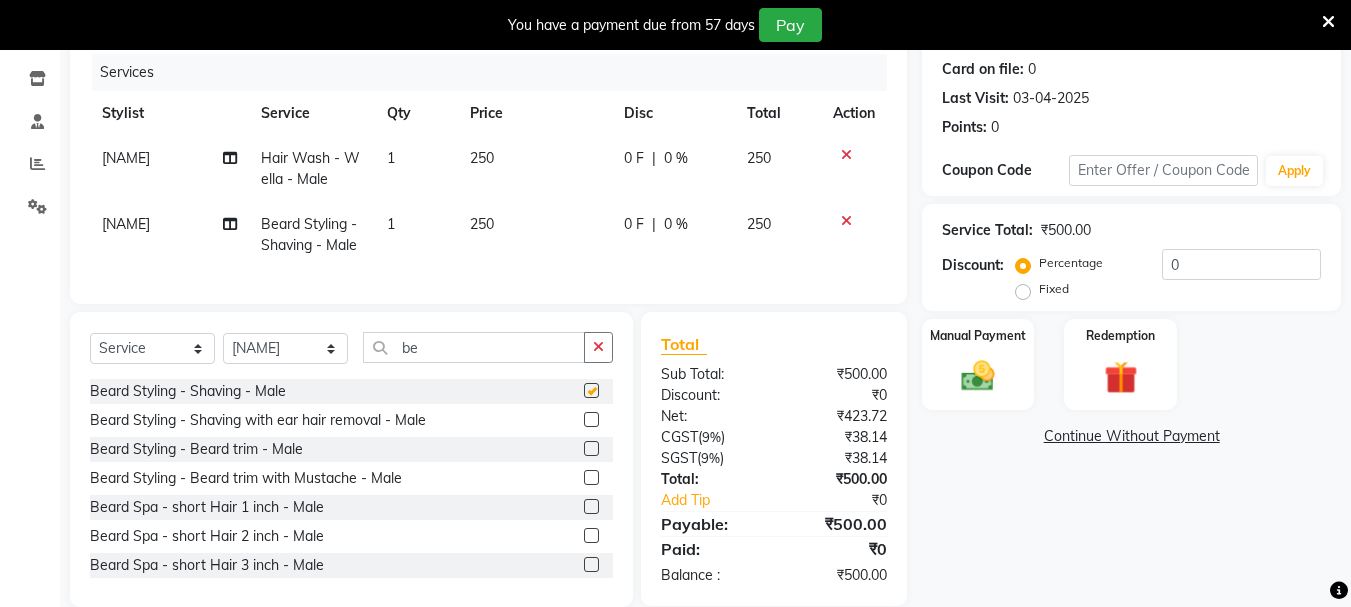 checkbox on "false" 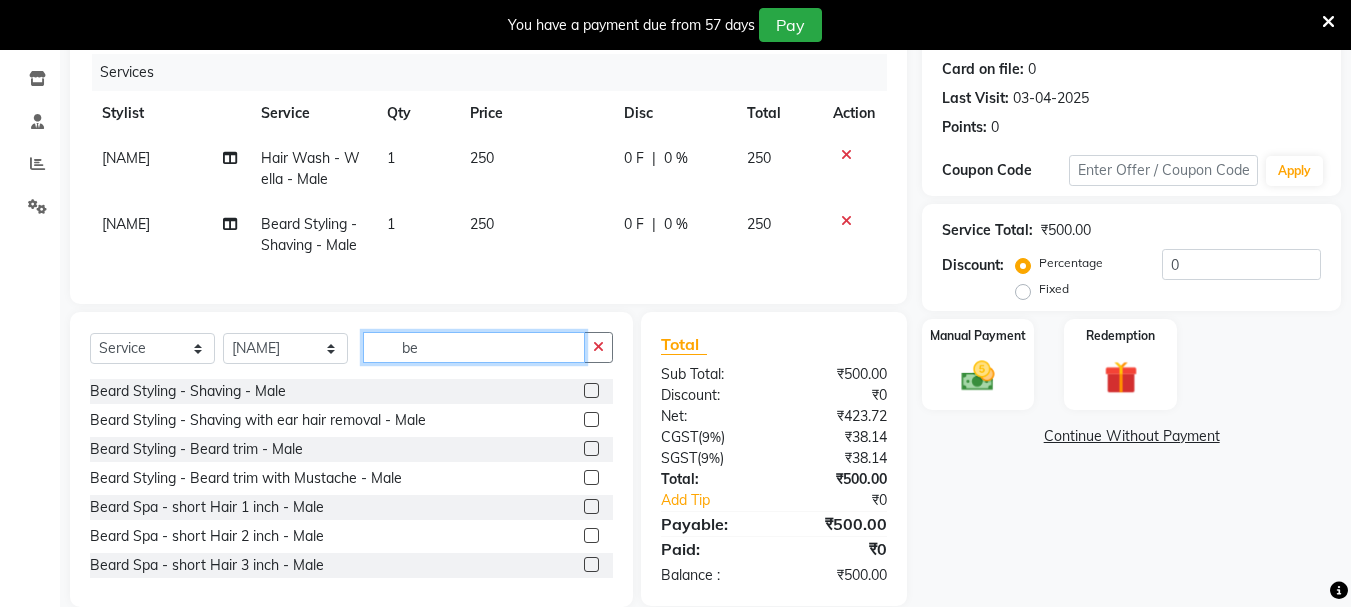 click on "be" 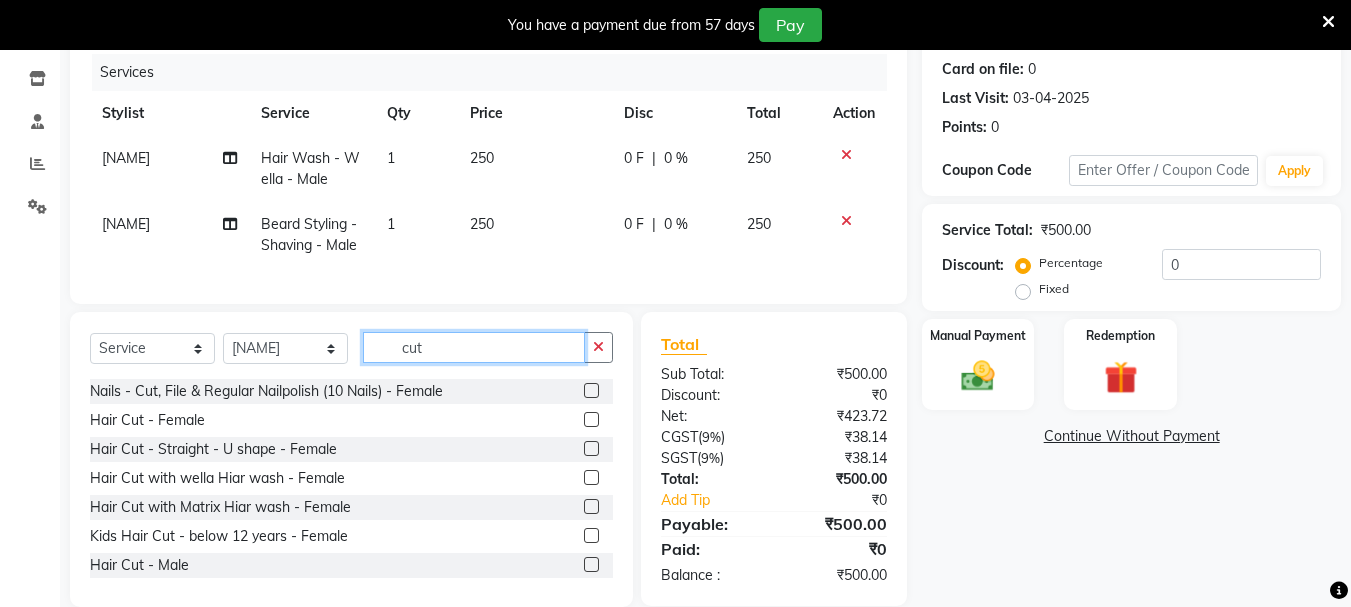 type on "cut" 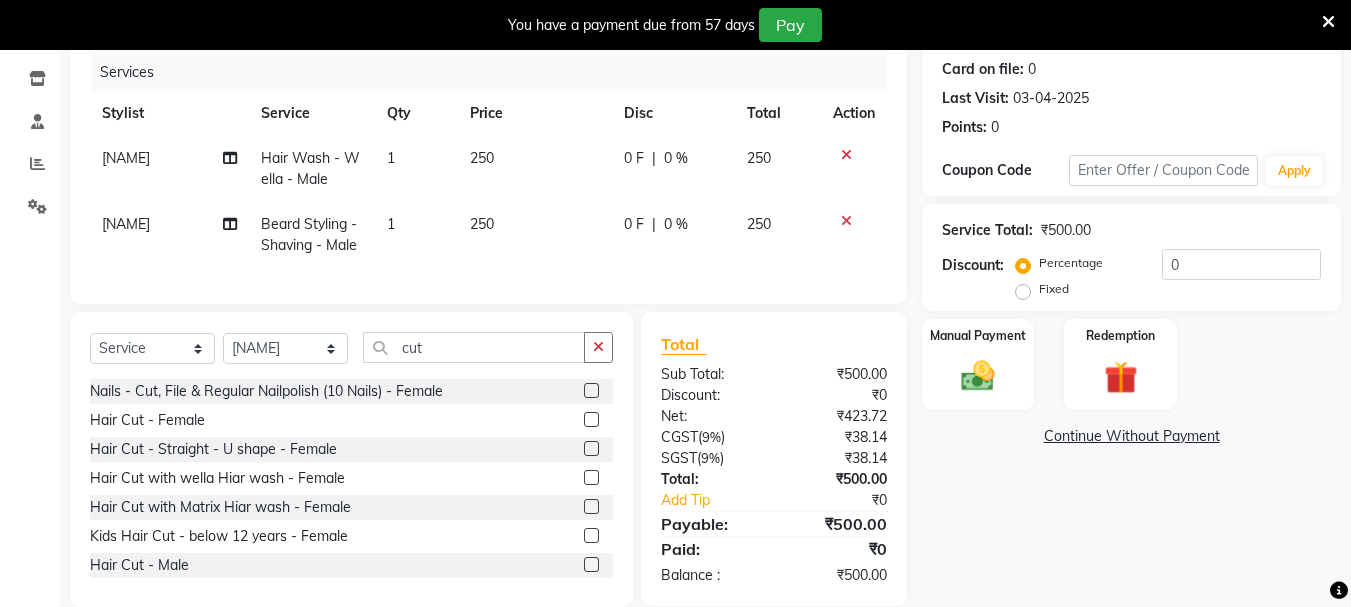 click 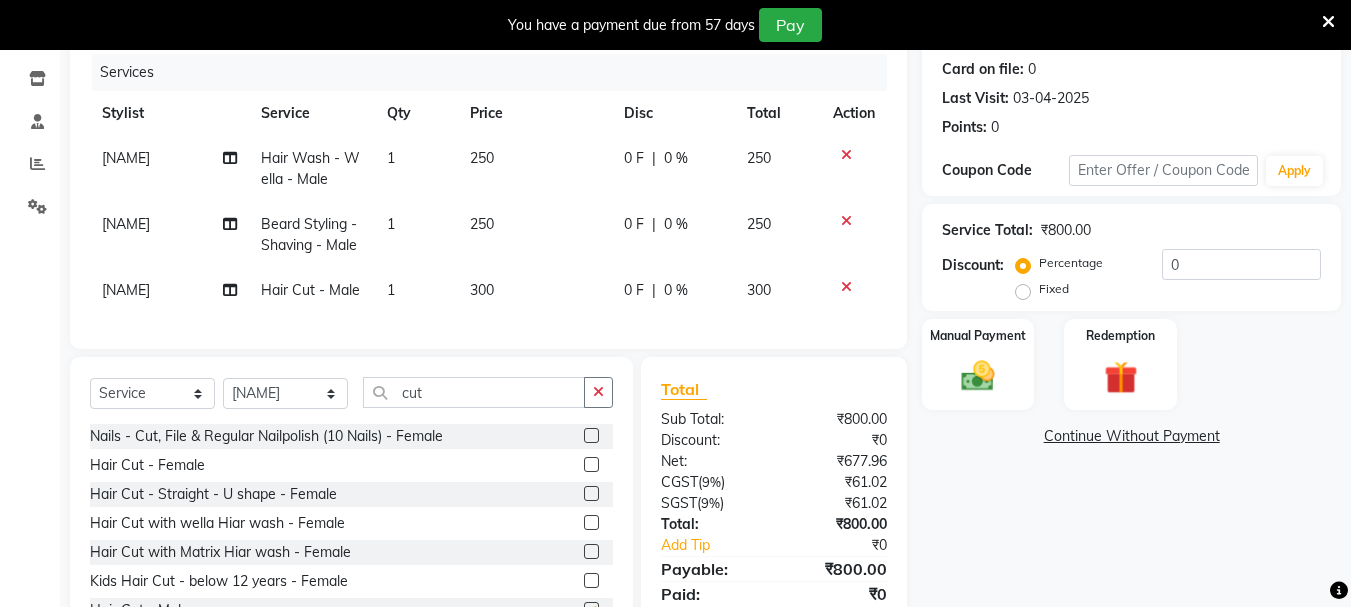 checkbox on "false" 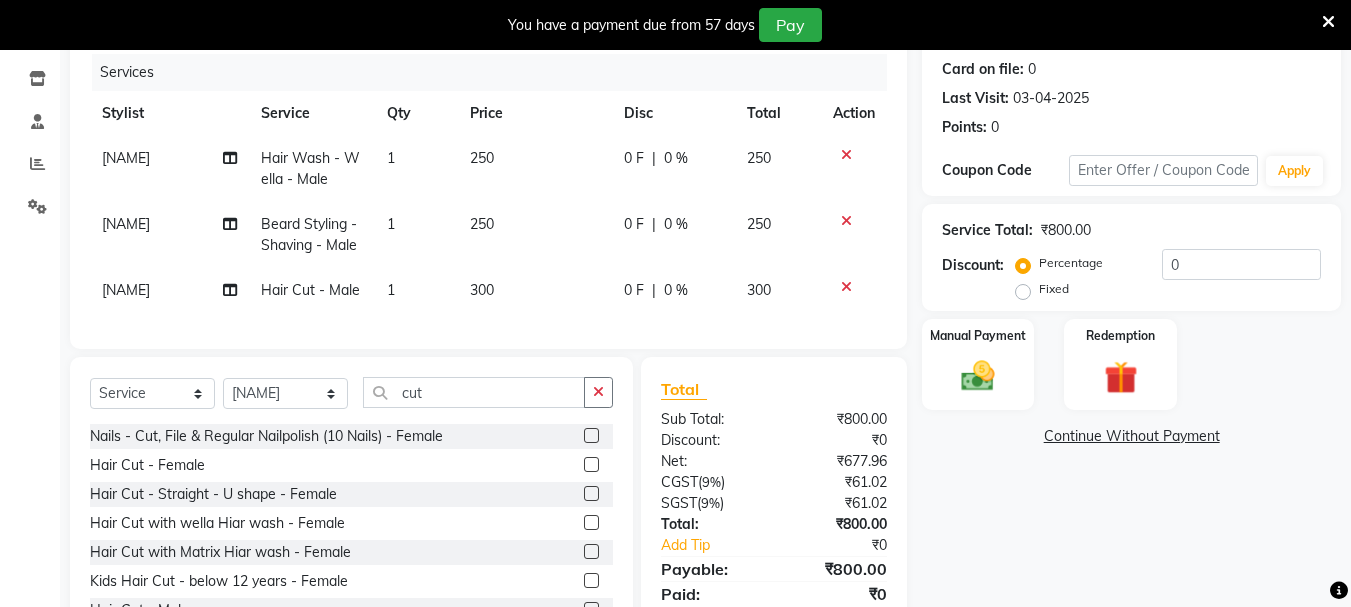 scroll, scrollTop: 334, scrollLeft: 0, axis: vertical 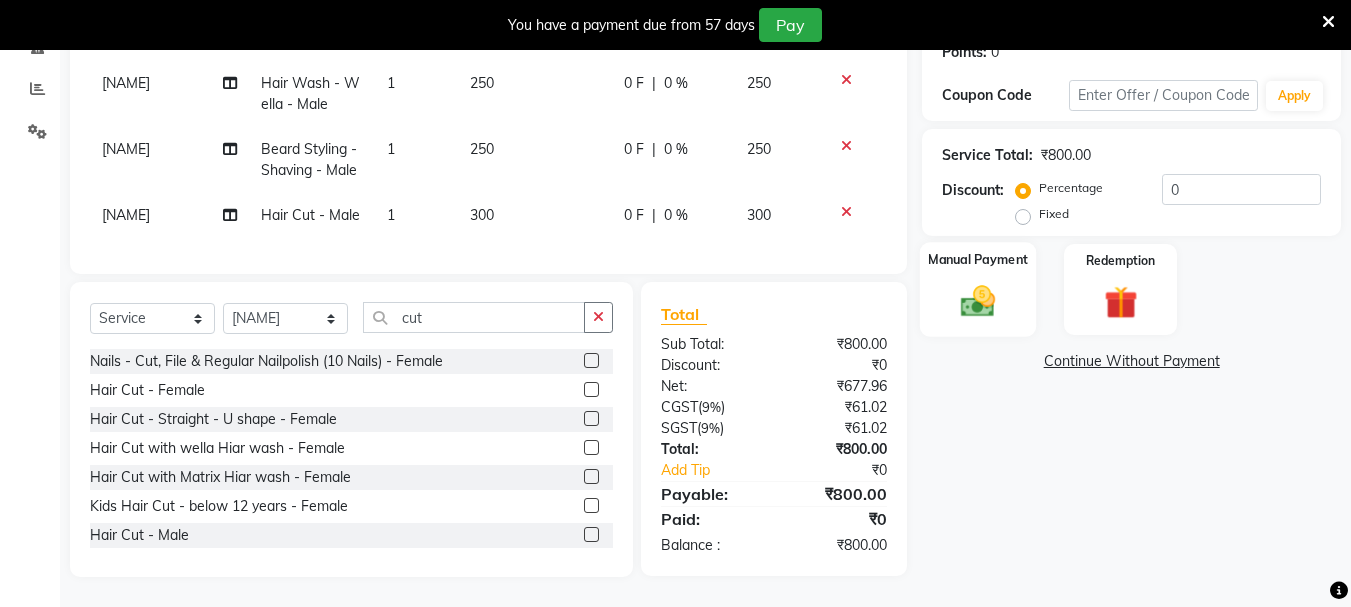 click 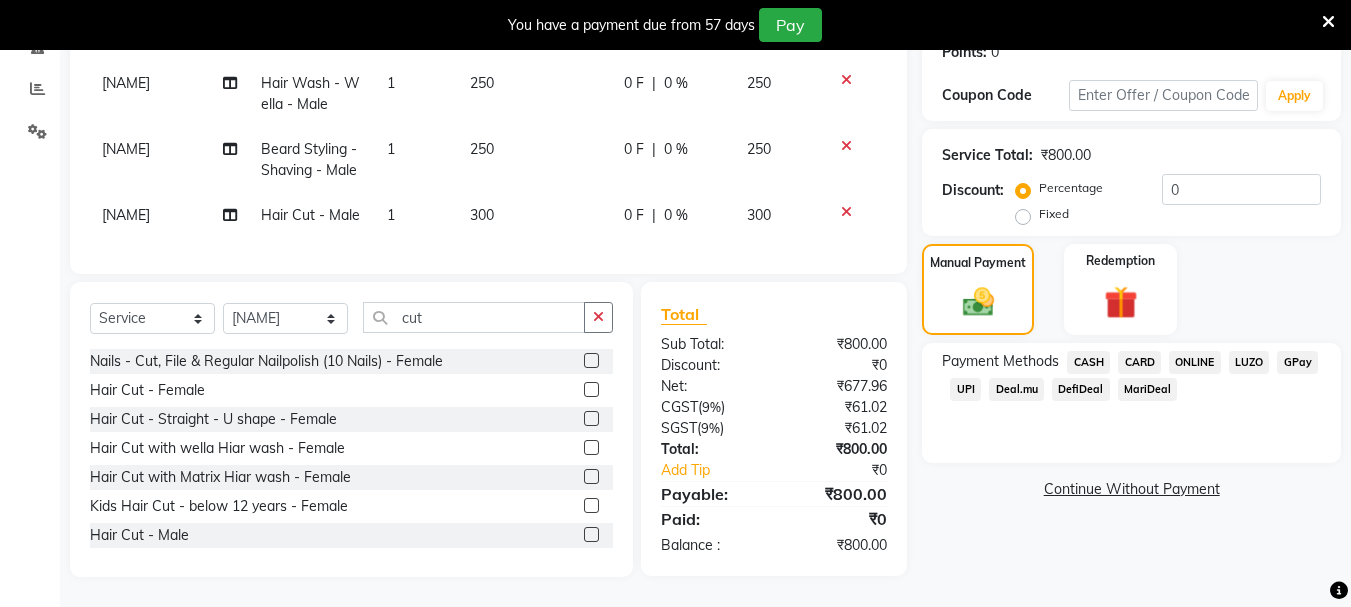 click on "ONLINE" 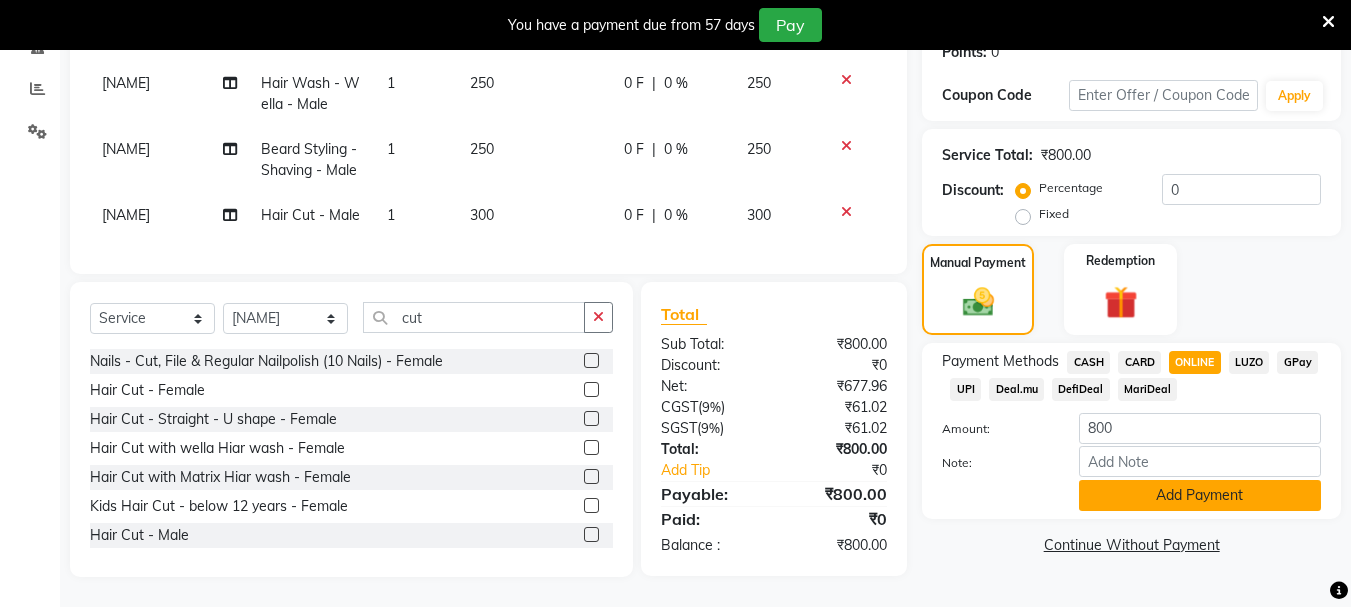 click on "Add Payment" 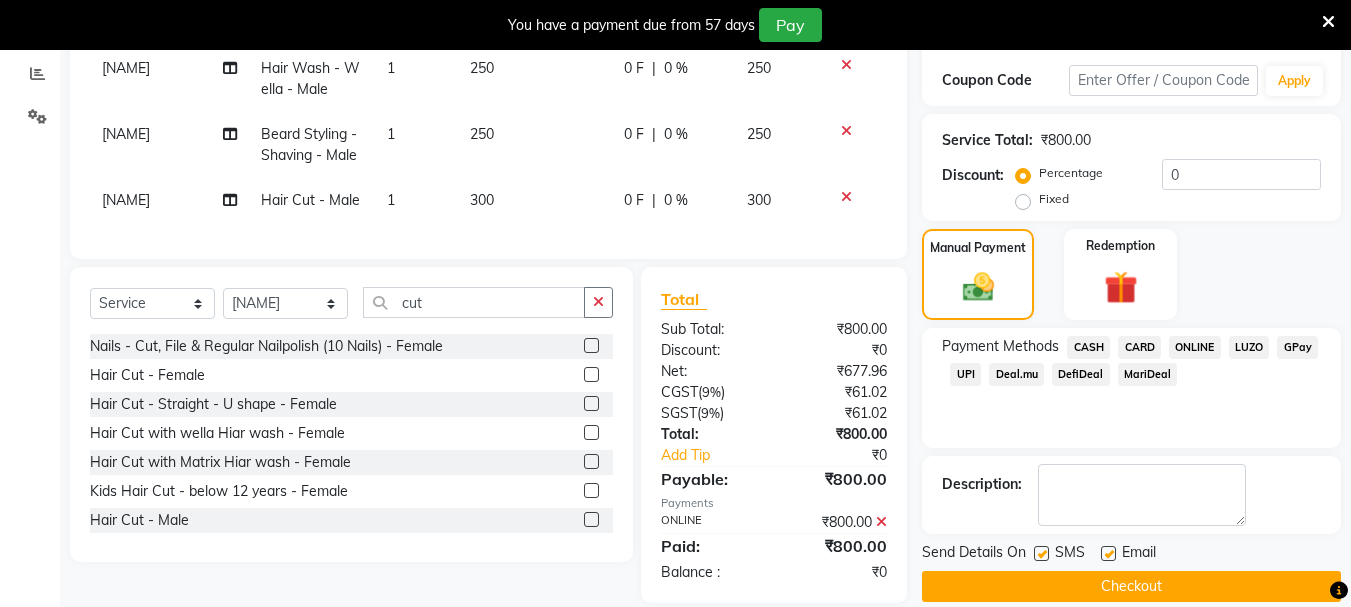 click 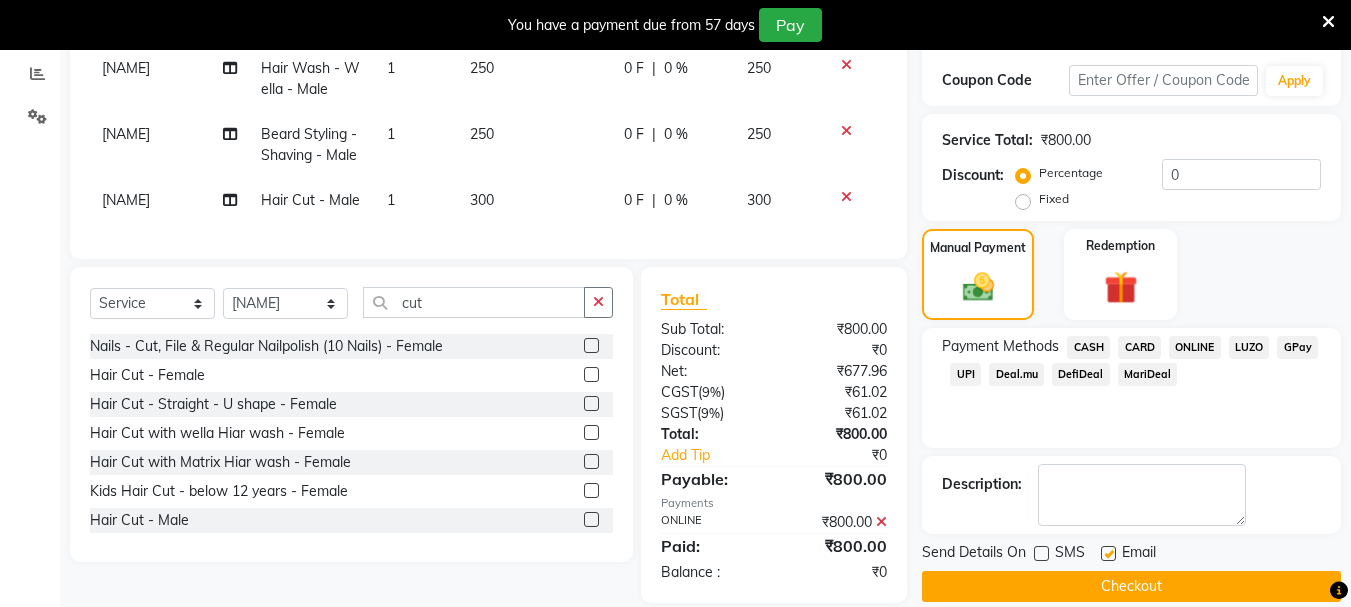 click 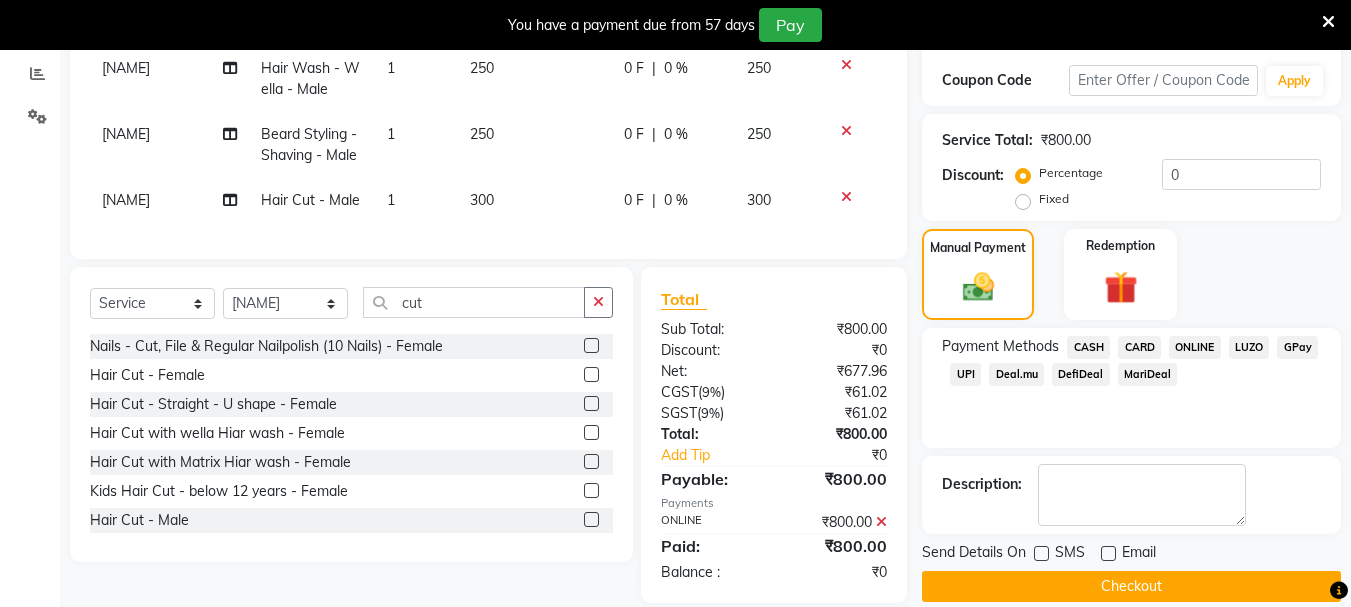 click on "Checkout" 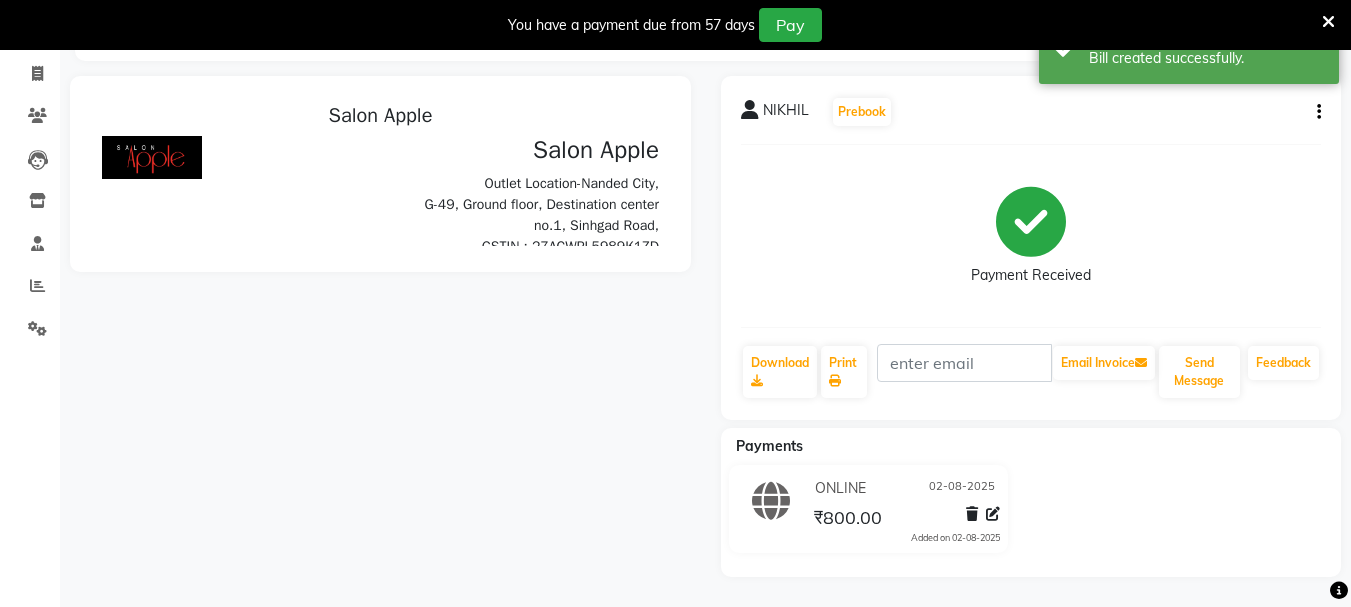 scroll, scrollTop: 334, scrollLeft: 0, axis: vertical 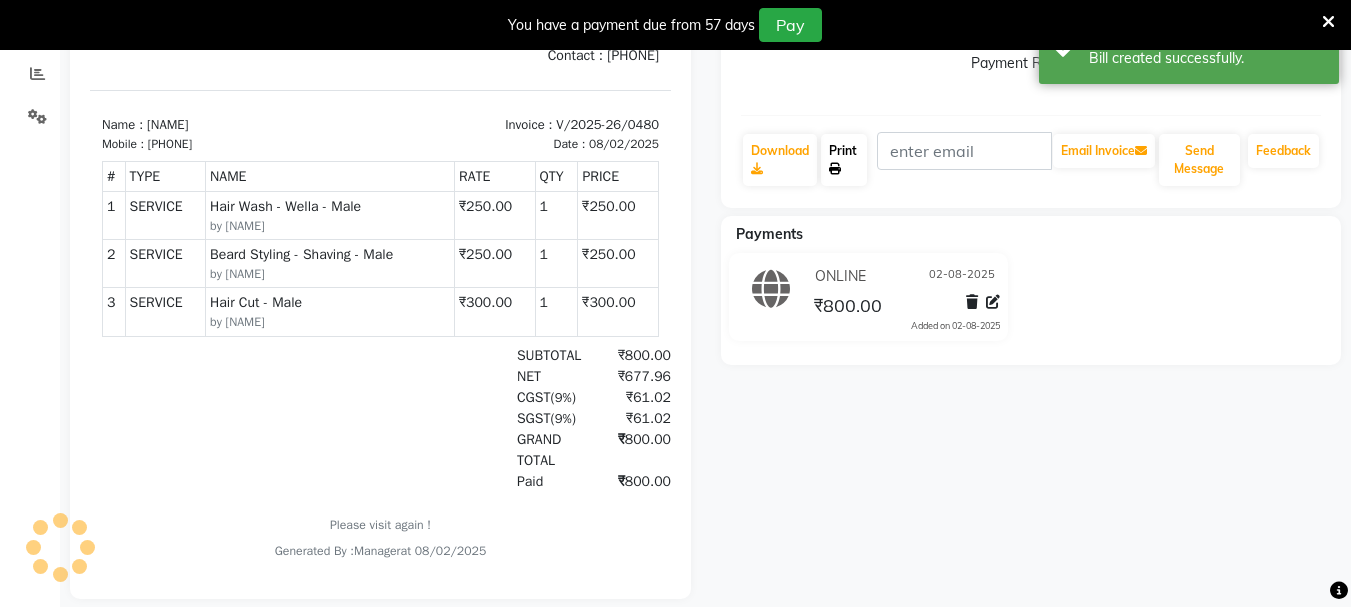 click on "Print" 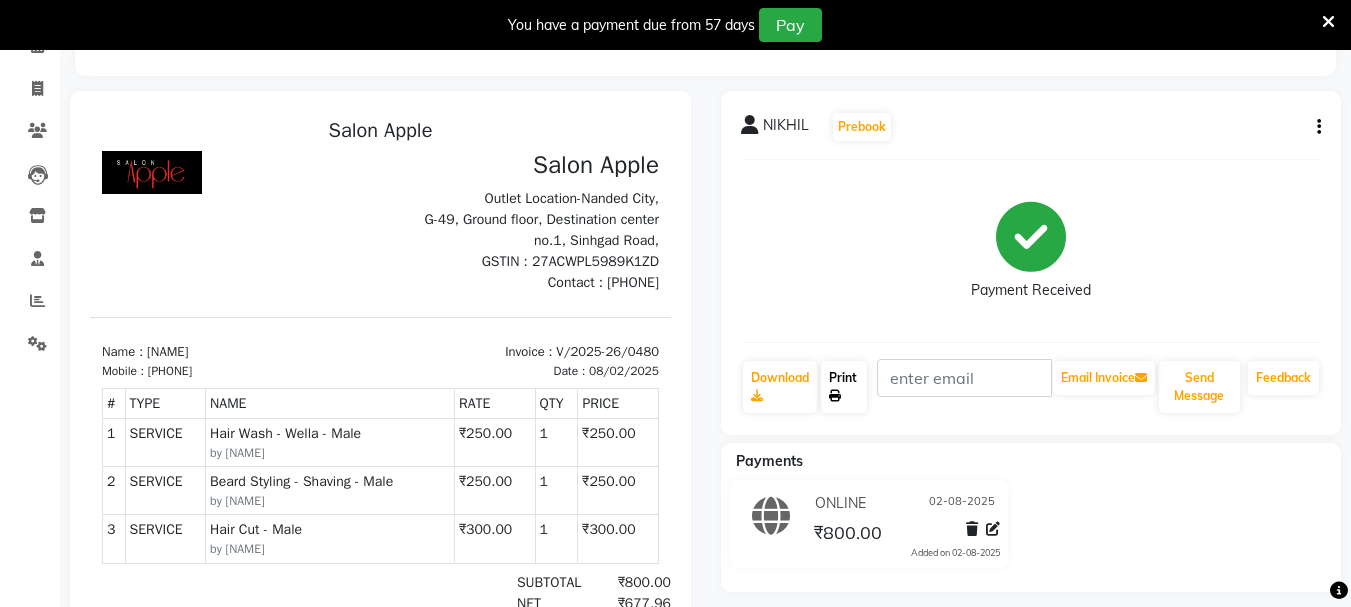 scroll, scrollTop: 0, scrollLeft: 0, axis: both 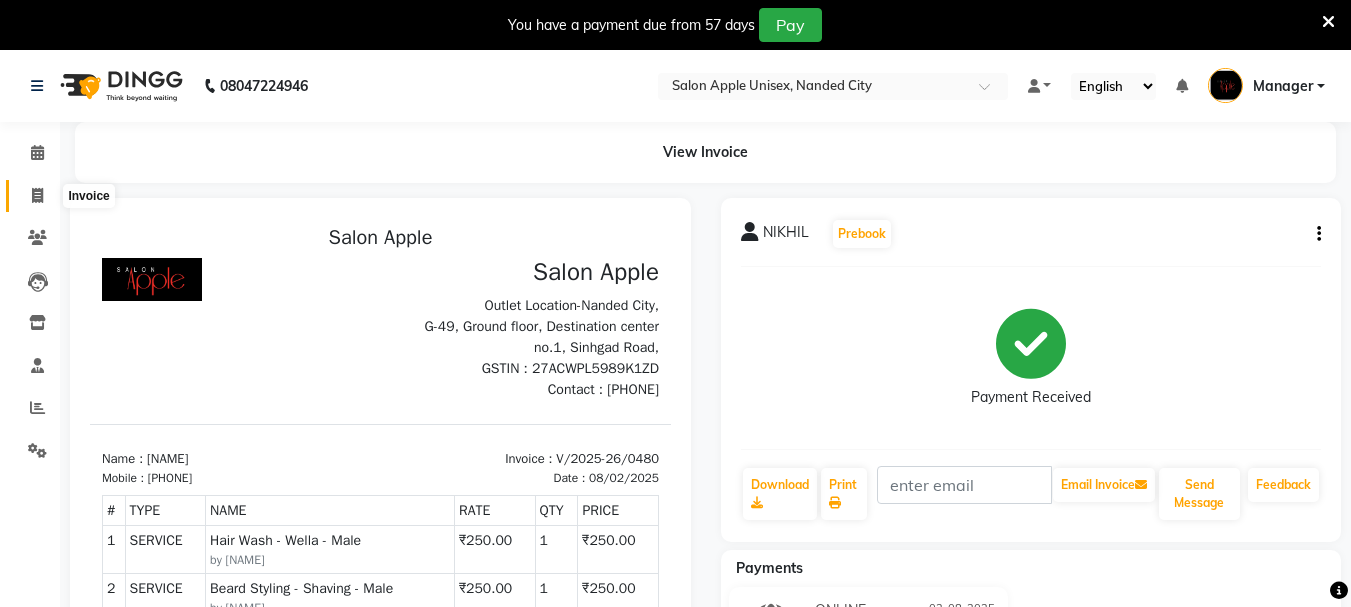 click 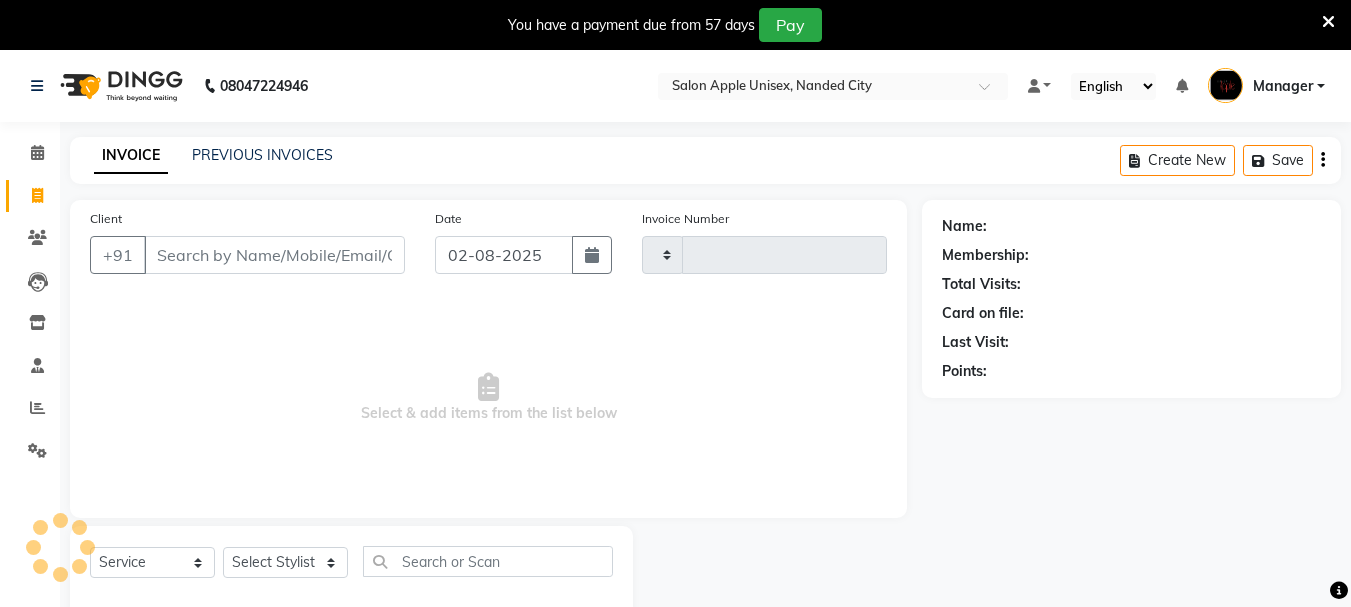 scroll, scrollTop: 50, scrollLeft: 0, axis: vertical 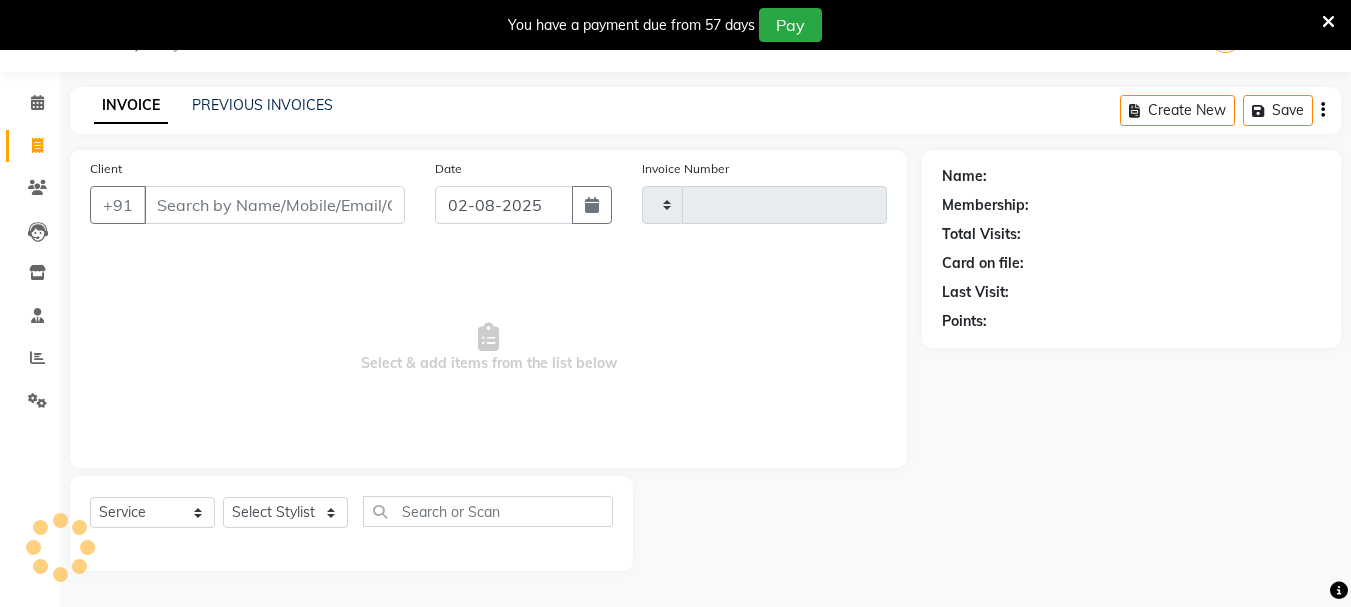 click on "Client" at bounding box center [274, 205] 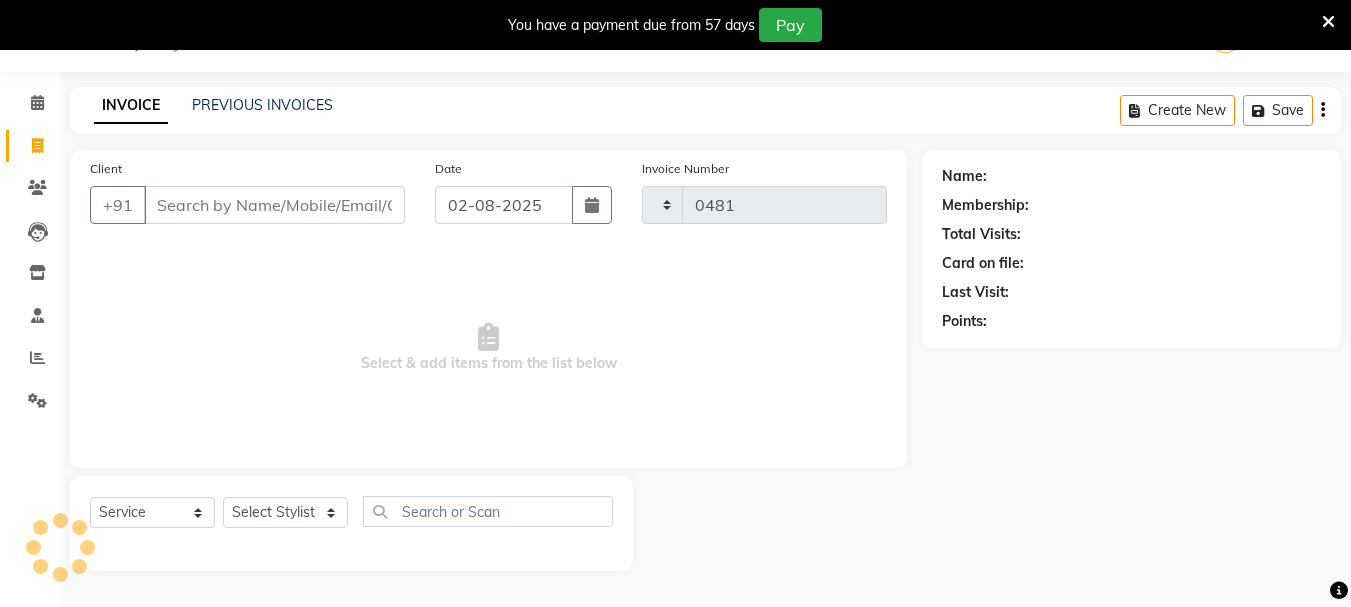 select on "116" 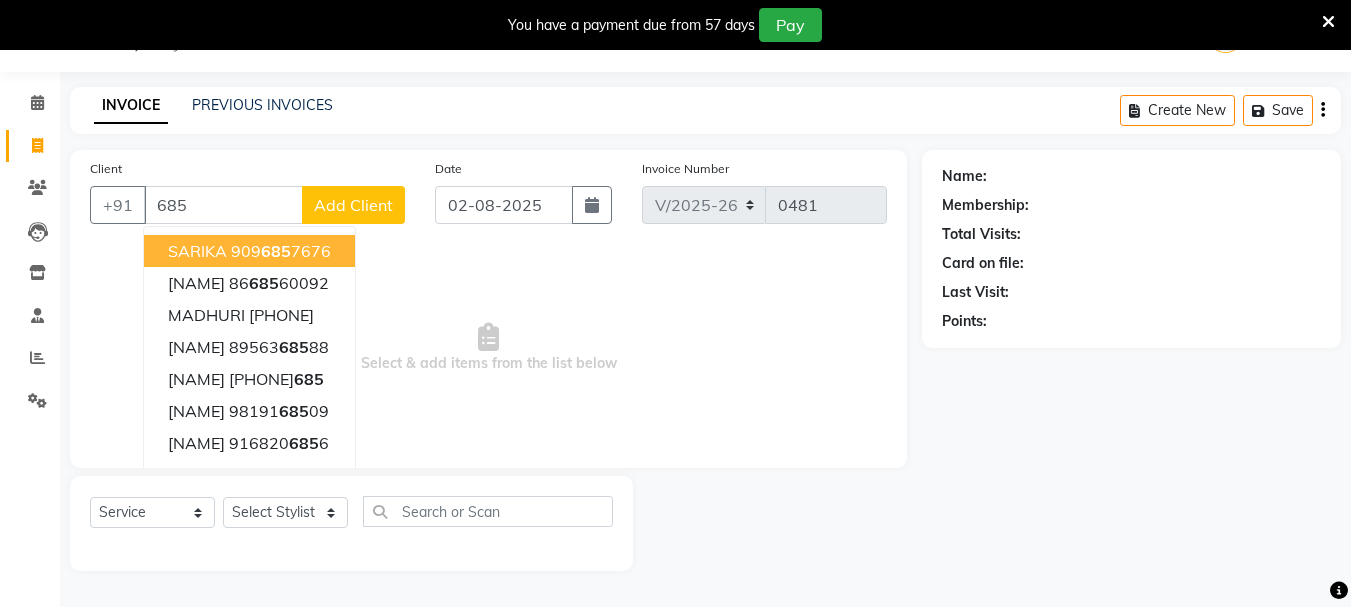 click on "[PHONE]" at bounding box center [281, 251] 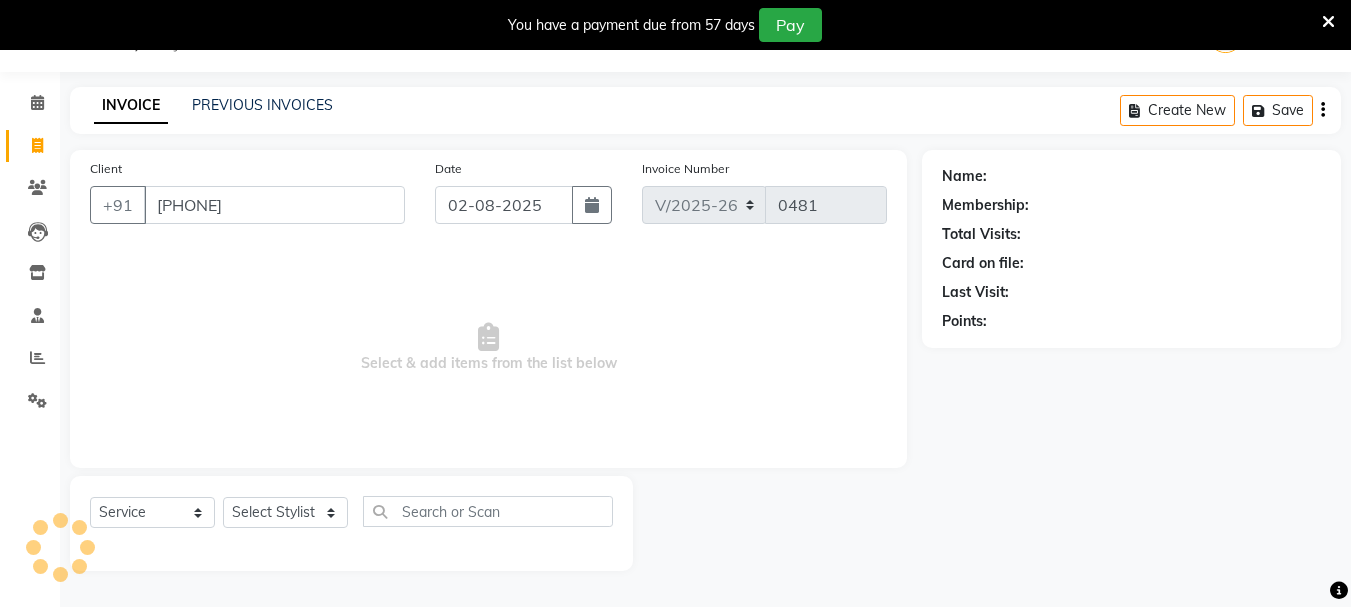 type on "[PHONE]" 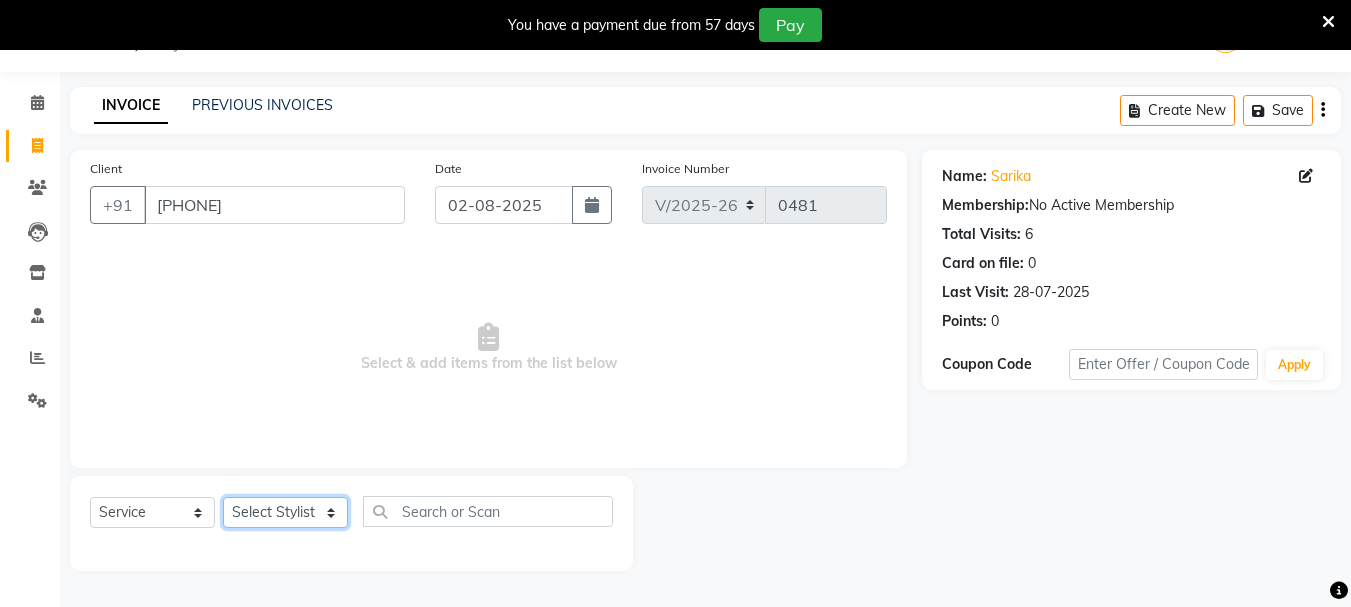 click on "Select Stylist [NAME]  [NAME] [NAME] Manager [NAME] [NAME] [NAME]  [NAME] [NAME] Snehal" 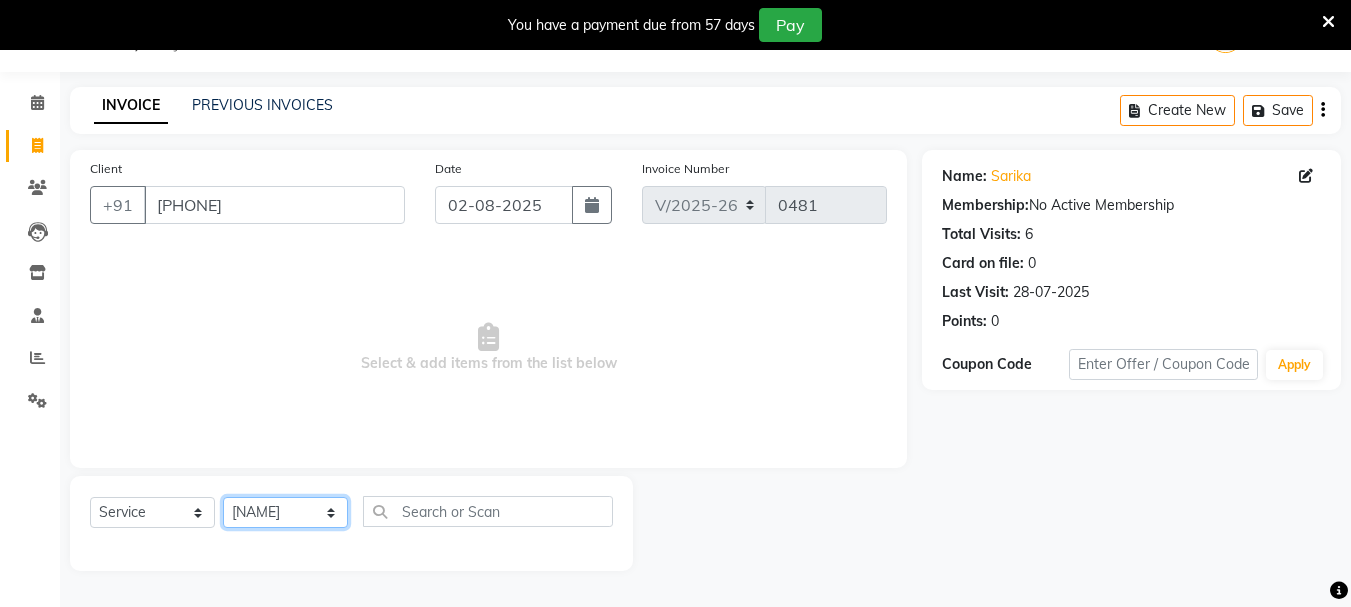 click on "Select Stylist [NAME]  [NAME] [NAME] Manager [NAME] [NAME] [NAME]  [NAME] [NAME] Snehal" 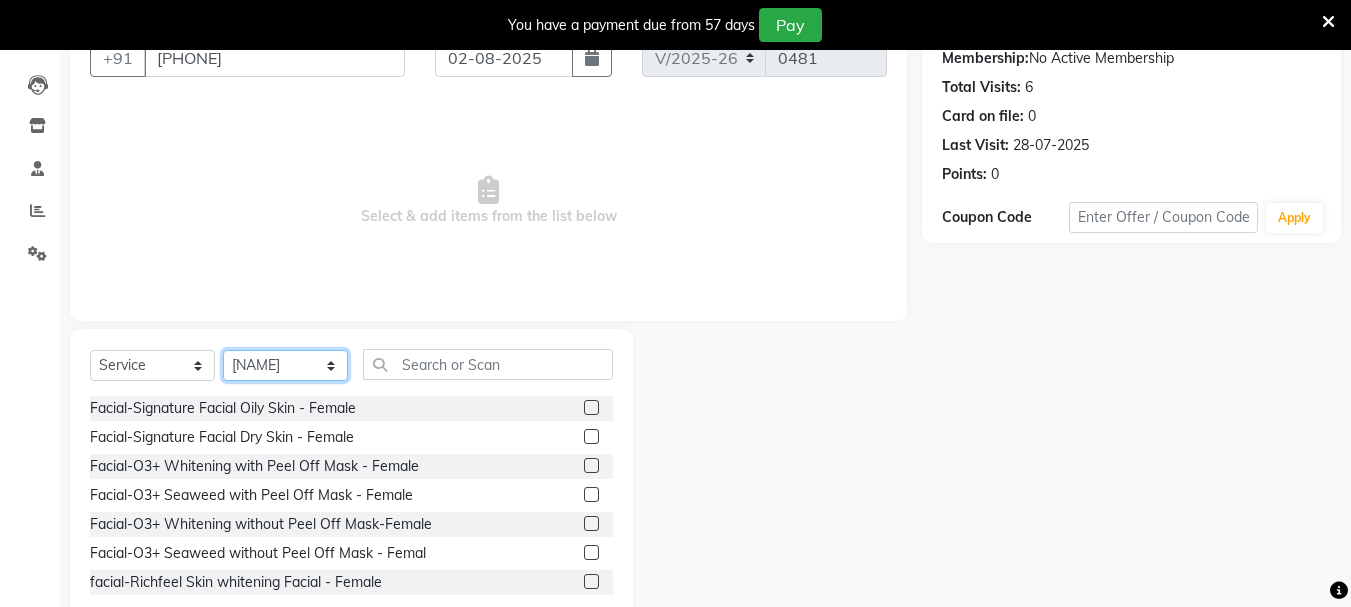 scroll, scrollTop: 244, scrollLeft: 0, axis: vertical 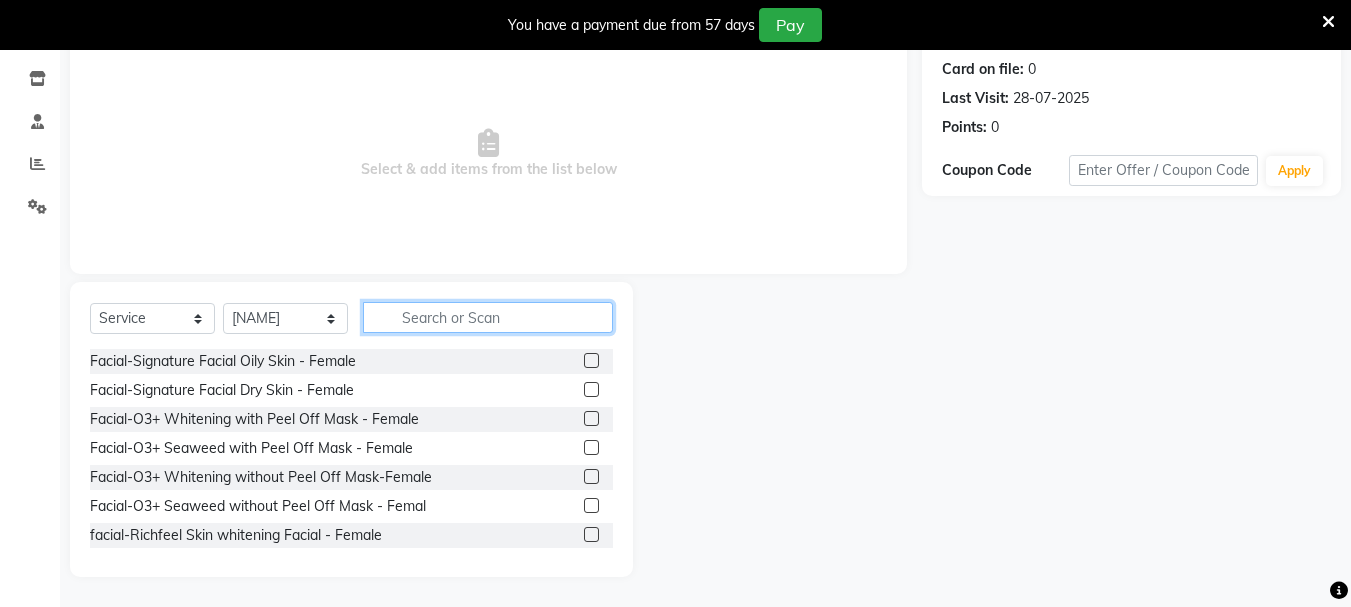 click 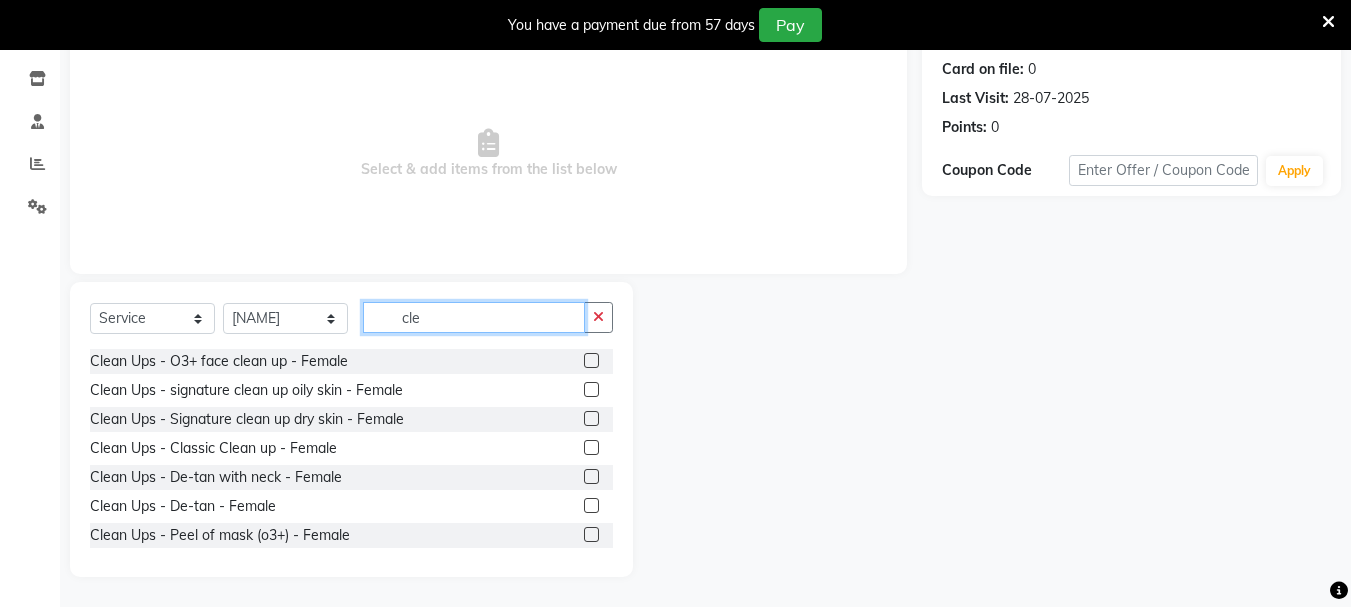 type on "cle" 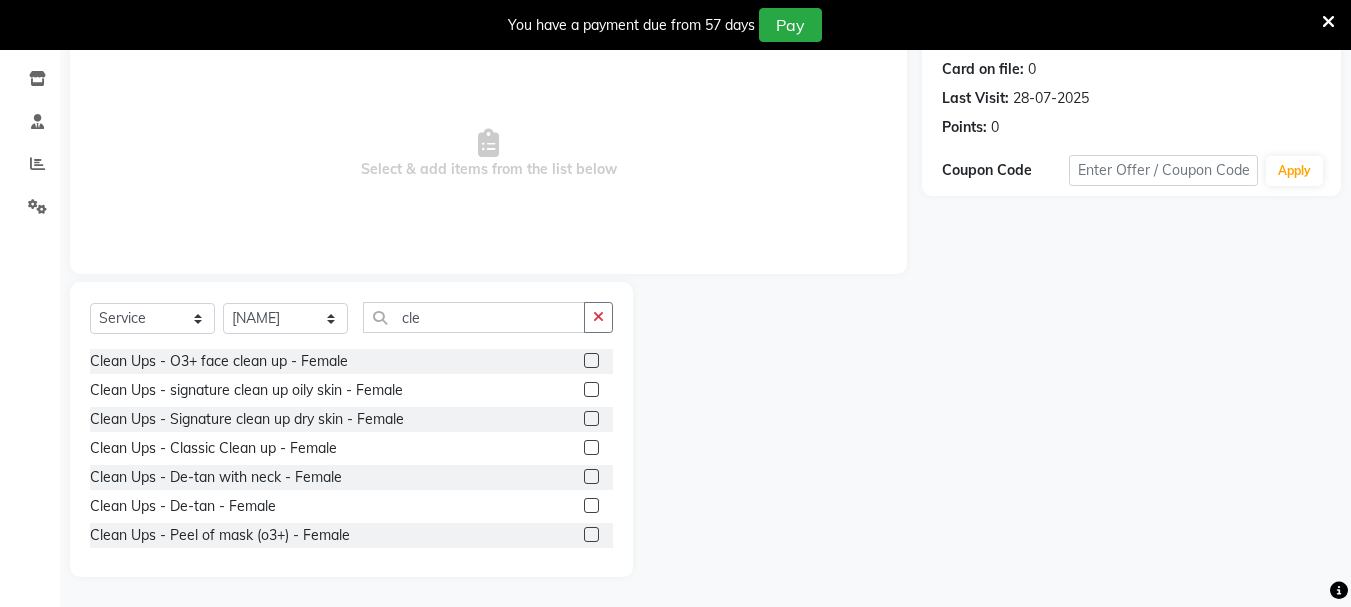 click 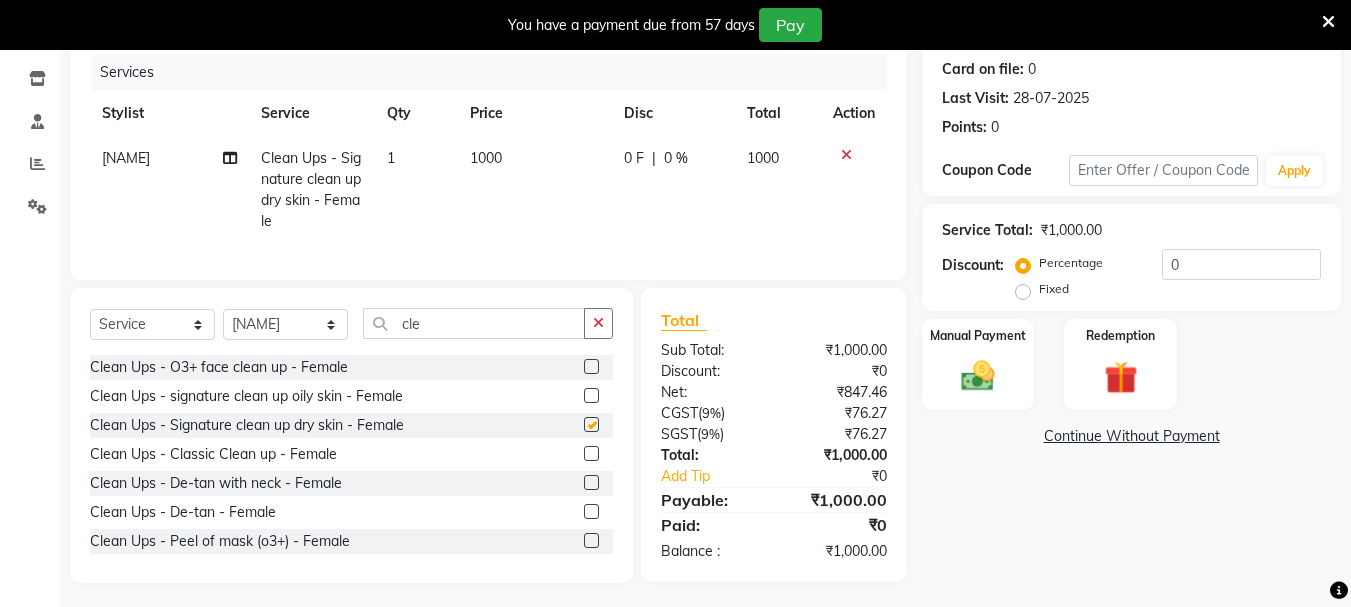 checkbox on "false" 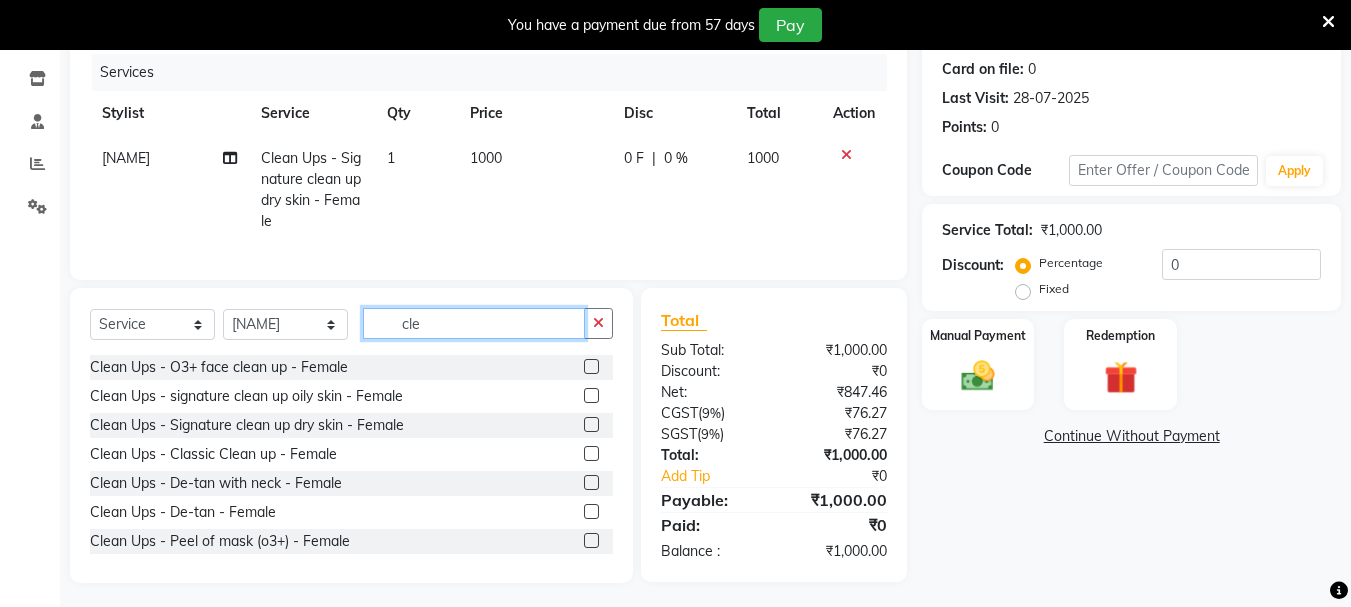 click on "cle" 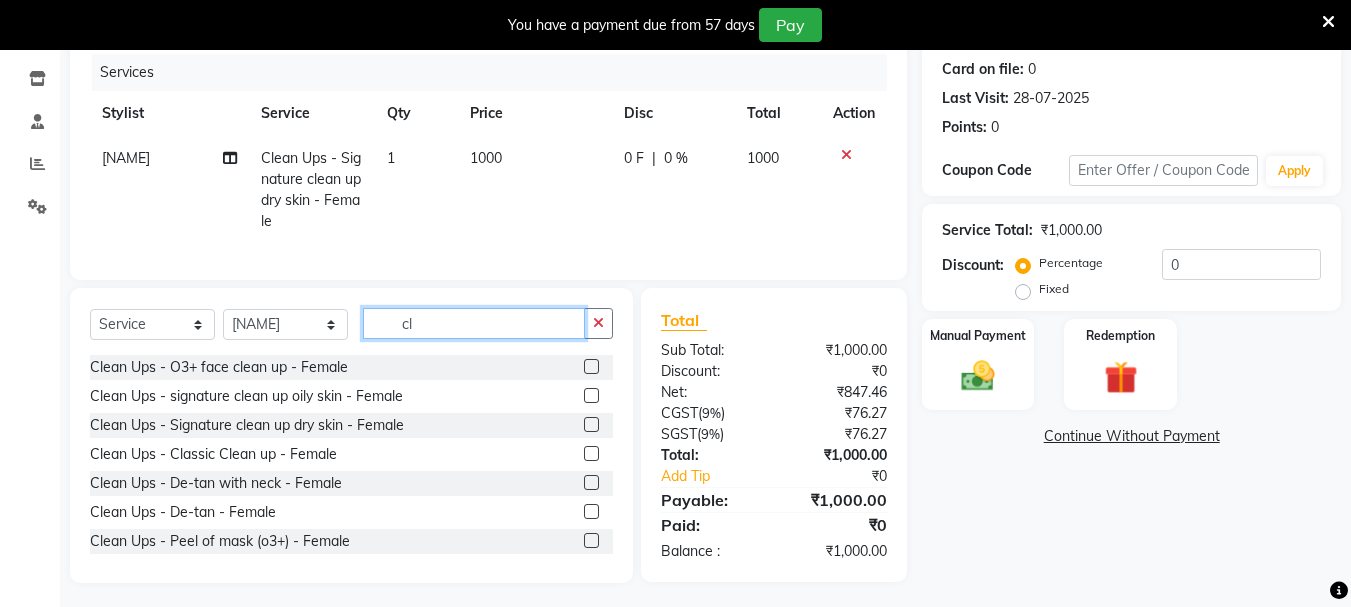 type on "c" 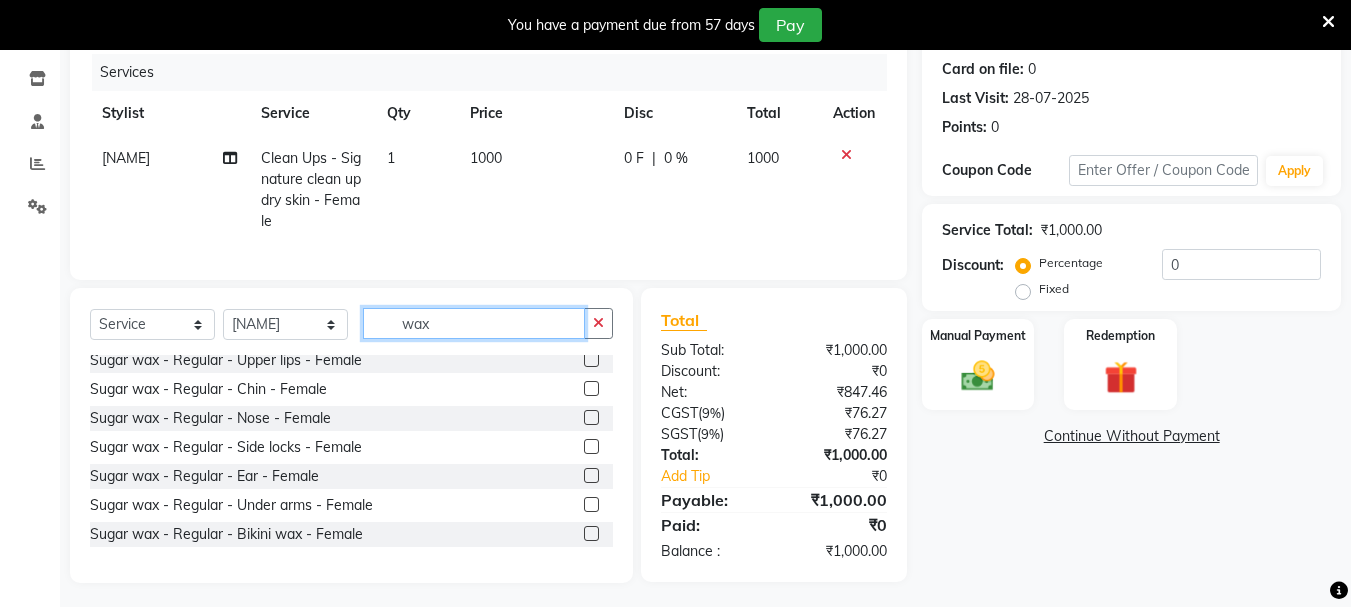 scroll, scrollTop: 240, scrollLeft: 0, axis: vertical 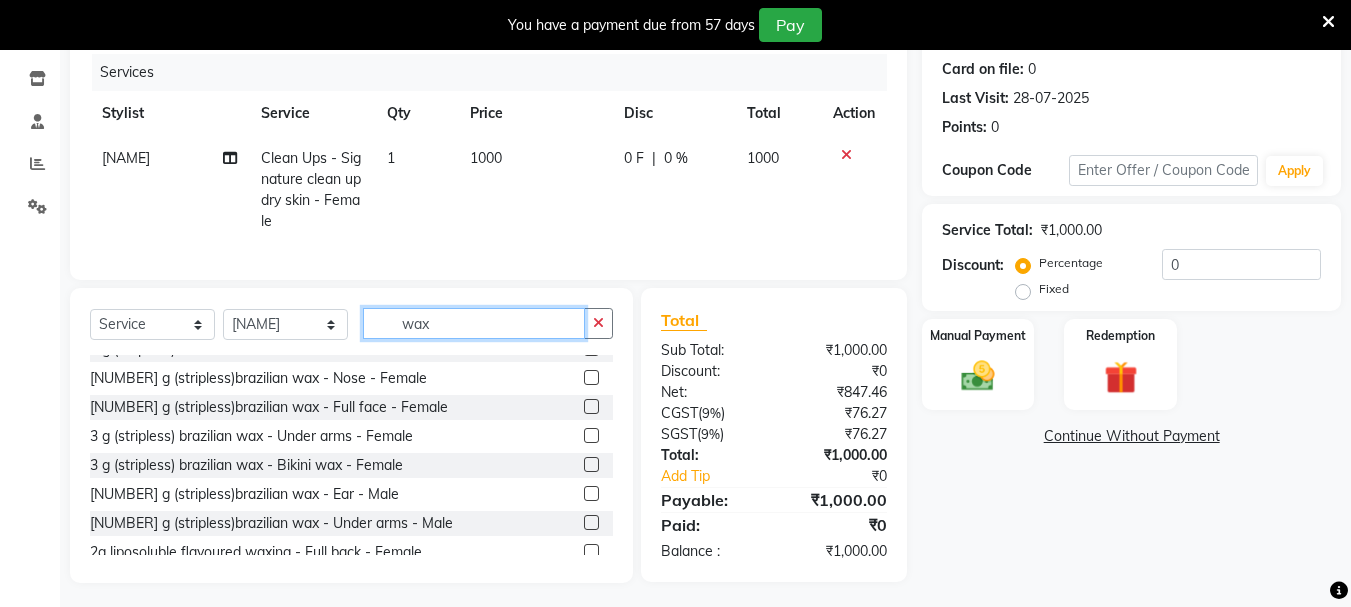 type on "wax" 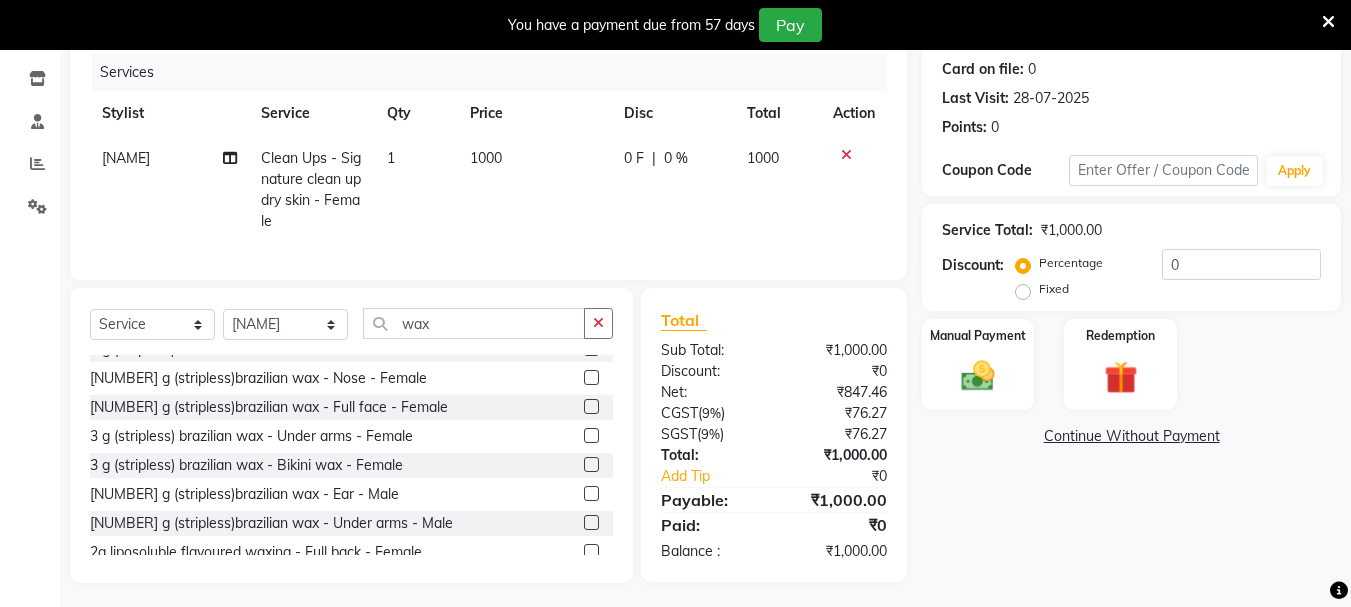 click 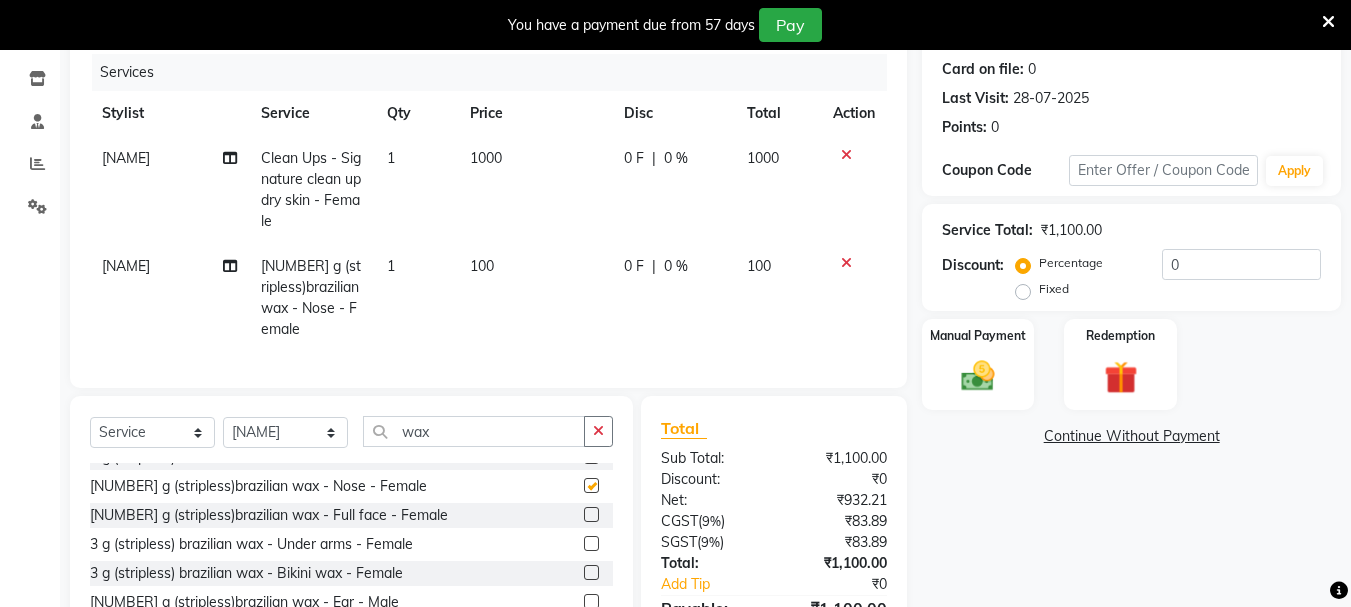 checkbox on "false" 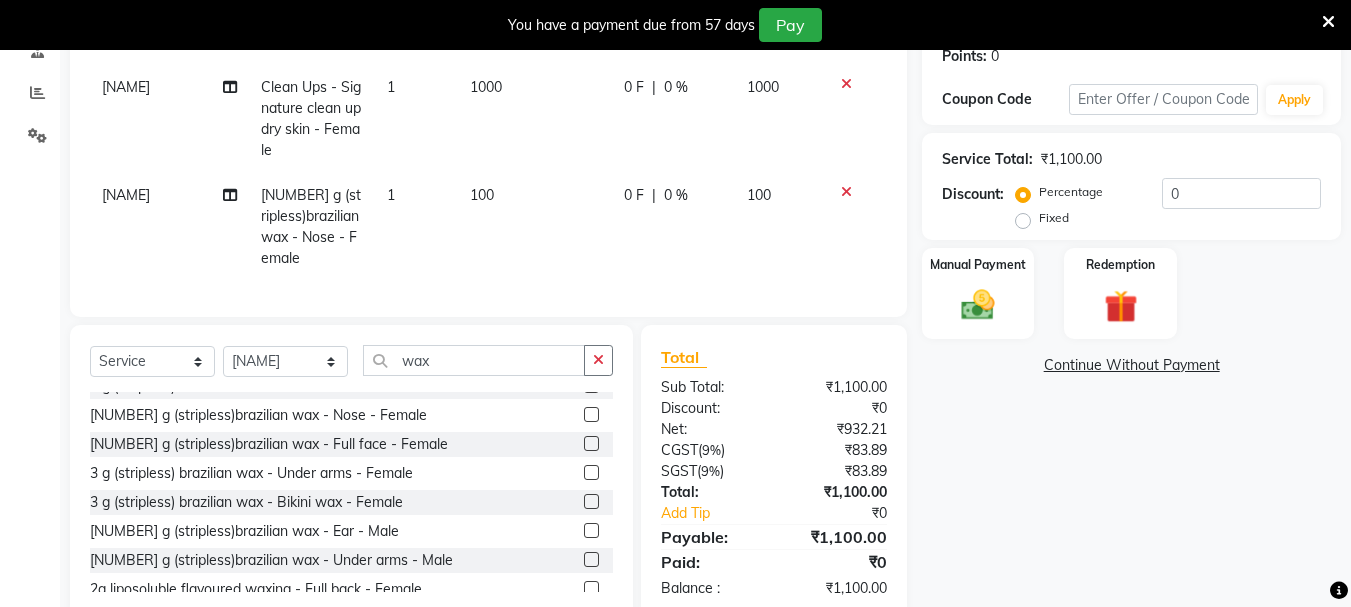 scroll, scrollTop: 352, scrollLeft: 0, axis: vertical 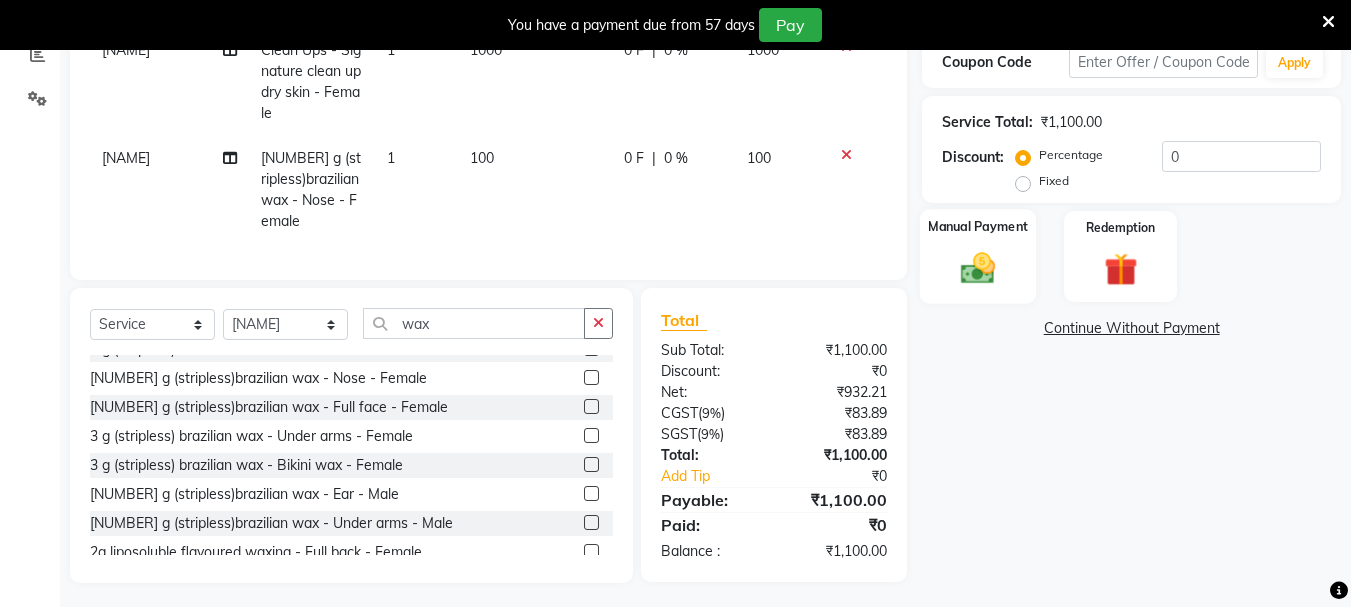 click 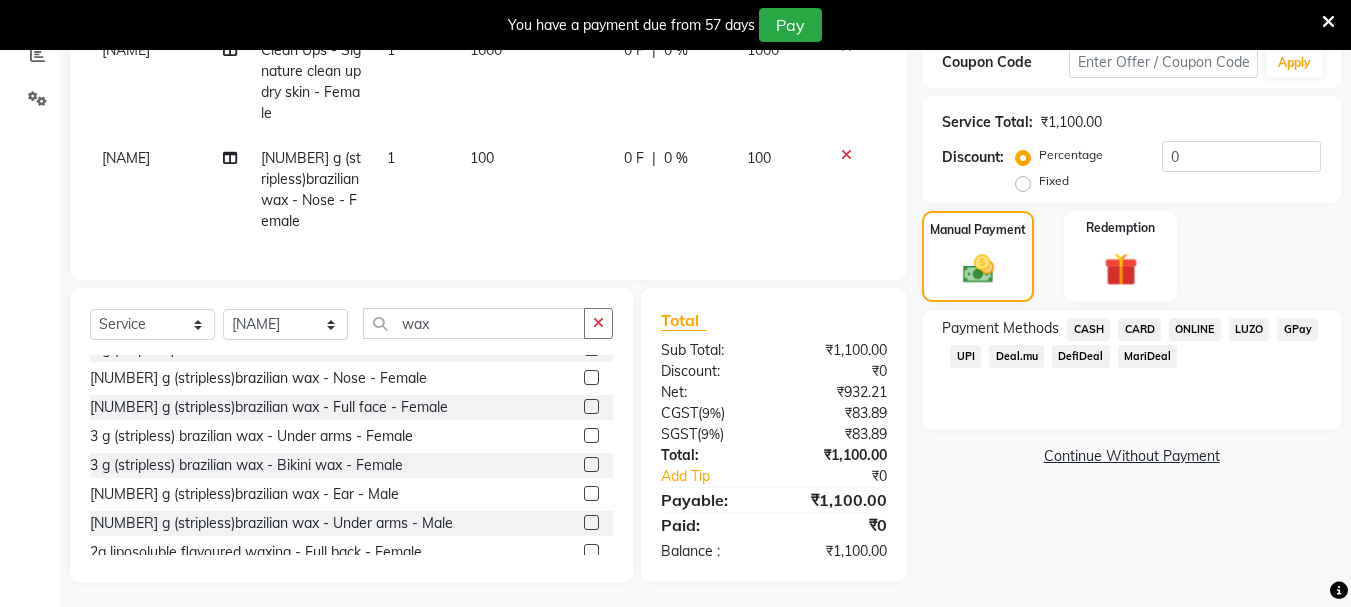 click on "ONLINE" 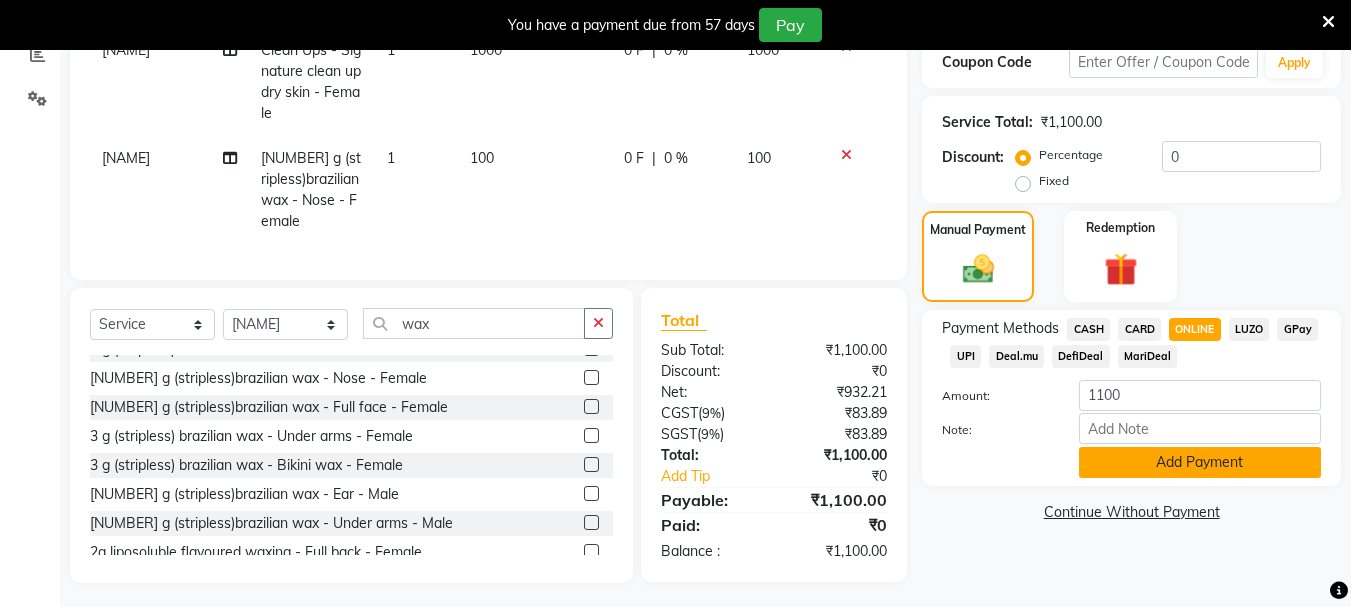 click on "Add Payment" 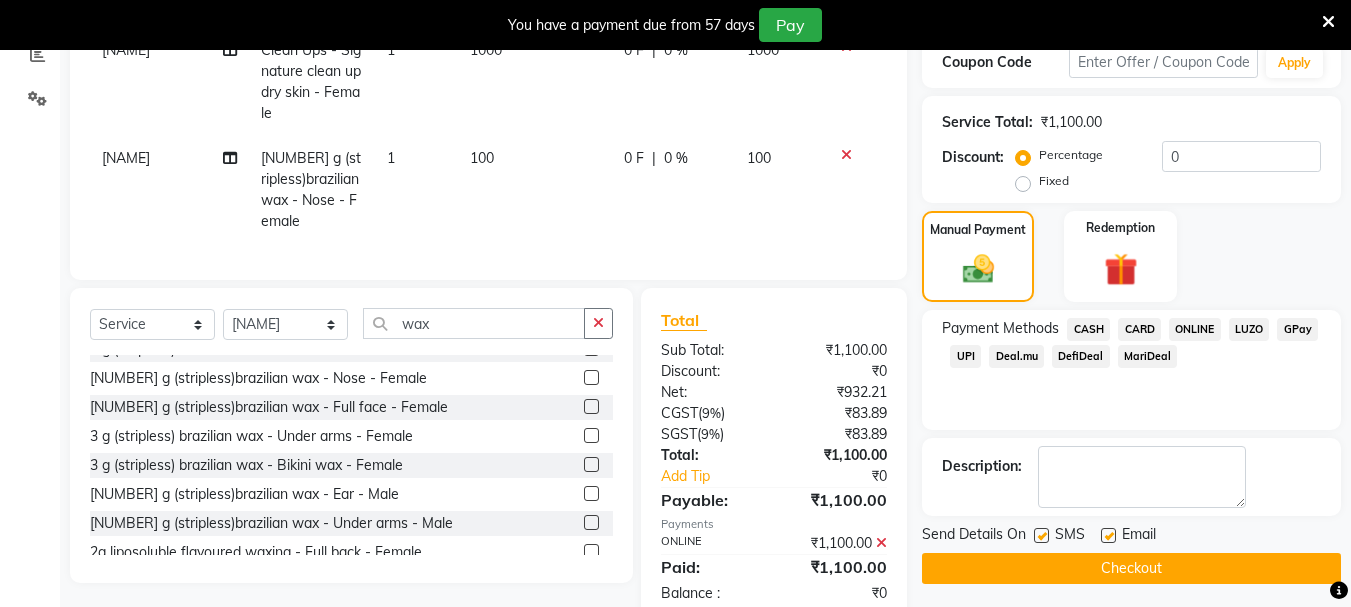 click 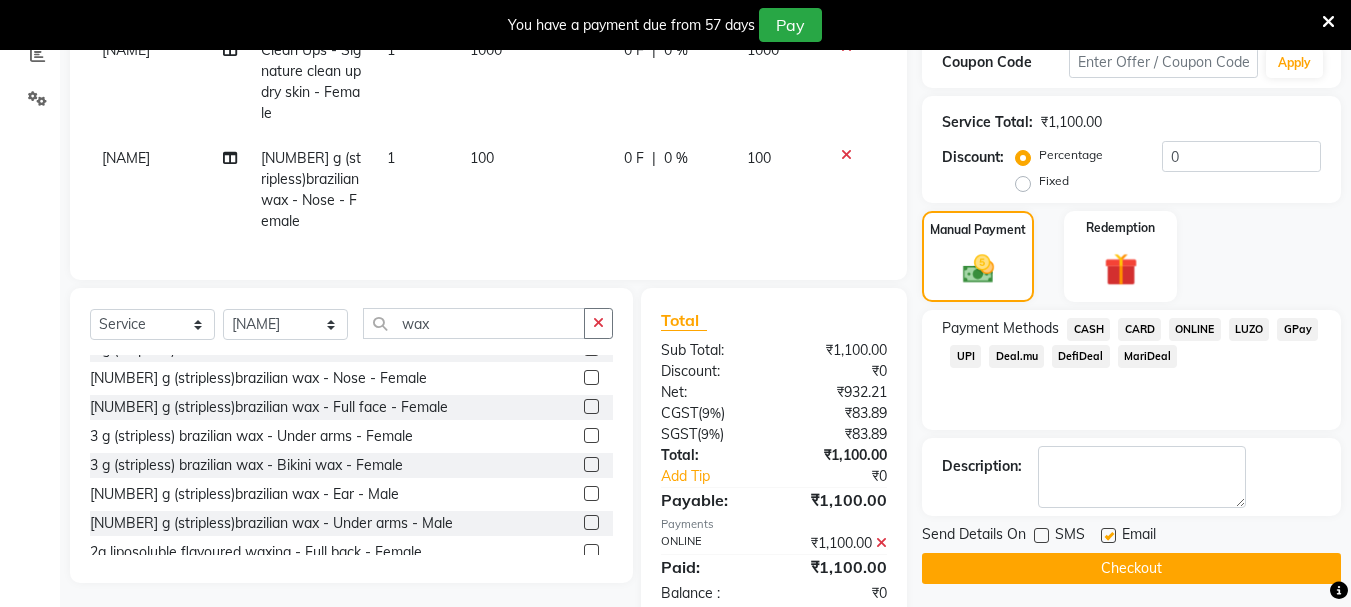 click 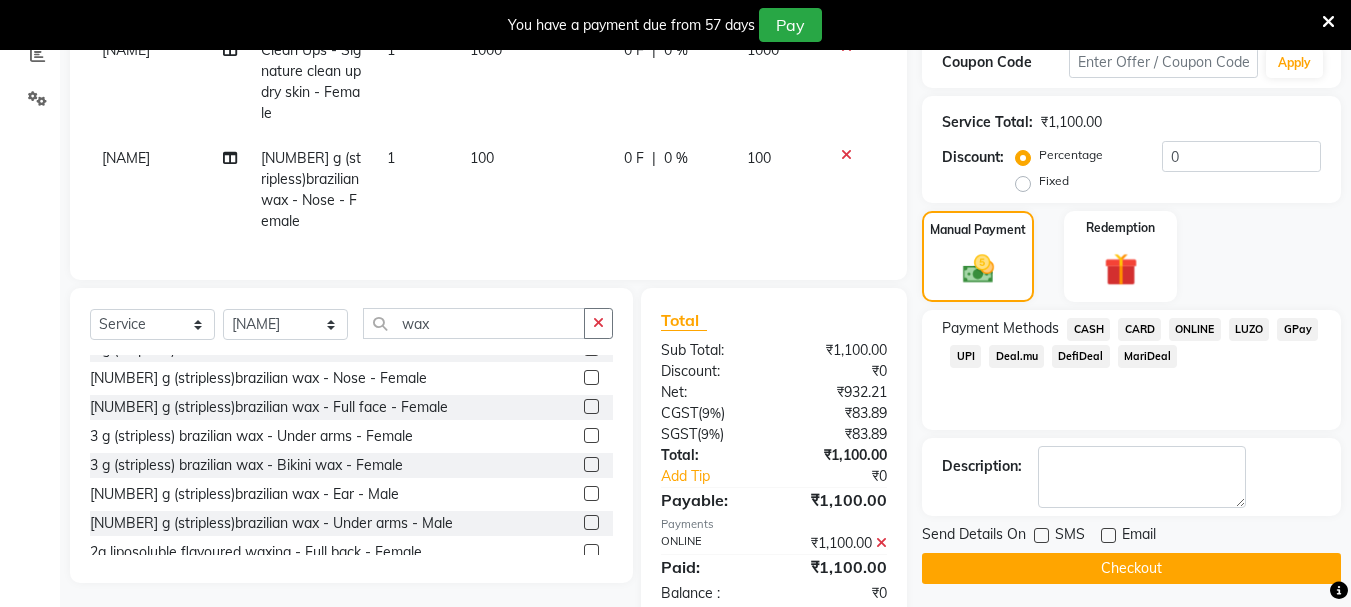 click on "Checkout" 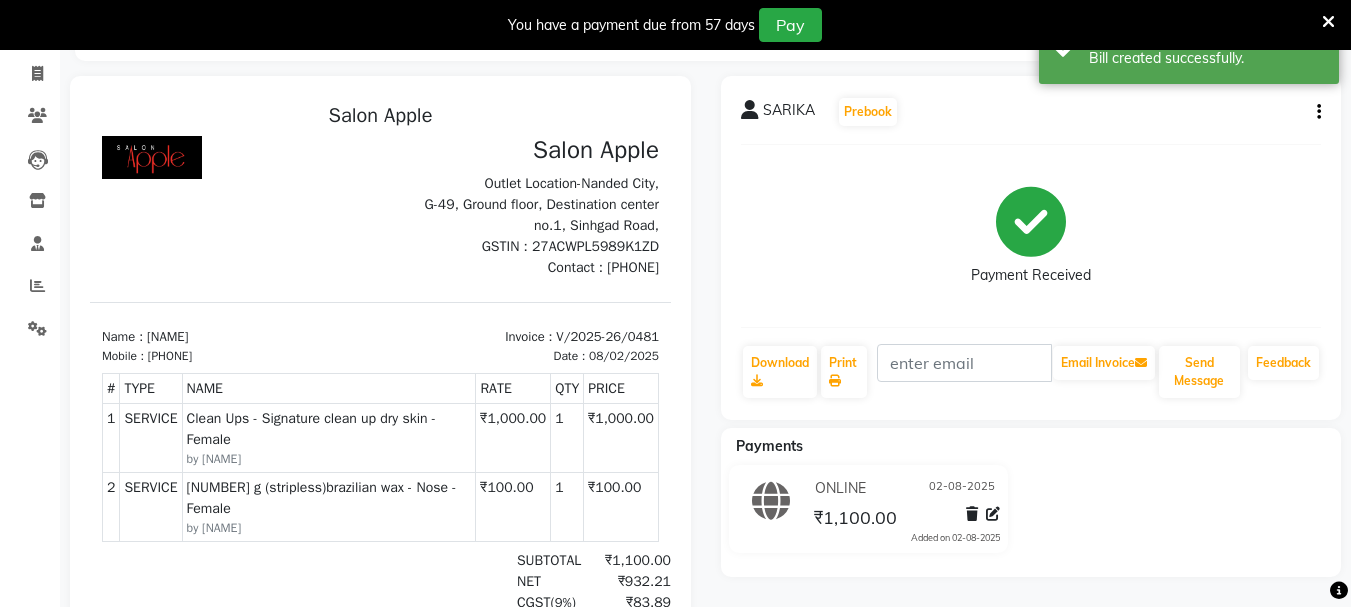 scroll, scrollTop: 344, scrollLeft: 0, axis: vertical 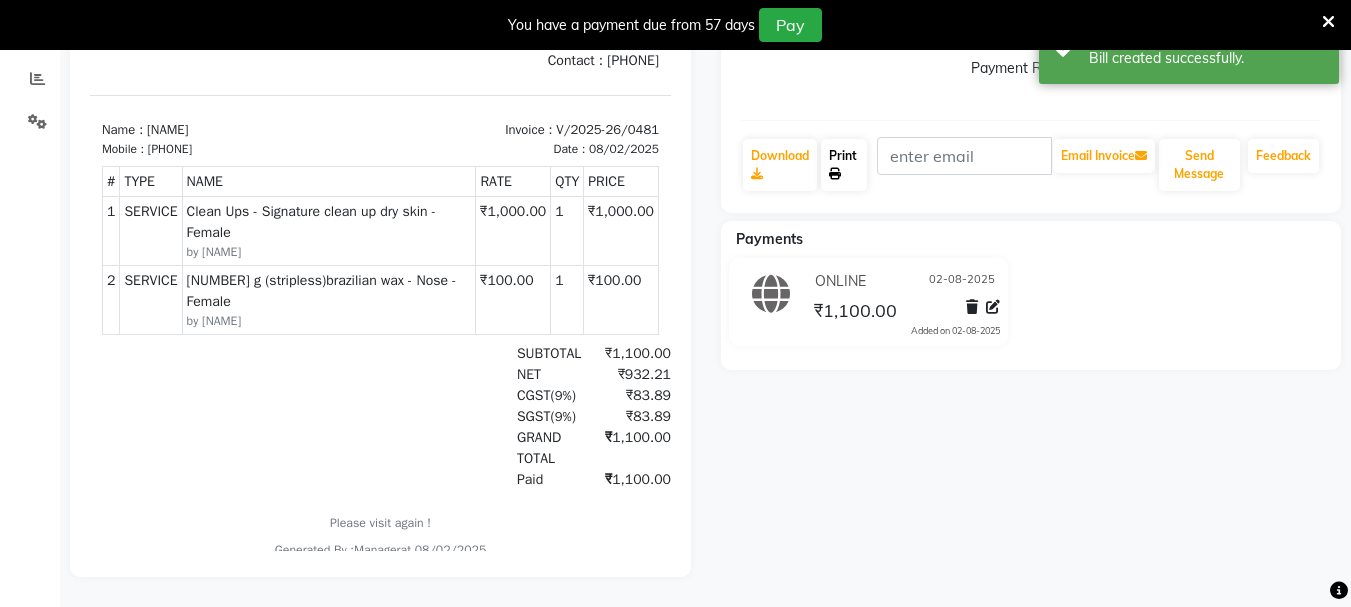 click on "Print" 